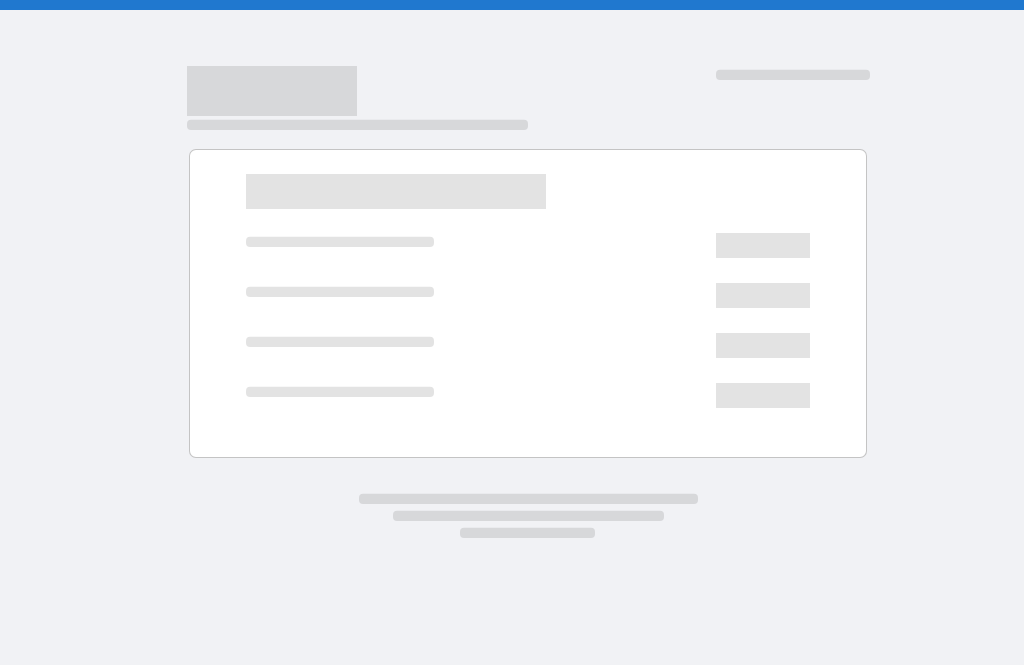 scroll, scrollTop: 0, scrollLeft: 0, axis: both 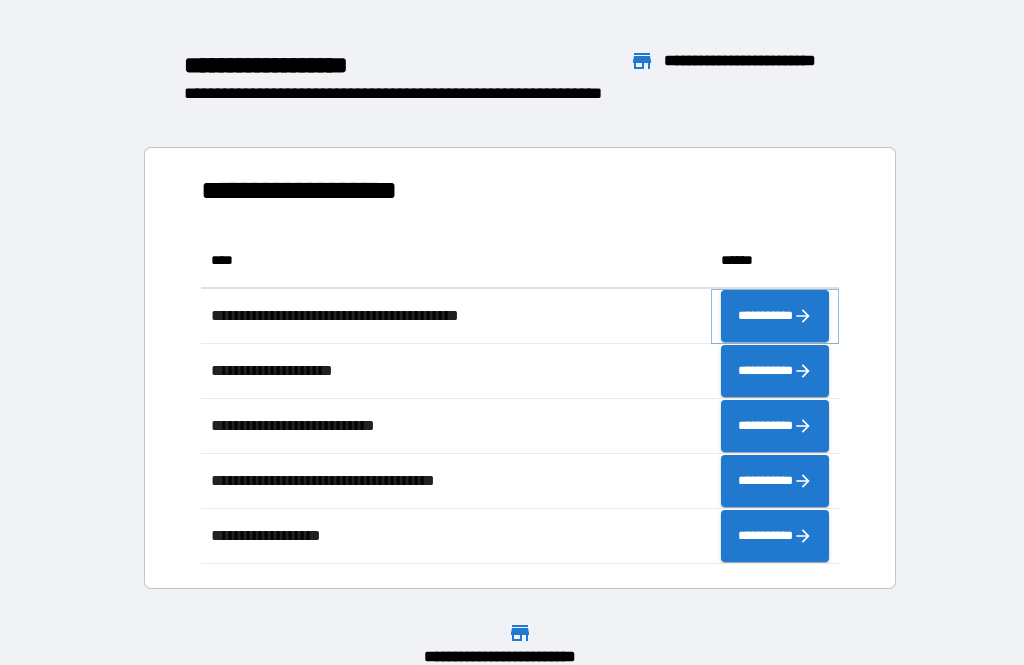 click on "**********" at bounding box center [775, 316] 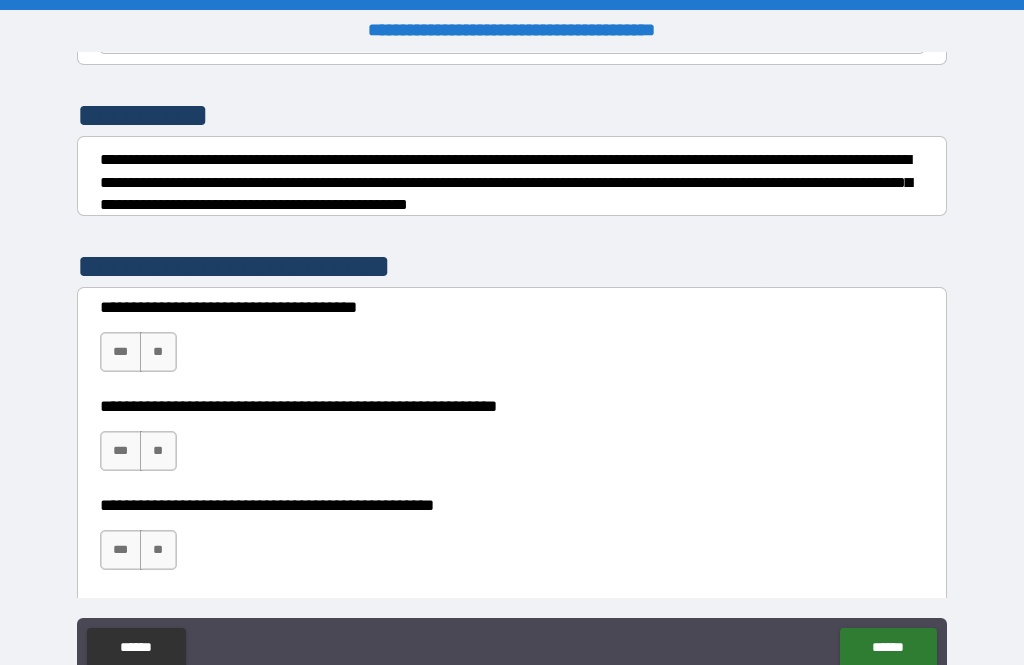 scroll, scrollTop: 229, scrollLeft: 0, axis: vertical 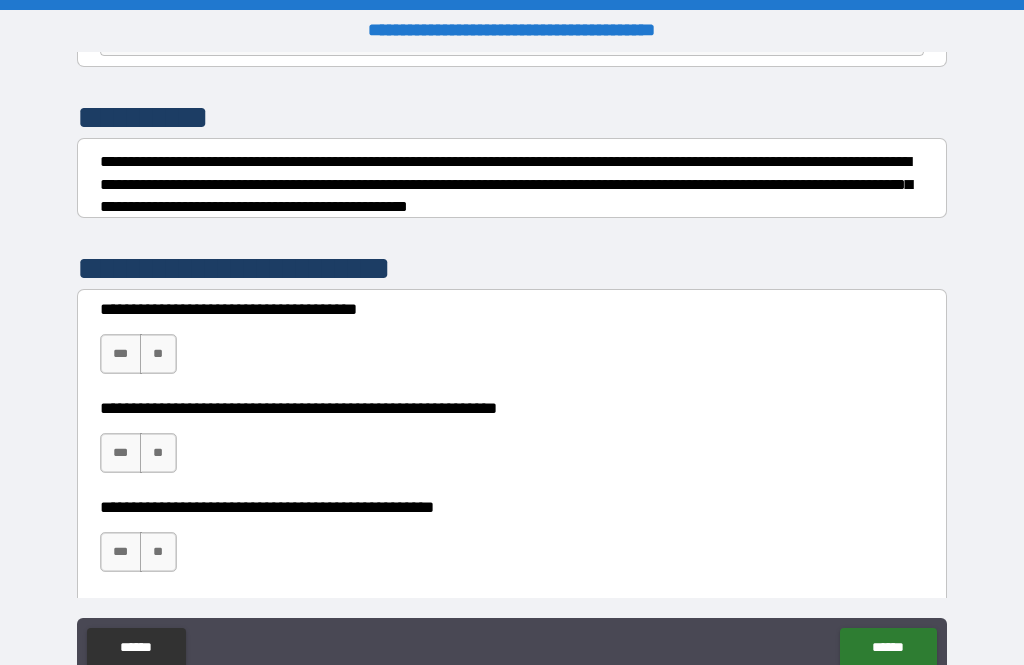 click on "**" at bounding box center [158, 354] 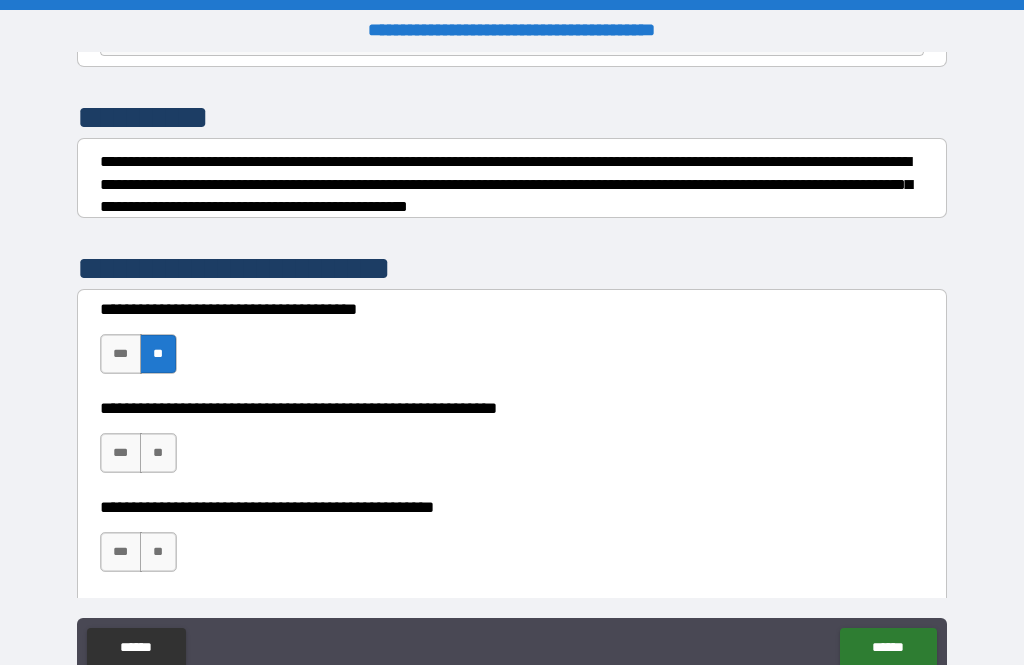 click on "**" at bounding box center (158, 453) 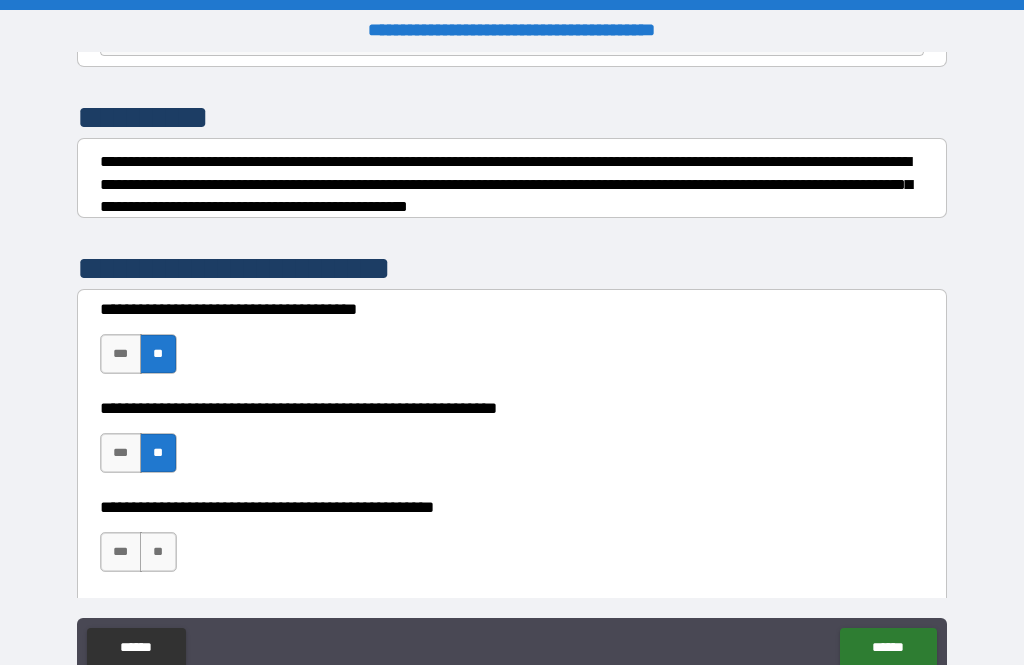 click on "**" at bounding box center [158, 552] 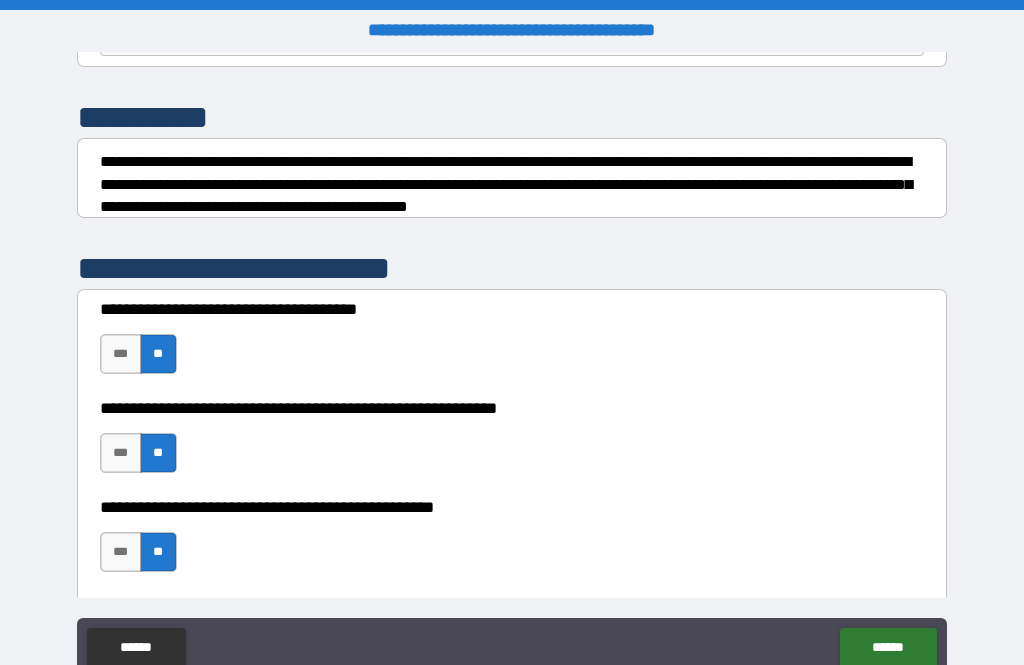 click on "******" at bounding box center (888, 648) 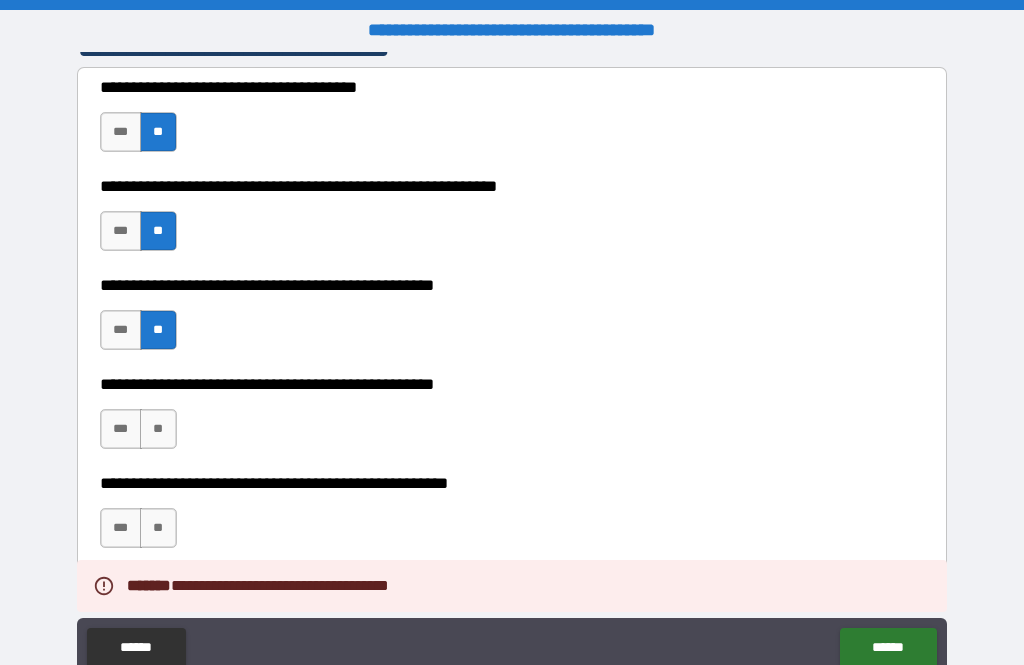 scroll, scrollTop: 453, scrollLeft: 0, axis: vertical 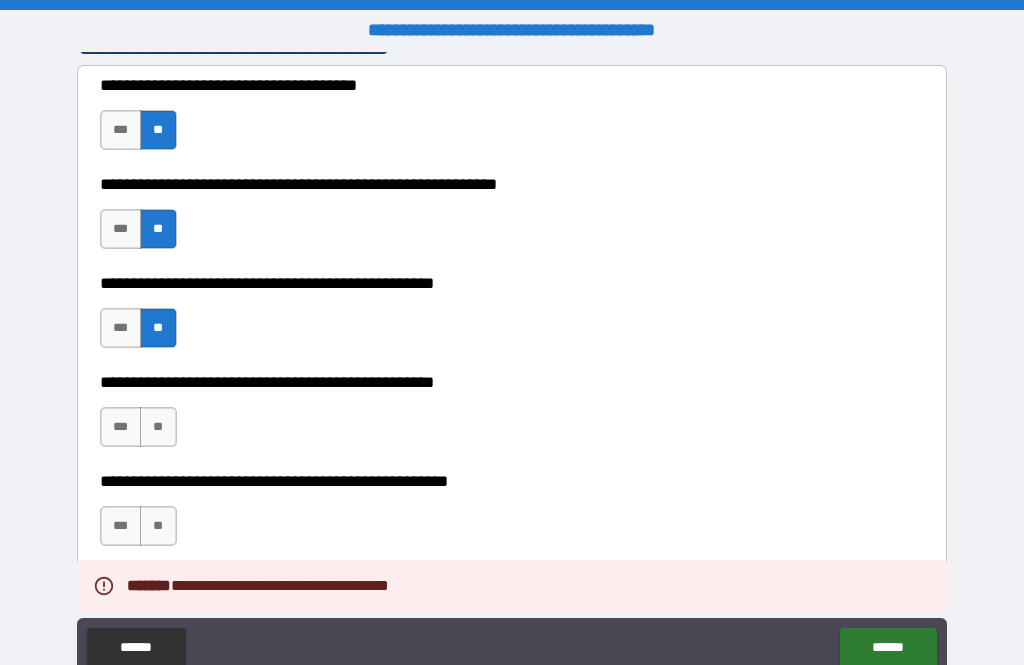 click on "**" at bounding box center [158, 427] 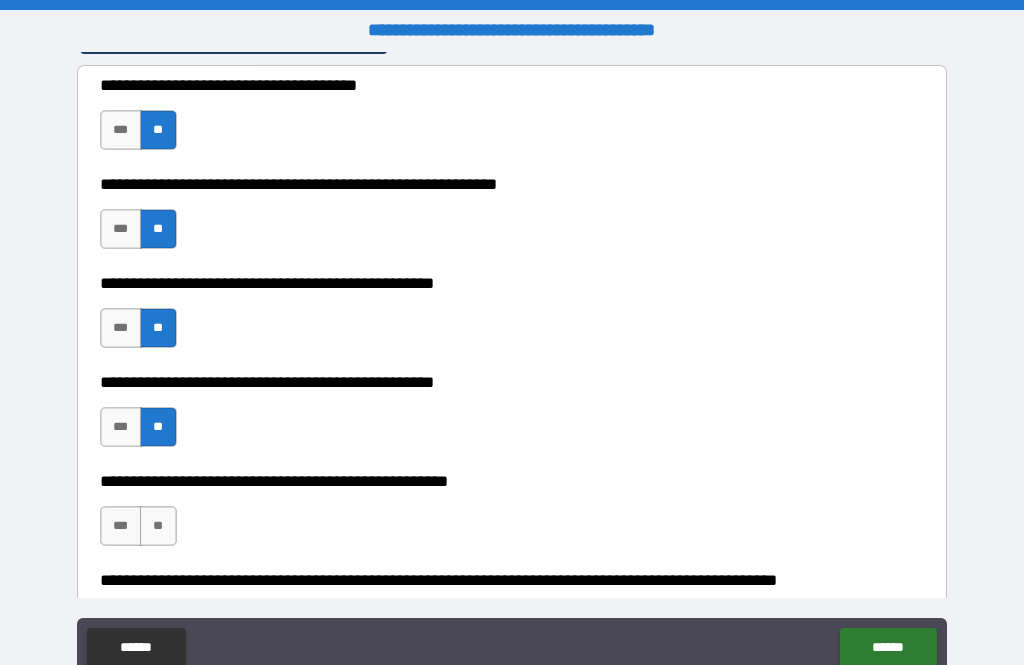 click on "**" at bounding box center (158, 526) 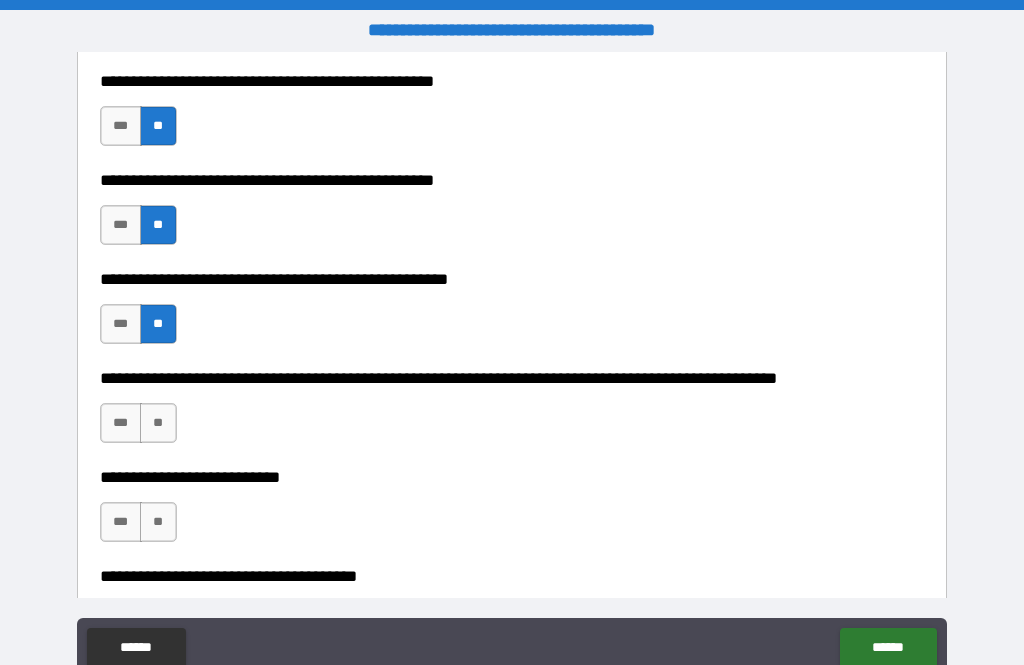 scroll, scrollTop: 662, scrollLeft: 0, axis: vertical 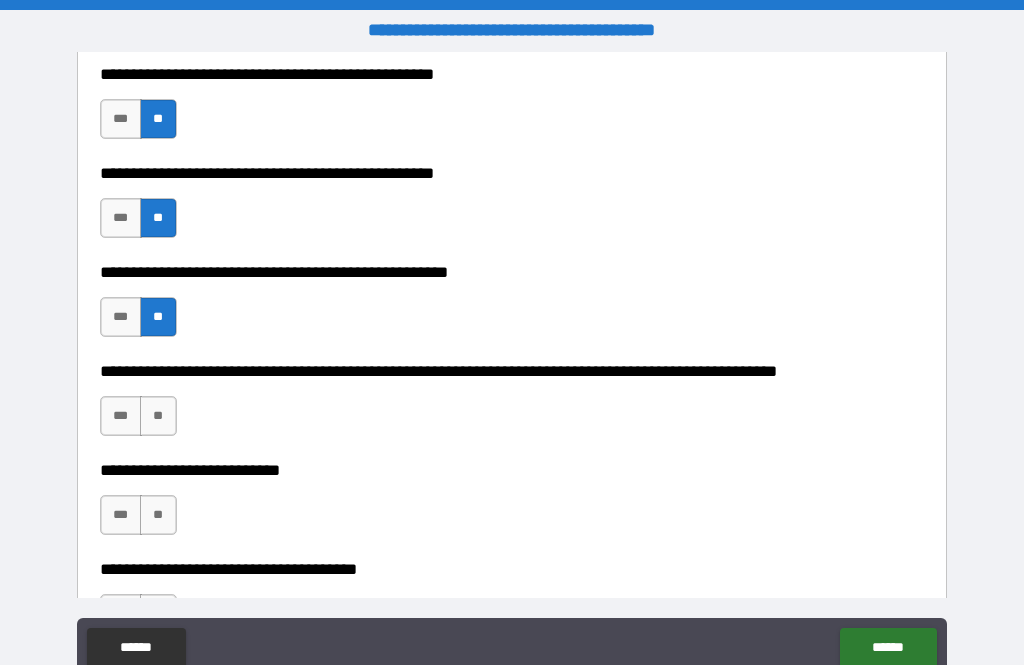 click on "**********" at bounding box center [512, 406] 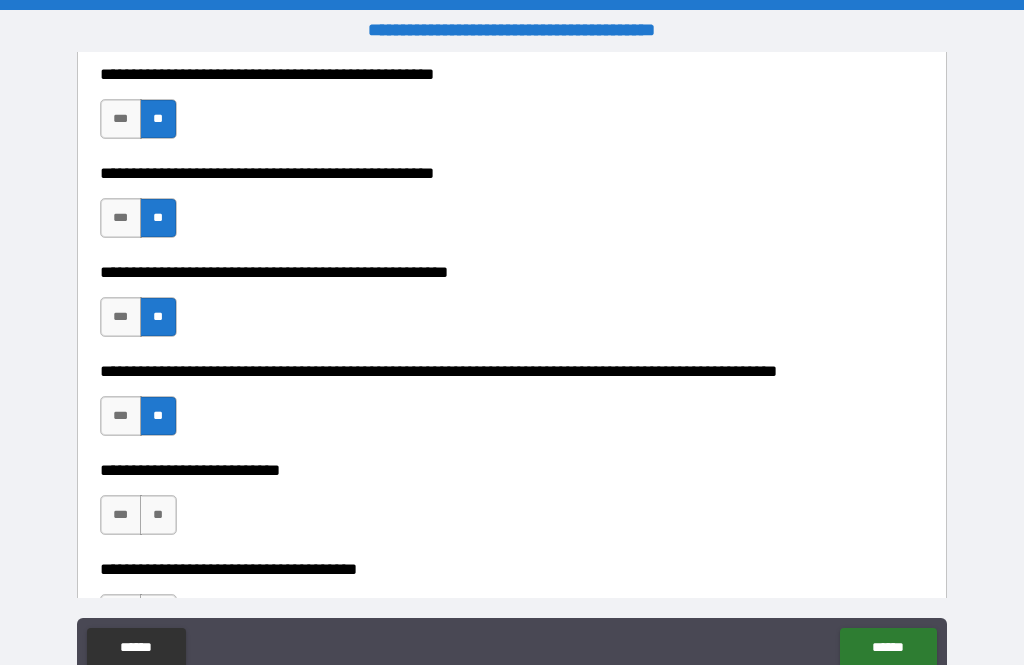 click on "**" at bounding box center [158, 515] 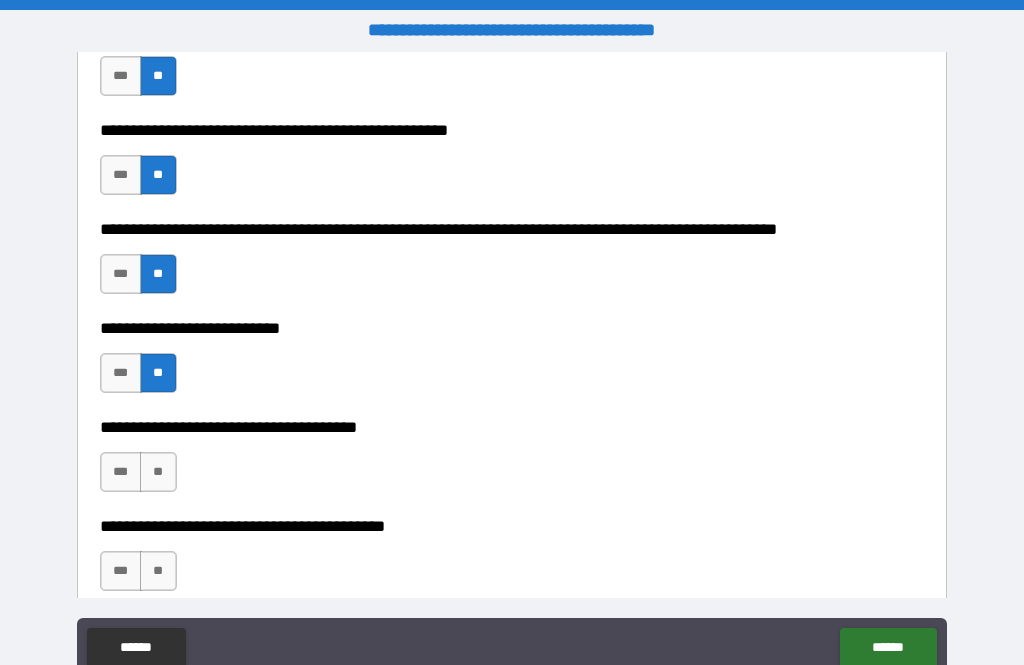 scroll, scrollTop: 805, scrollLeft: 0, axis: vertical 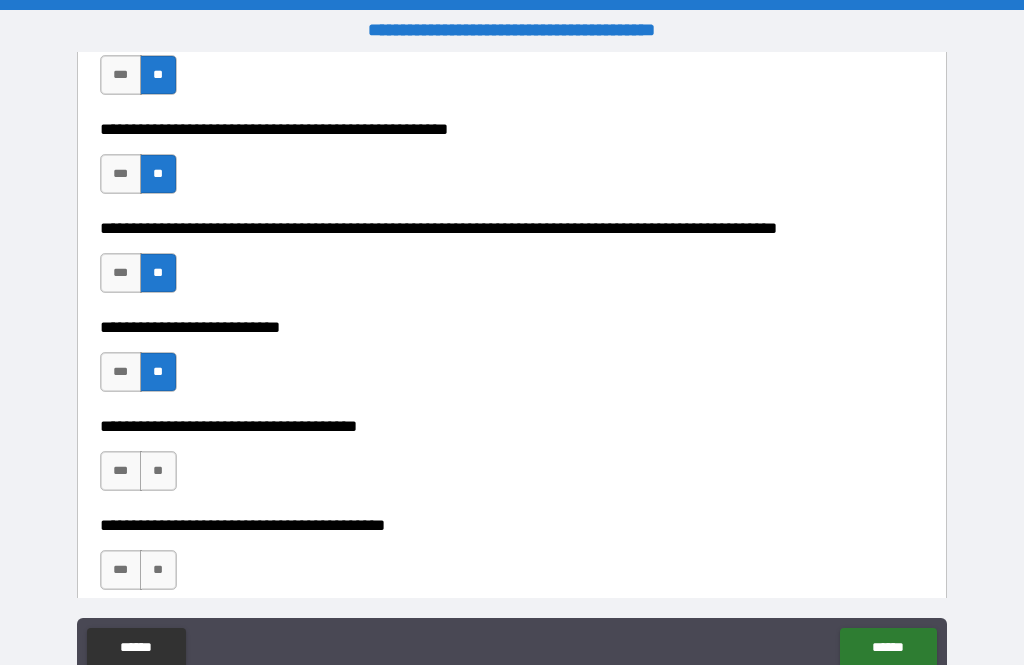 click on "**" at bounding box center [158, 471] 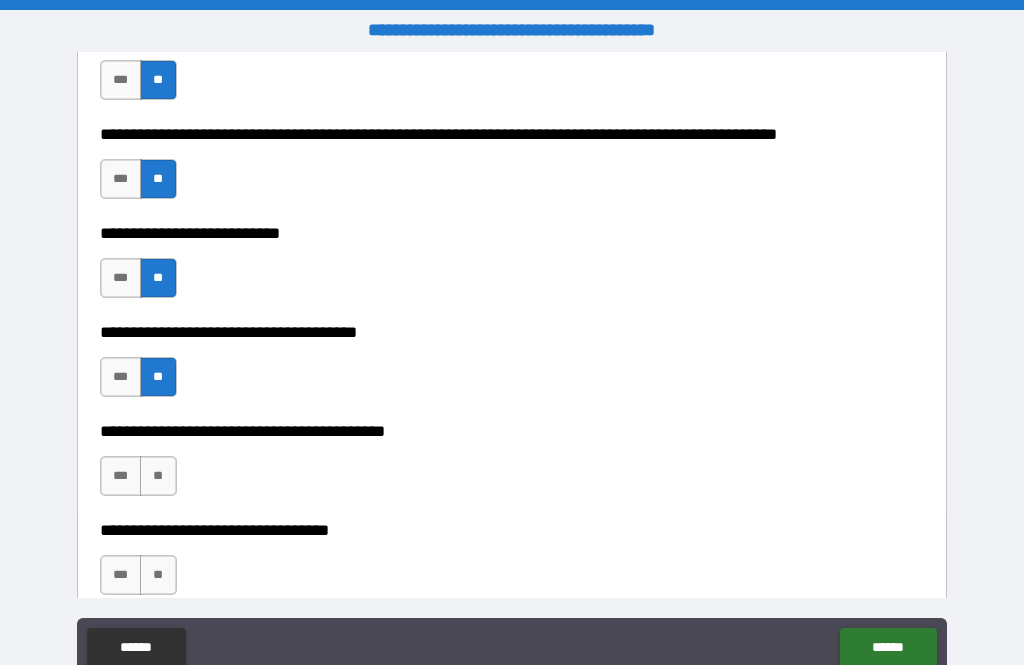 scroll, scrollTop: 903, scrollLeft: 0, axis: vertical 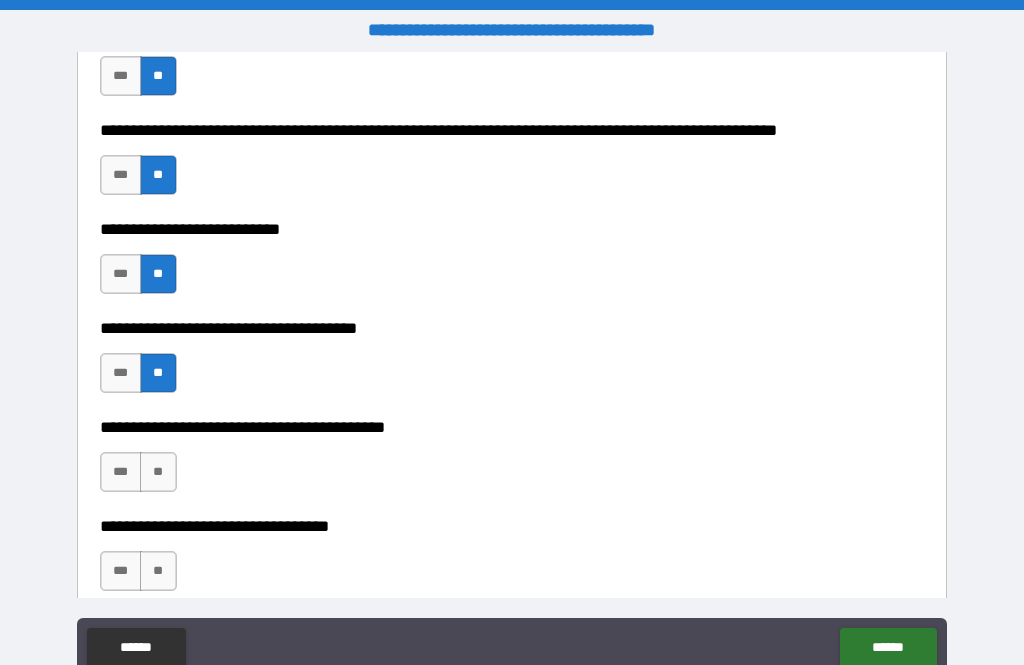 click on "**" at bounding box center (158, 472) 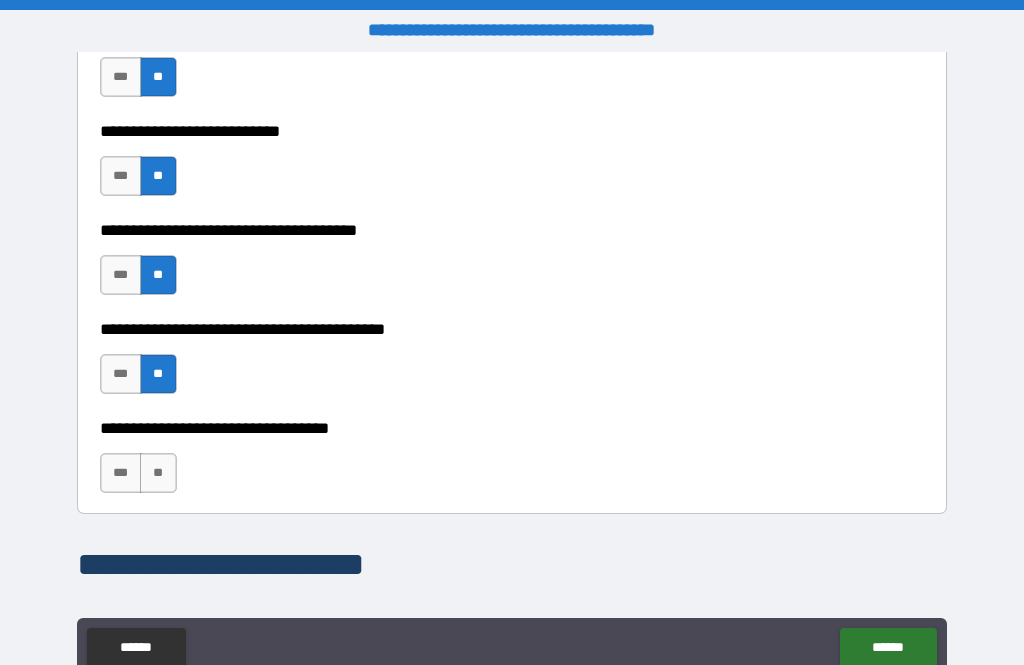 scroll, scrollTop: 1002, scrollLeft: 0, axis: vertical 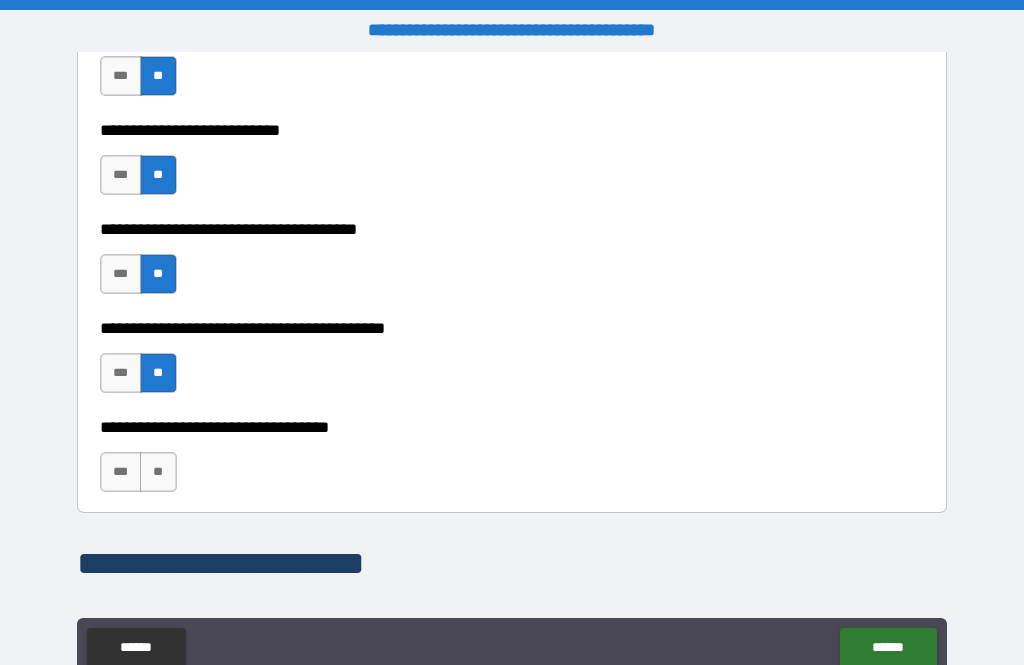 click on "**" at bounding box center [158, 472] 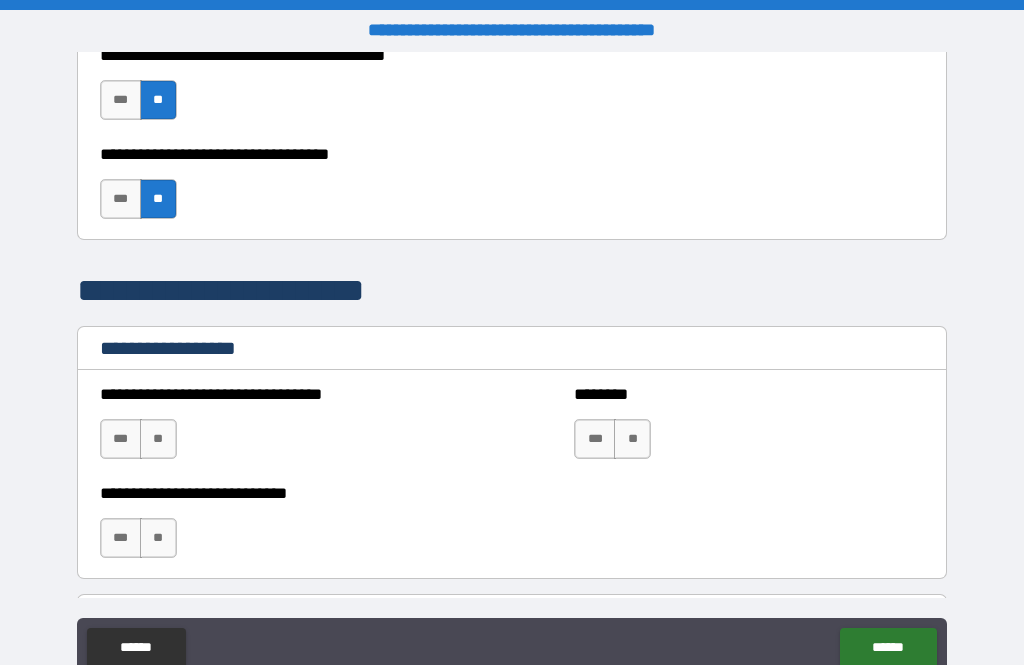 scroll, scrollTop: 1272, scrollLeft: 0, axis: vertical 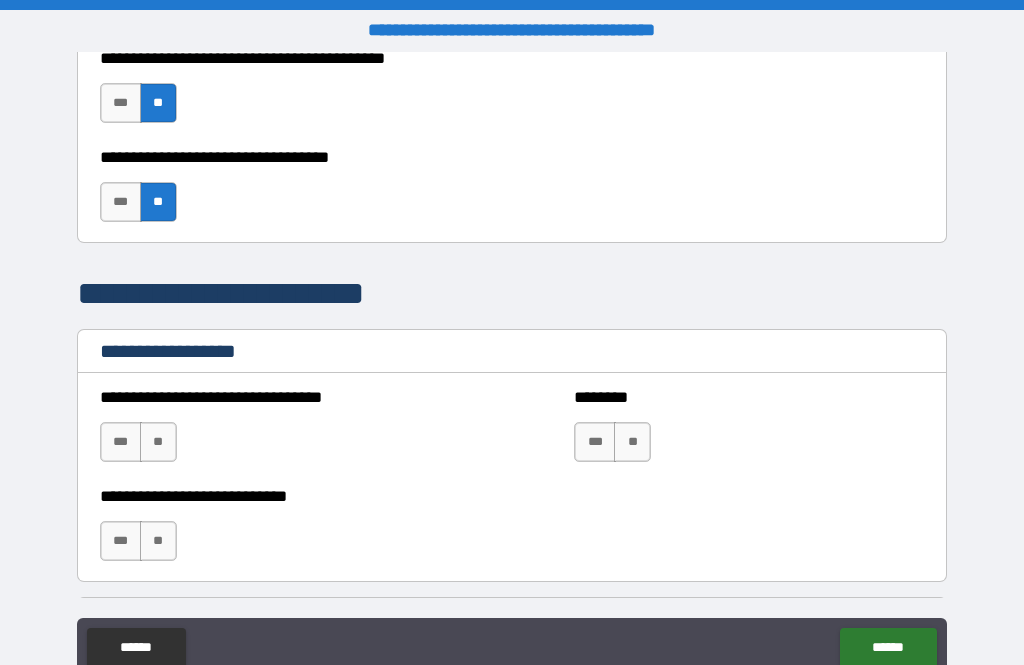 click on "**" at bounding box center (158, 442) 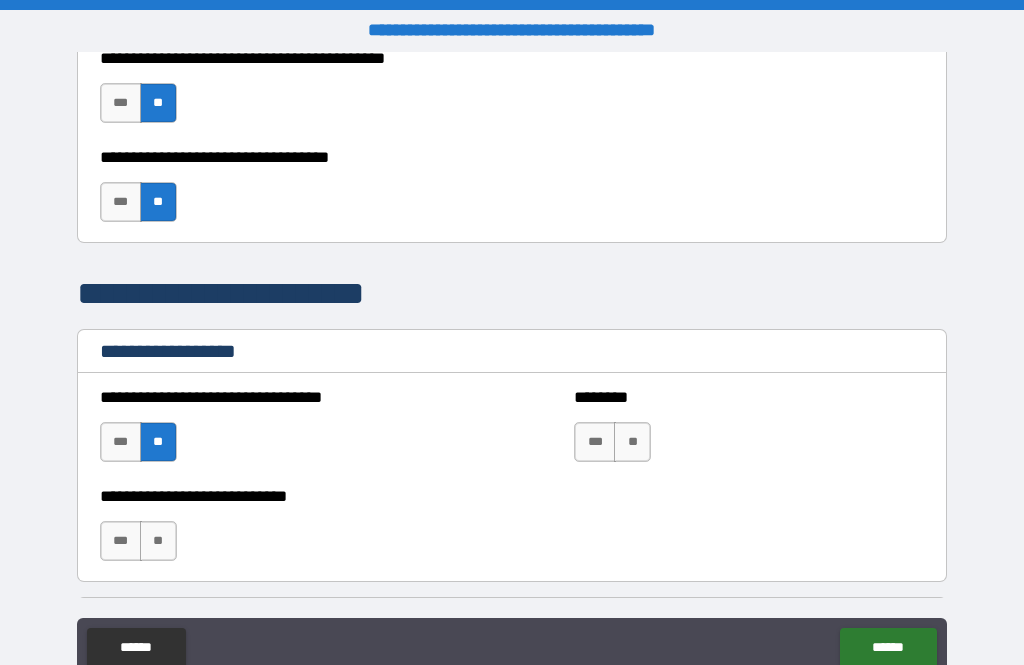 click on "**" at bounding box center (632, 442) 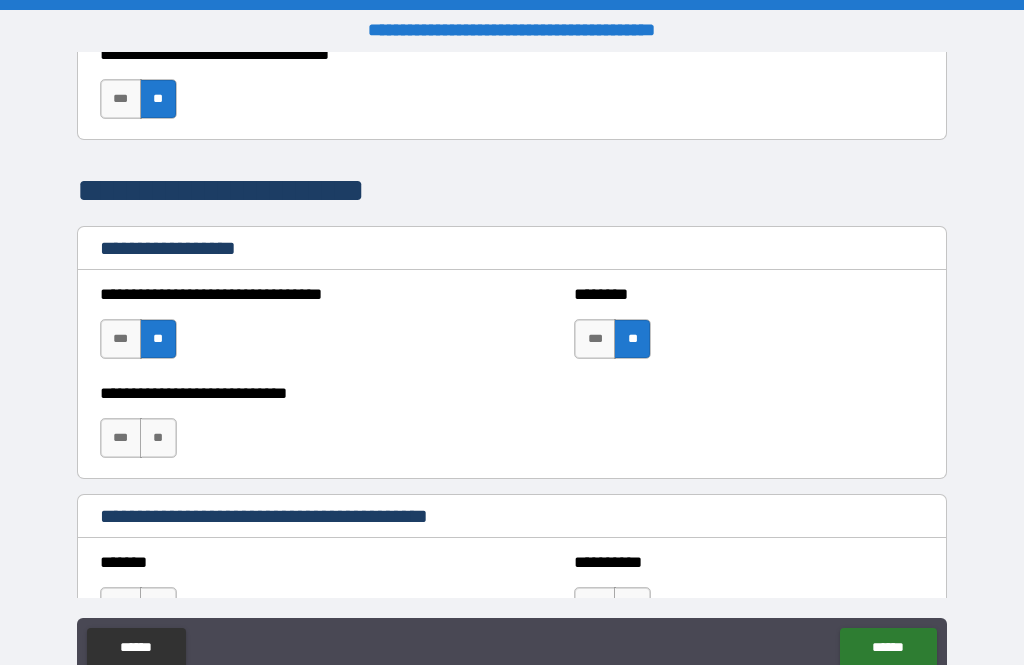 scroll, scrollTop: 1375, scrollLeft: 0, axis: vertical 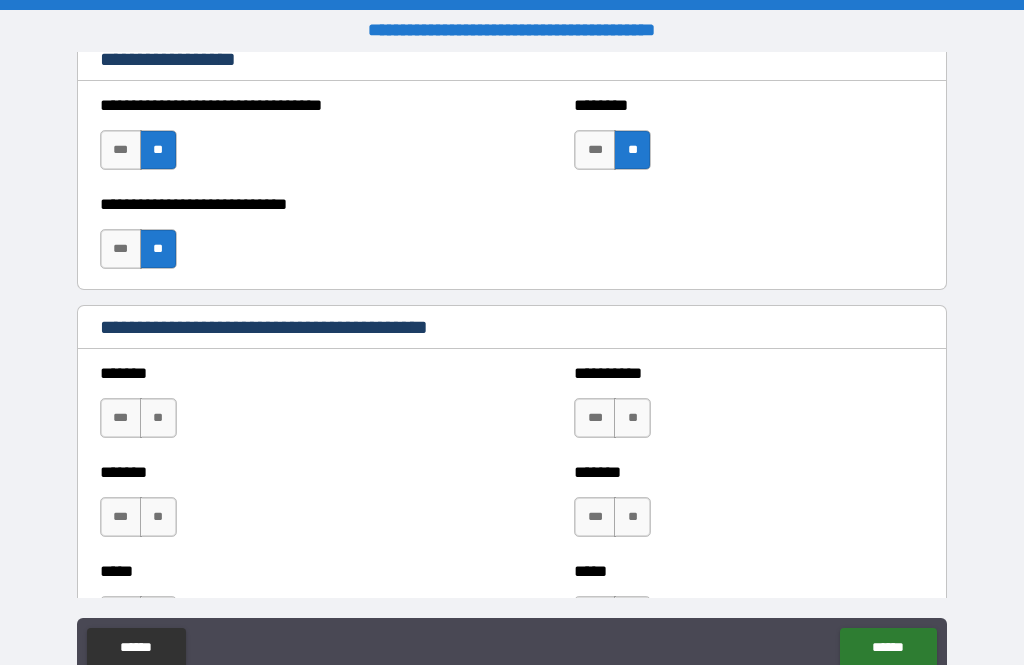click on "**" at bounding box center [158, 418] 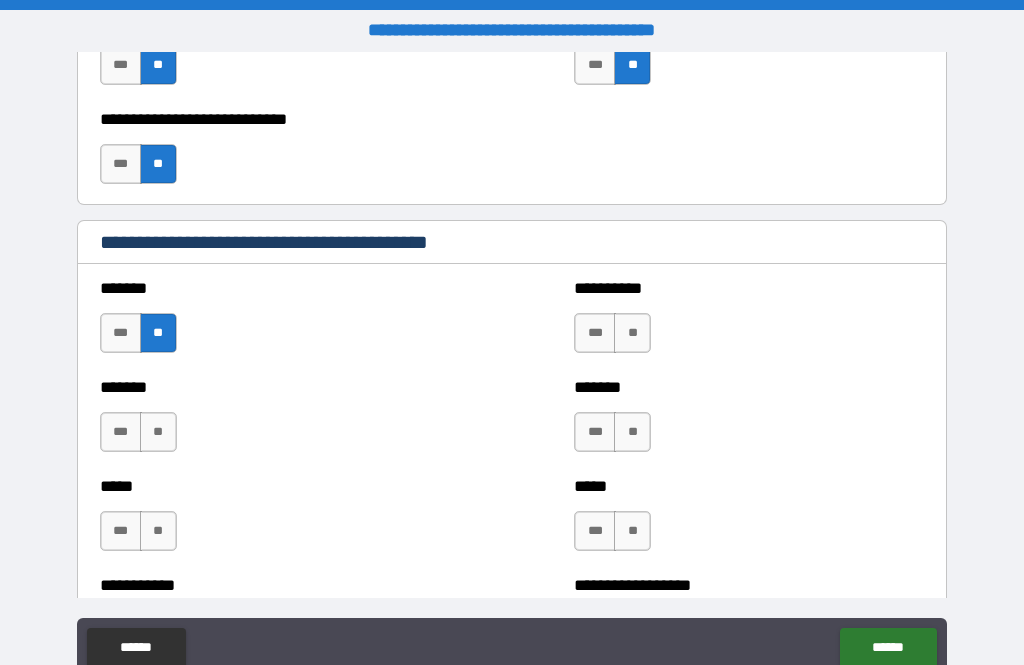 scroll, scrollTop: 1649, scrollLeft: 0, axis: vertical 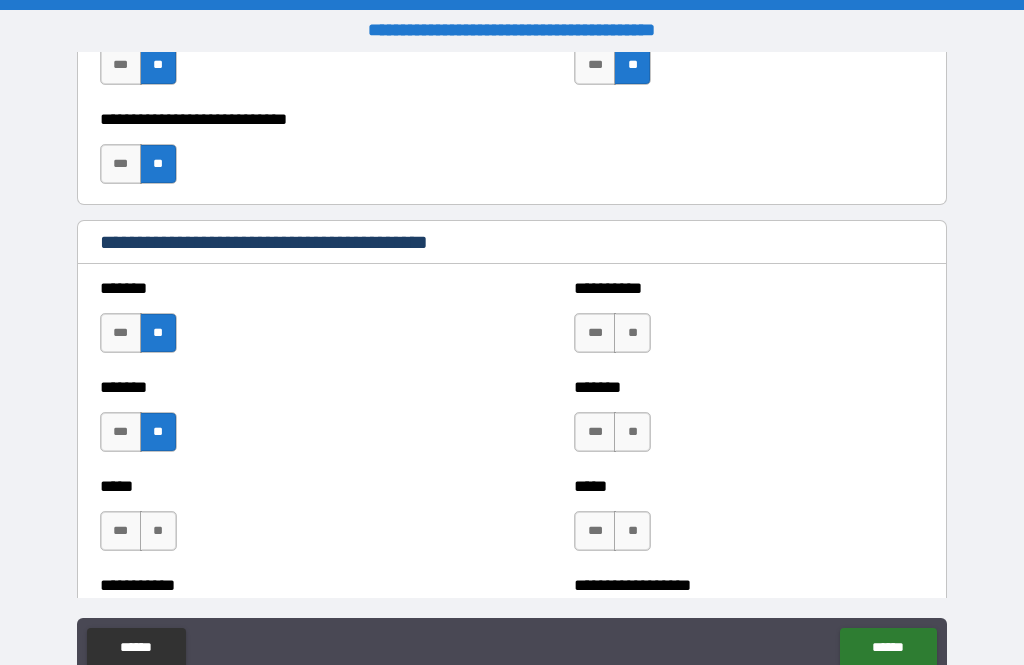 click on "**" at bounding box center (158, 531) 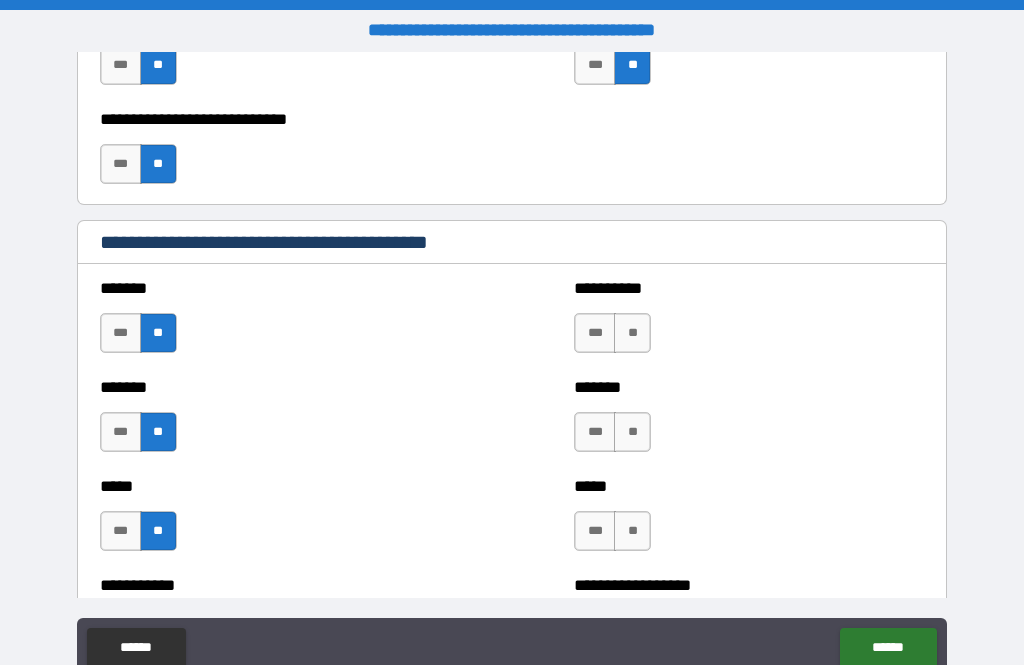 click on "**" at bounding box center [632, 333] 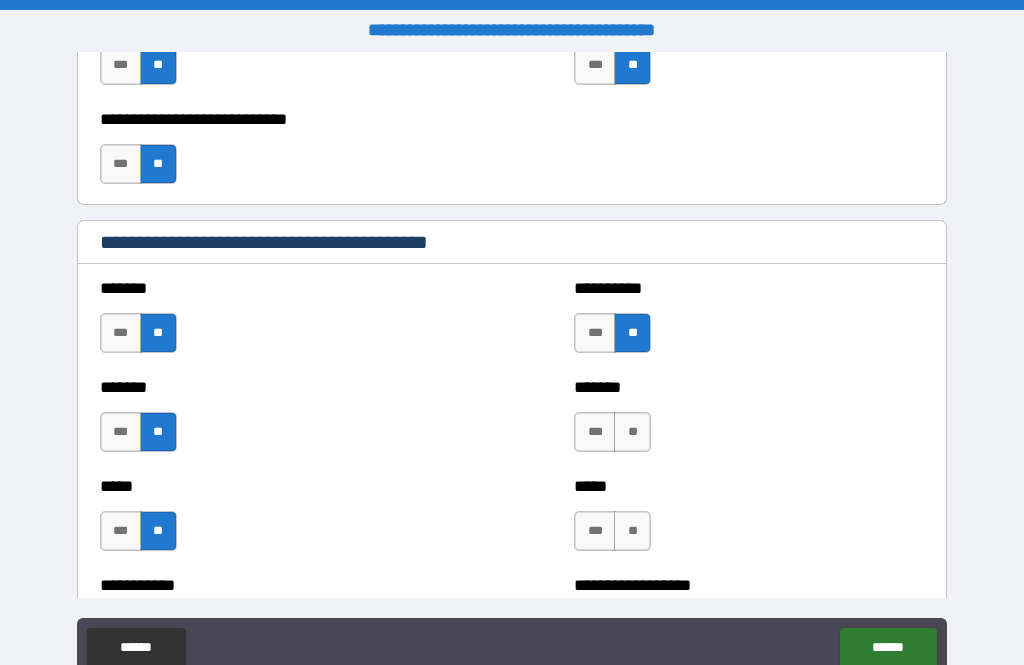 click on "**" at bounding box center [632, 432] 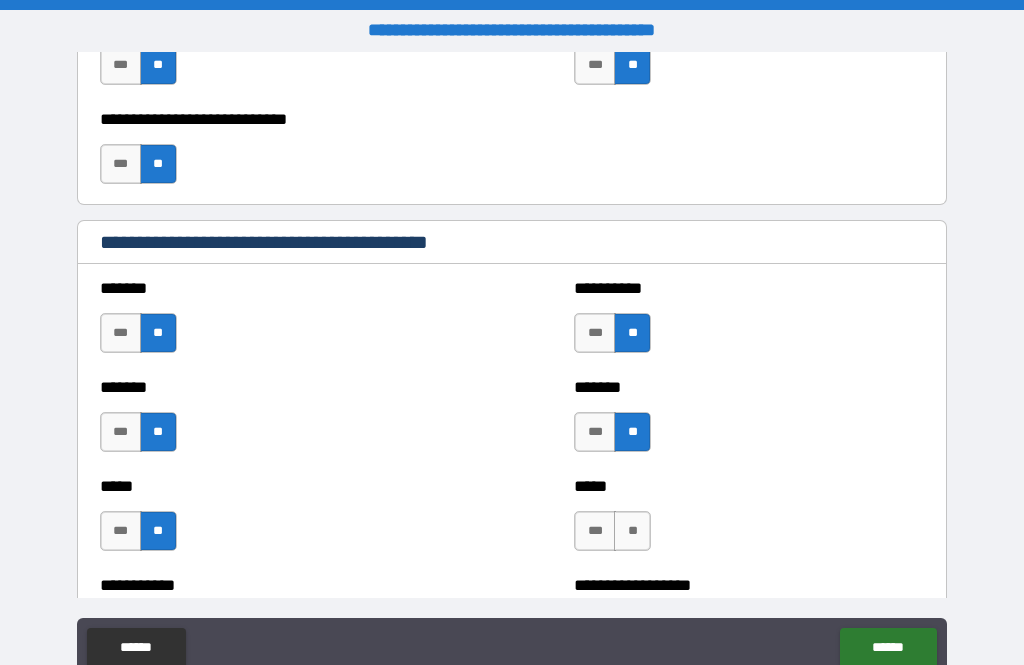 click on "**" at bounding box center (632, 531) 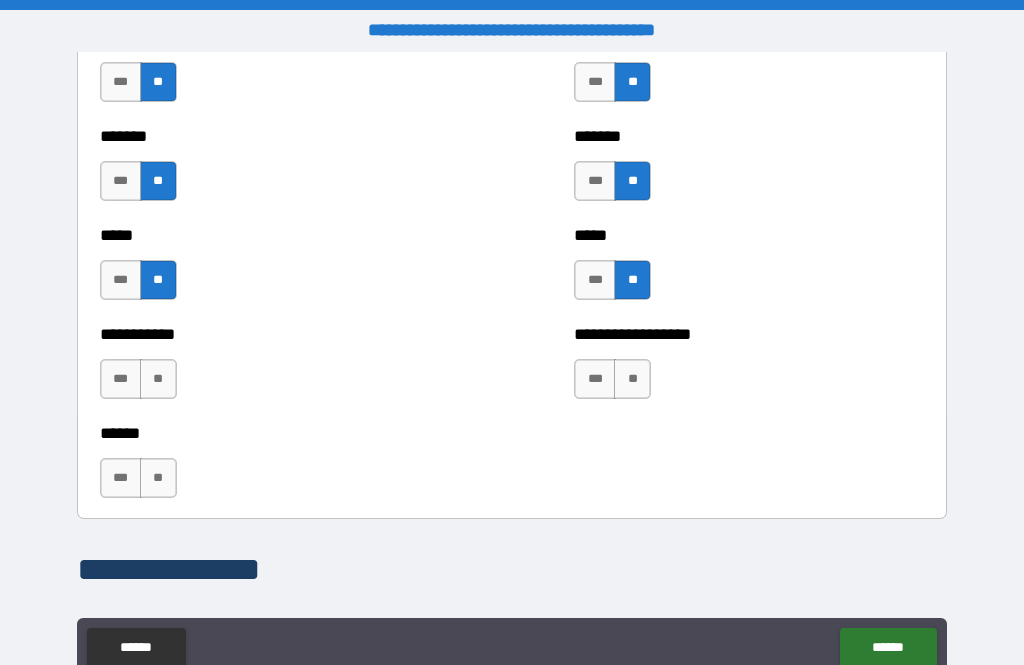 scroll, scrollTop: 1901, scrollLeft: 0, axis: vertical 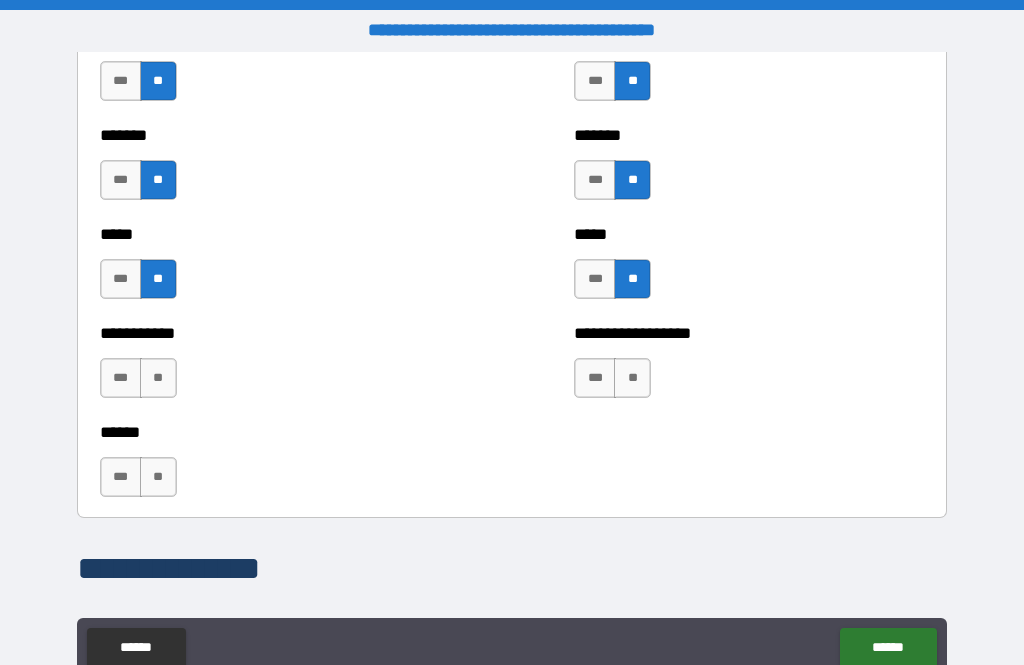 click on "**" at bounding box center (632, 378) 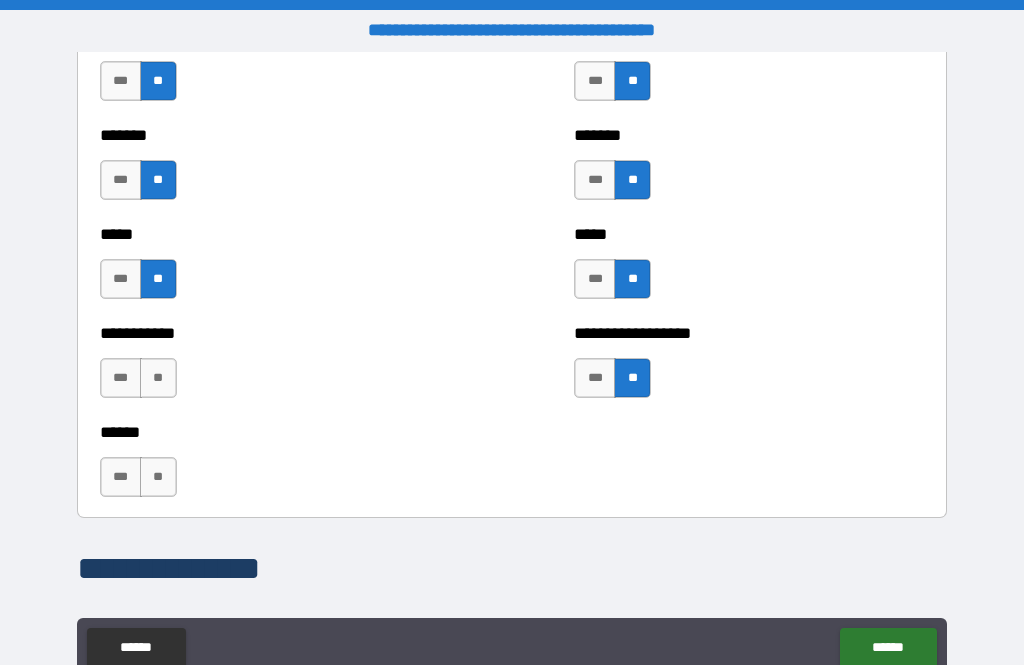 click on "**" at bounding box center [158, 378] 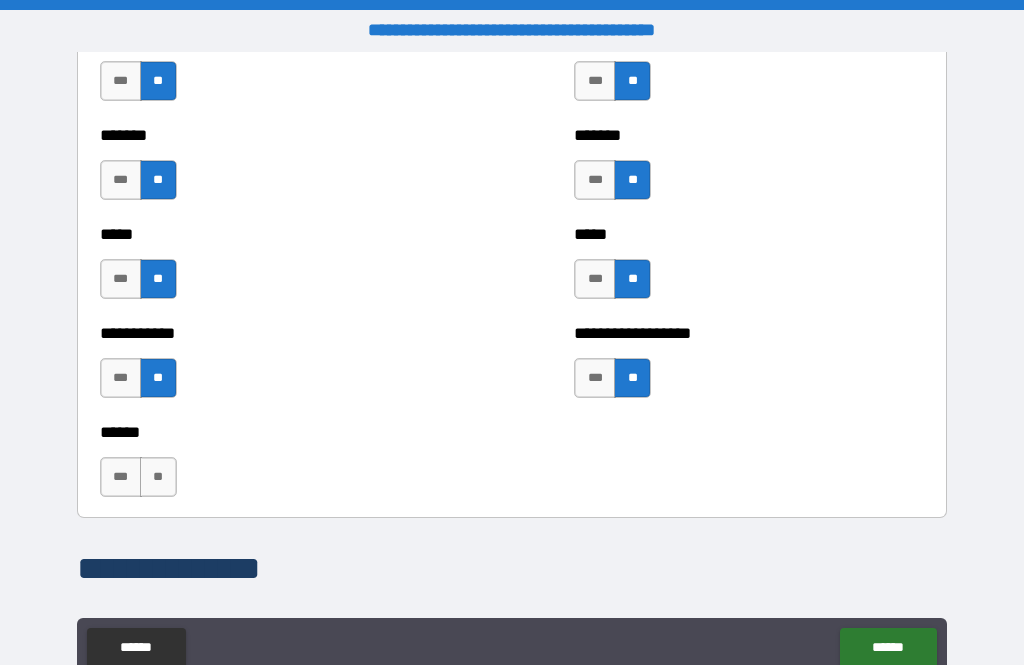 click on "**" at bounding box center [158, 477] 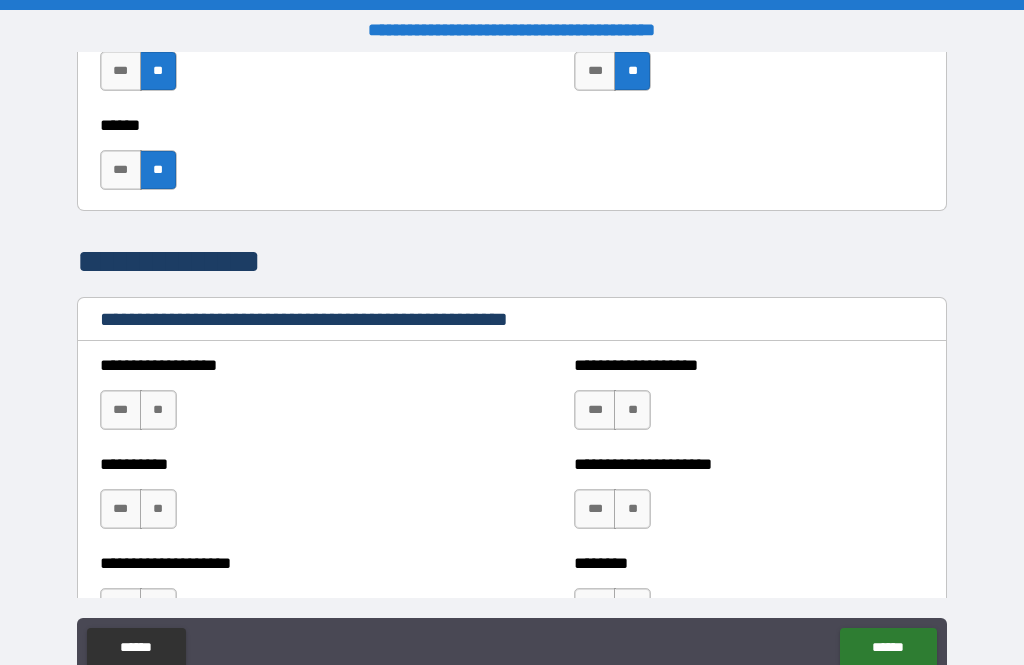 scroll, scrollTop: 2207, scrollLeft: 0, axis: vertical 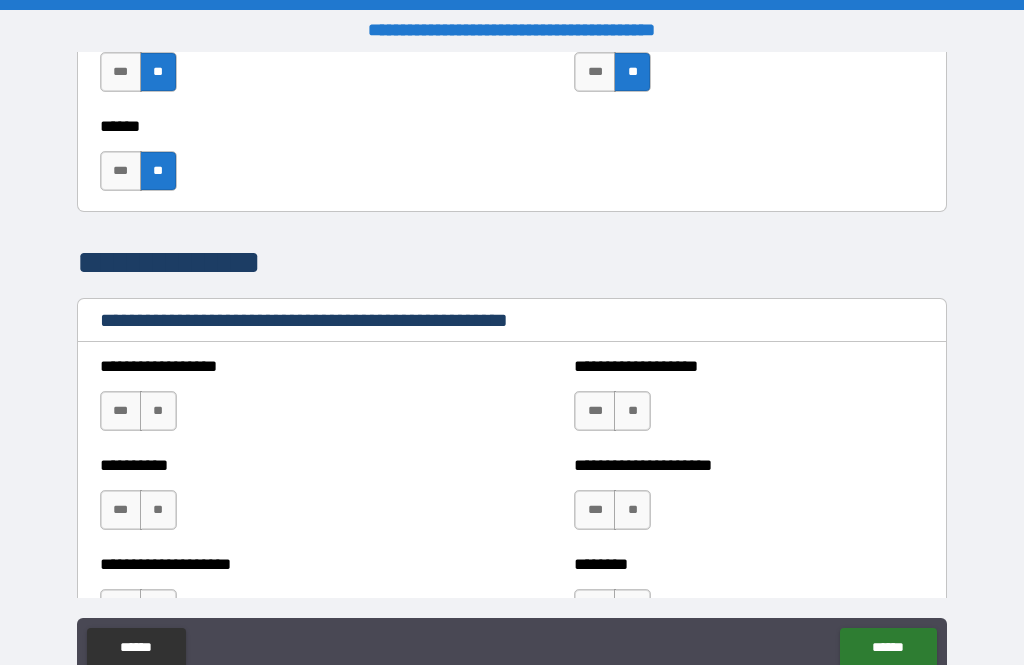 click on "**" at bounding box center [158, 411] 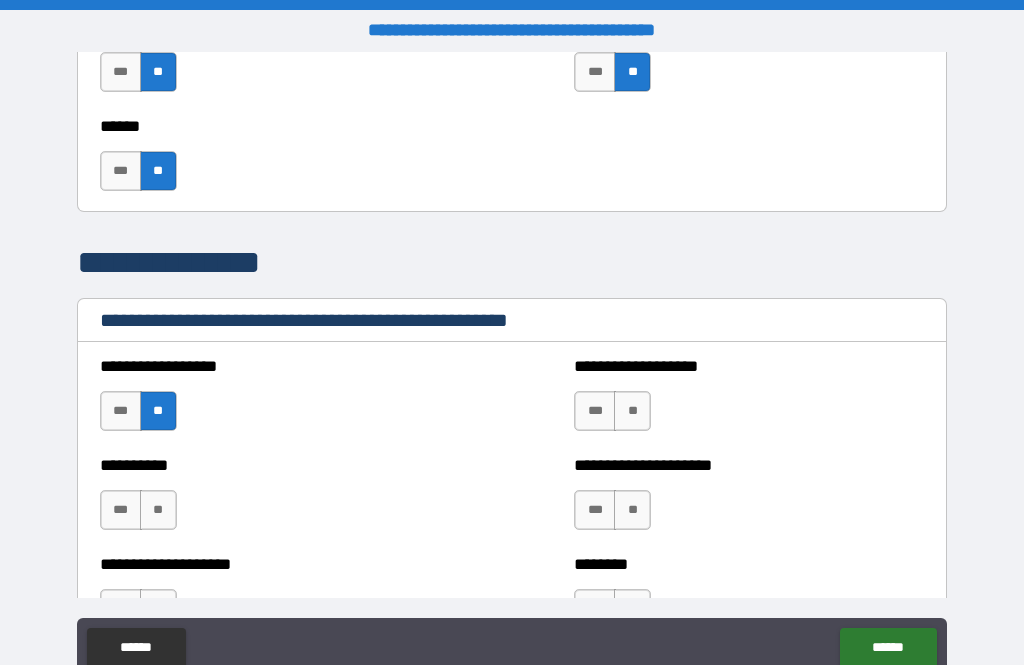 click on "**" at bounding box center (632, 411) 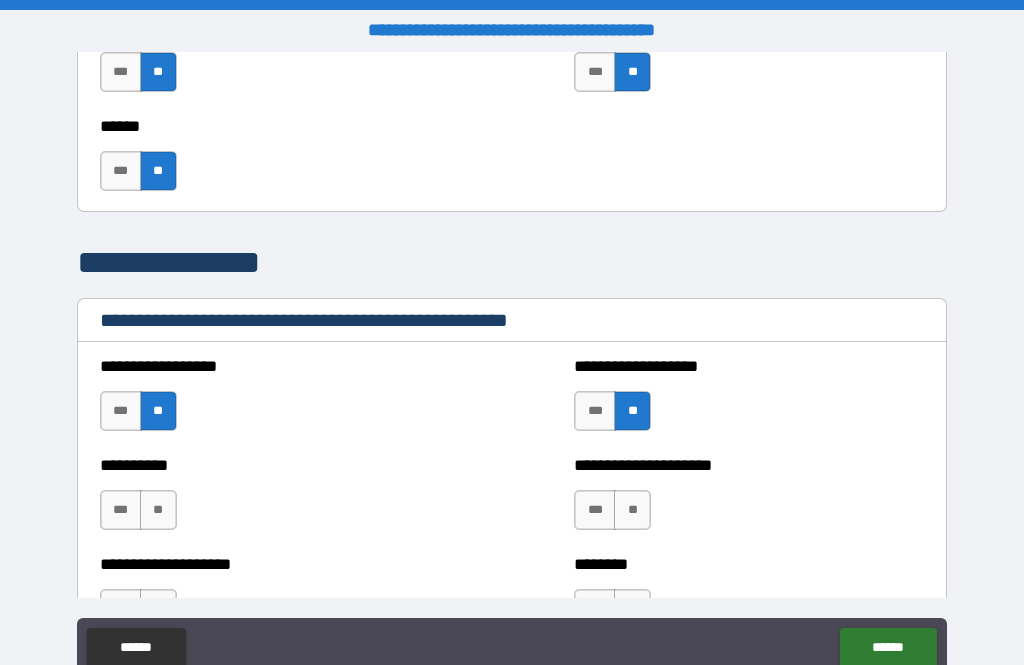 scroll, scrollTop: 2321, scrollLeft: 0, axis: vertical 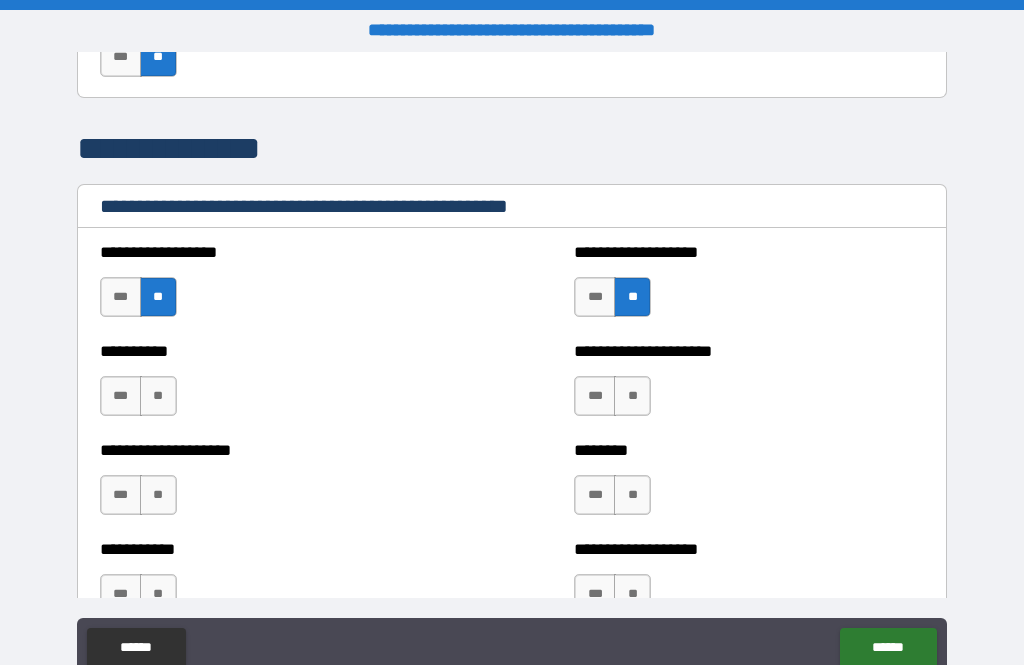 click on "**" at bounding box center (158, 396) 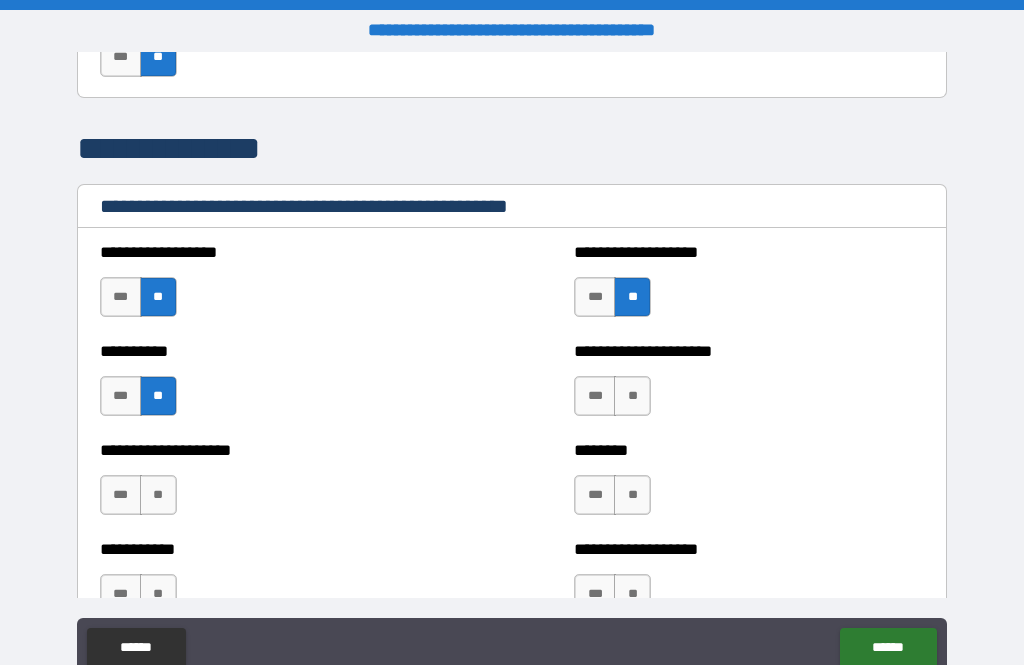 click on "**" at bounding box center [632, 396] 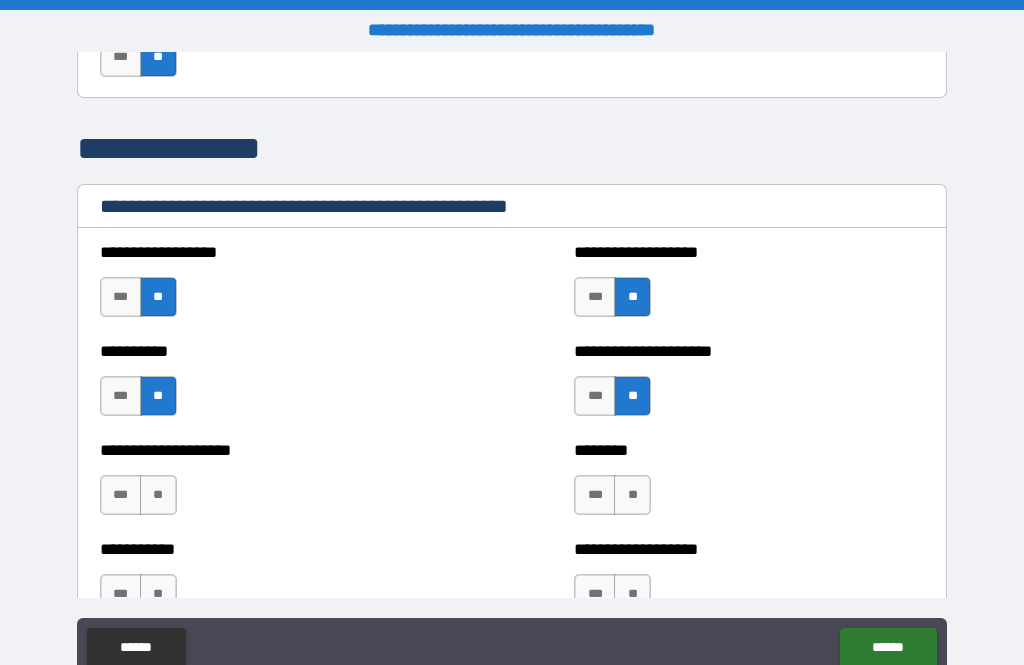 click on "**" at bounding box center (632, 495) 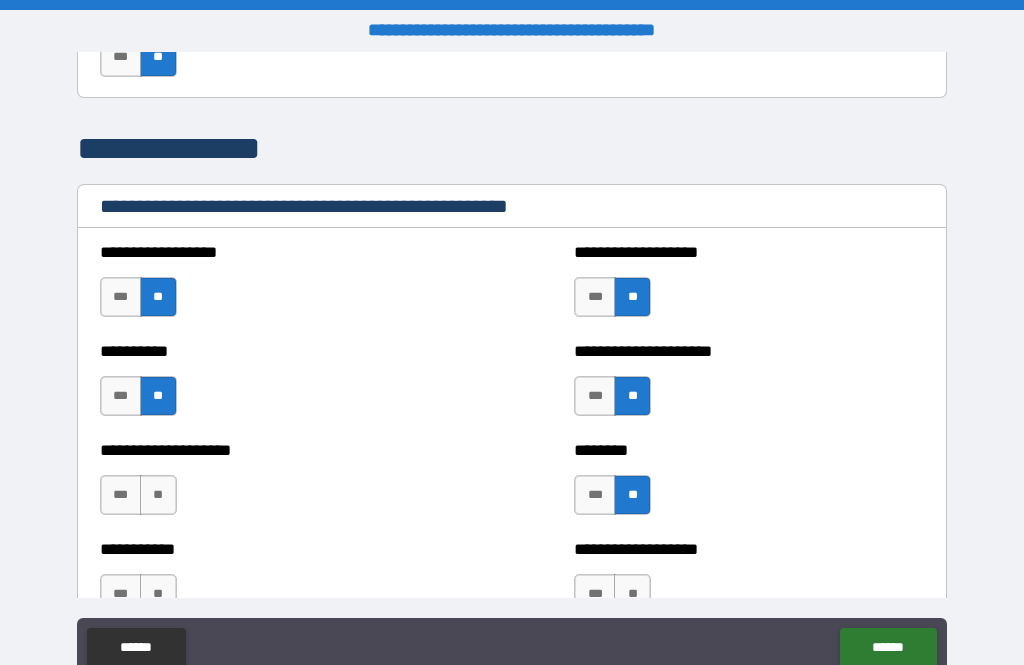 scroll, scrollTop: 2488, scrollLeft: 0, axis: vertical 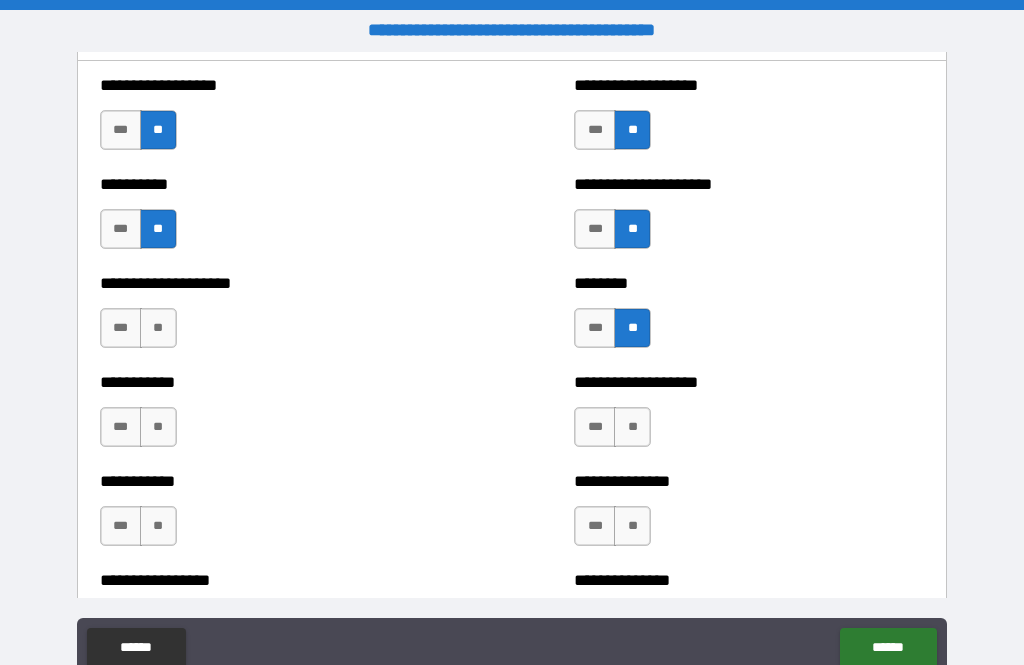 click on "**" at bounding box center [158, 328] 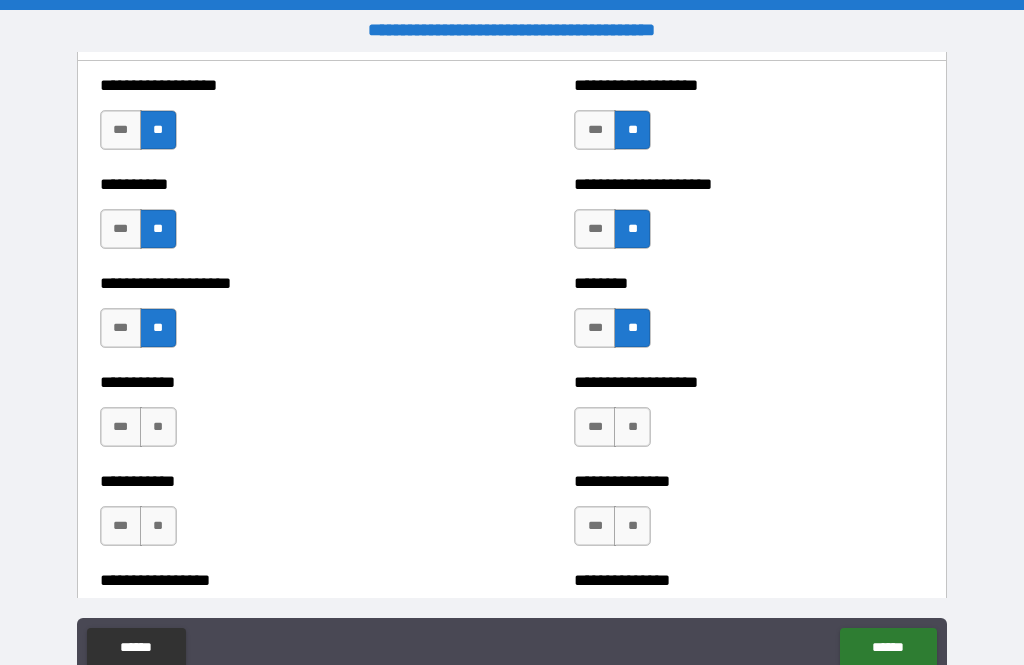 click on "**" at bounding box center (158, 427) 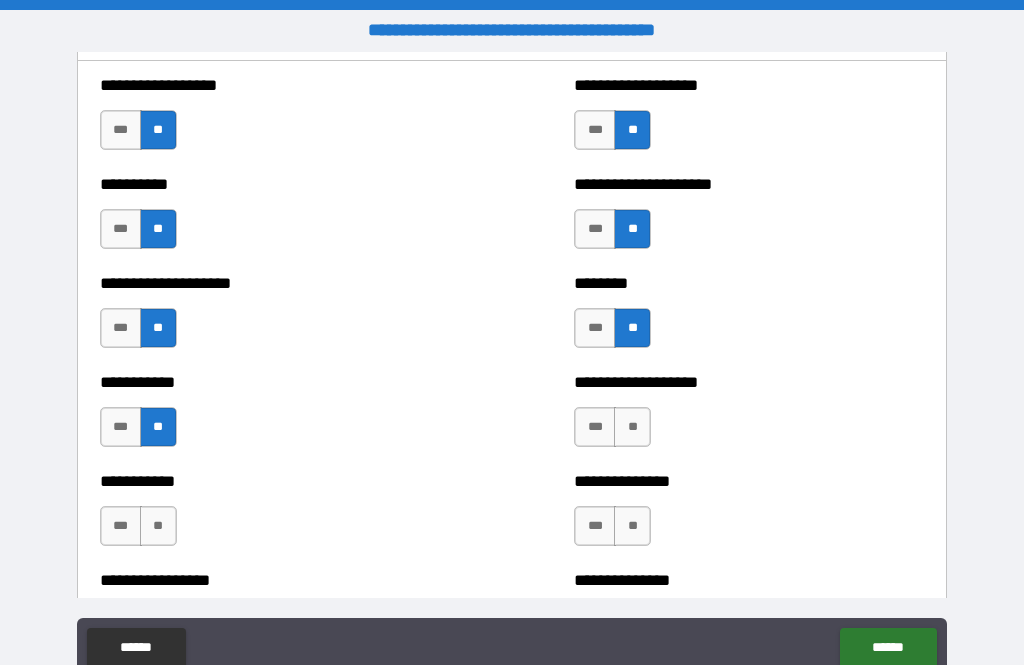 click on "**" at bounding box center (632, 427) 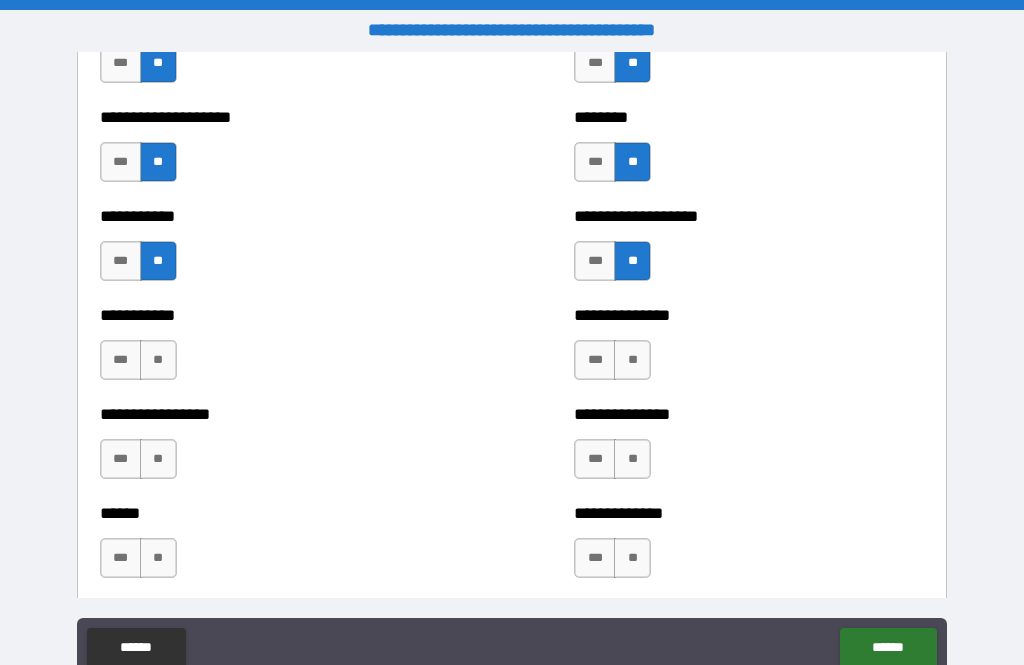scroll, scrollTop: 2655, scrollLeft: 0, axis: vertical 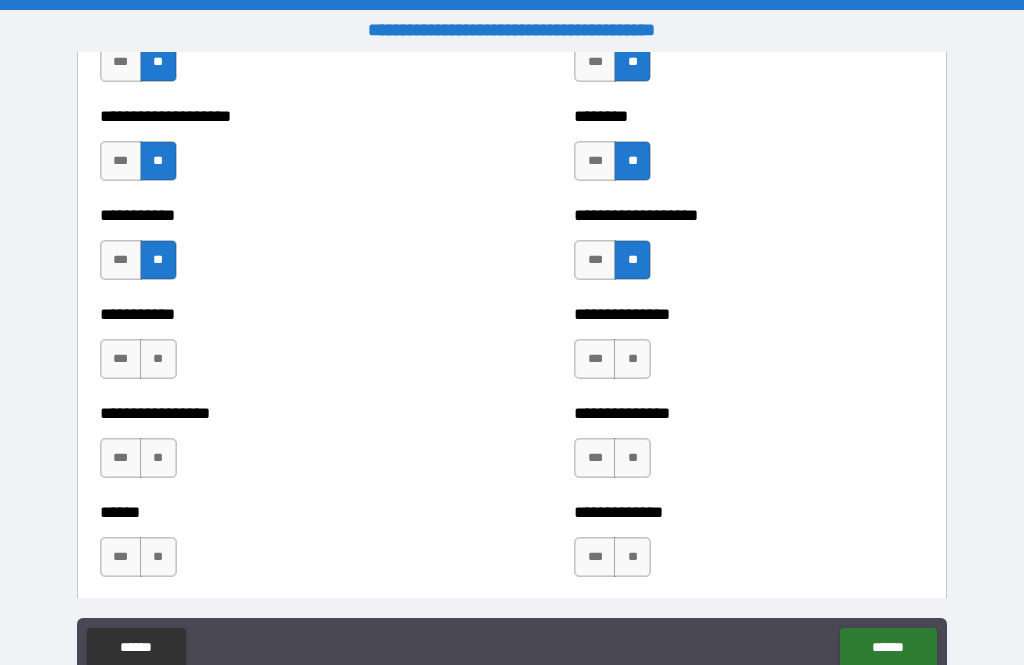 click on "**" at bounding box center (632, 359) 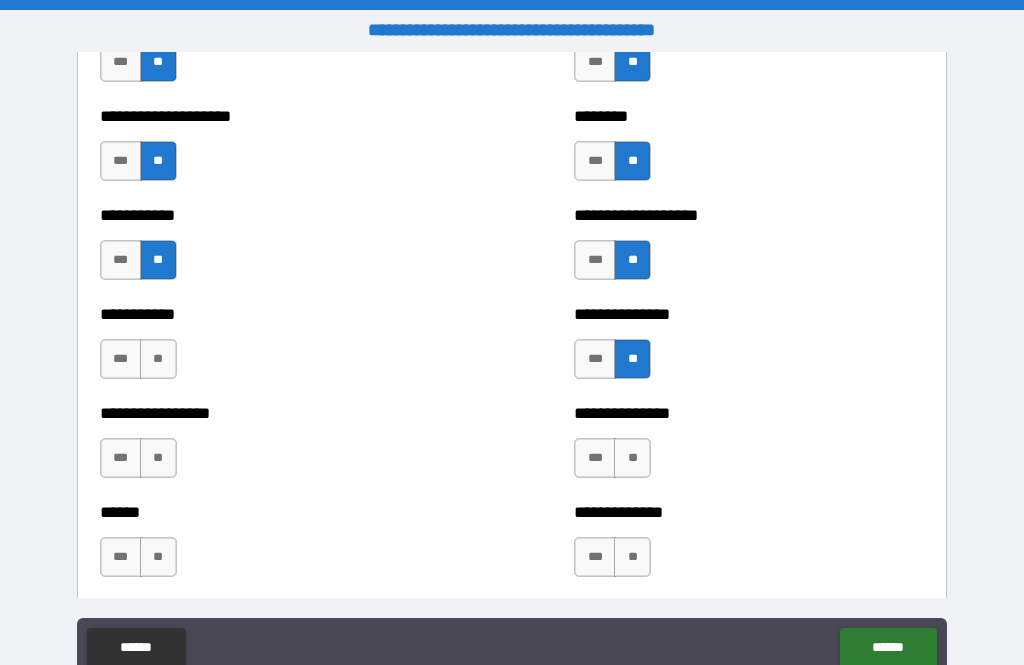 click on "**" at bounding box center [158, 359] 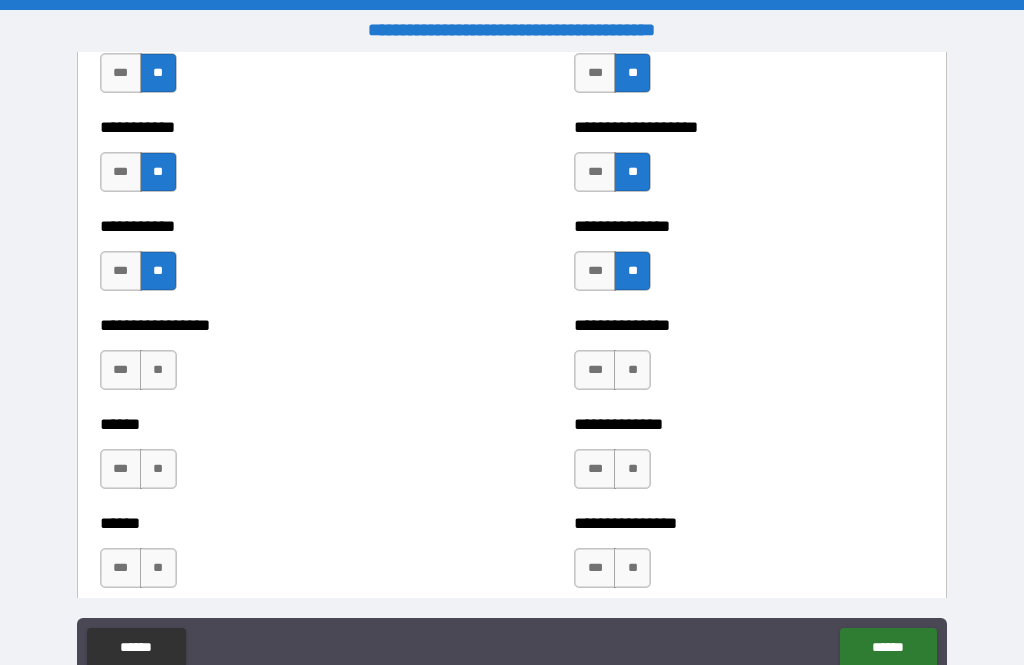 scroll, scrollTop: 2744, scrollLeft: 0, axis: vertical 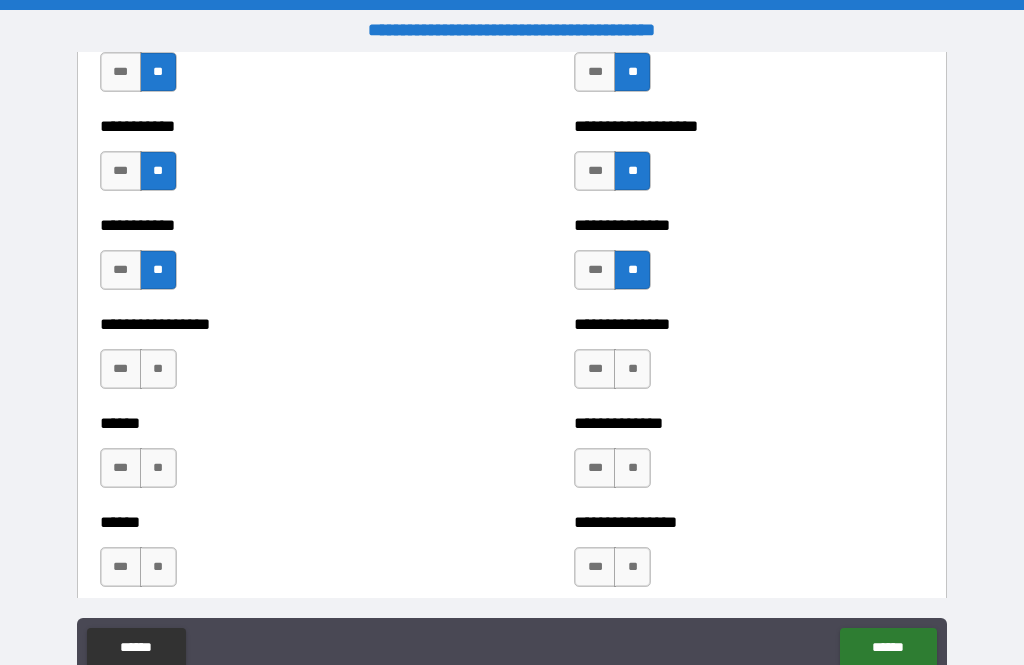 click on "**" at bounding box center (158, 369) 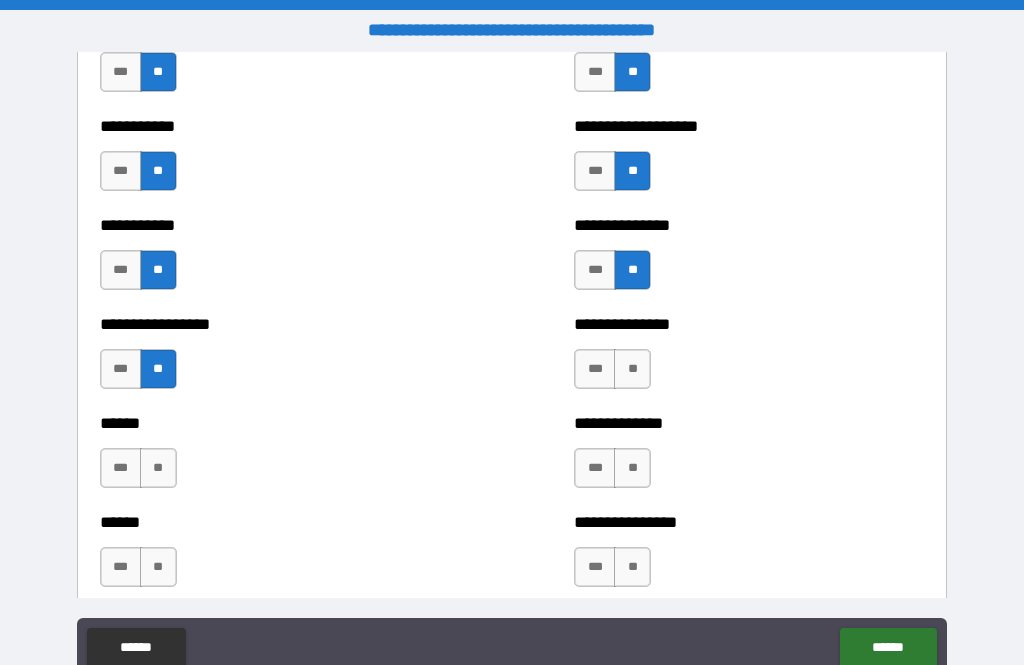 click on "**" at bounding box center [632, 369] 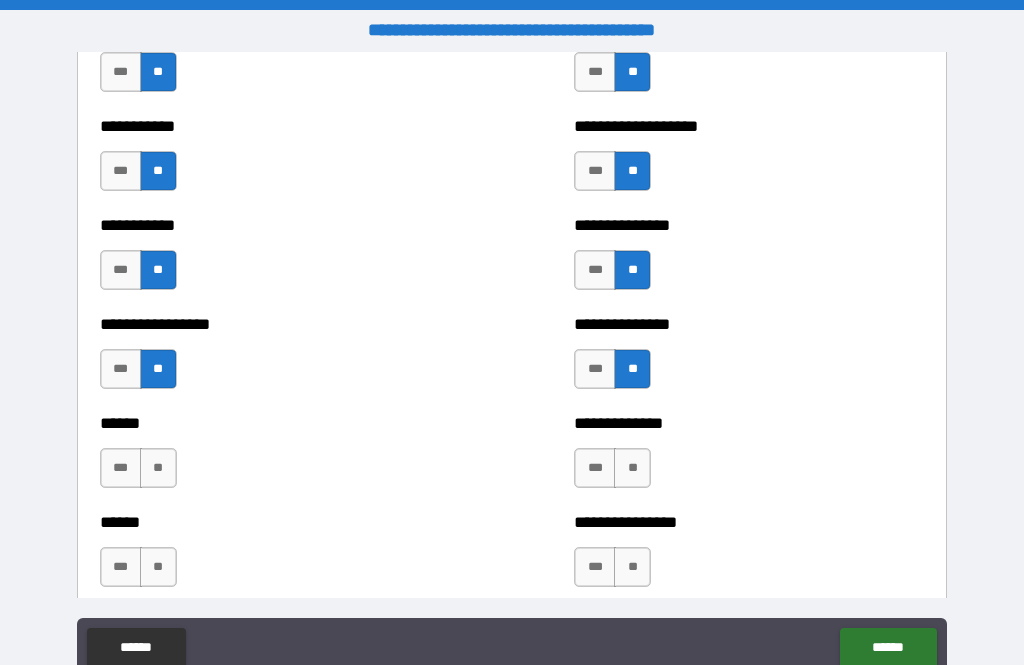 click on "**" at bounding box center (632, 468) 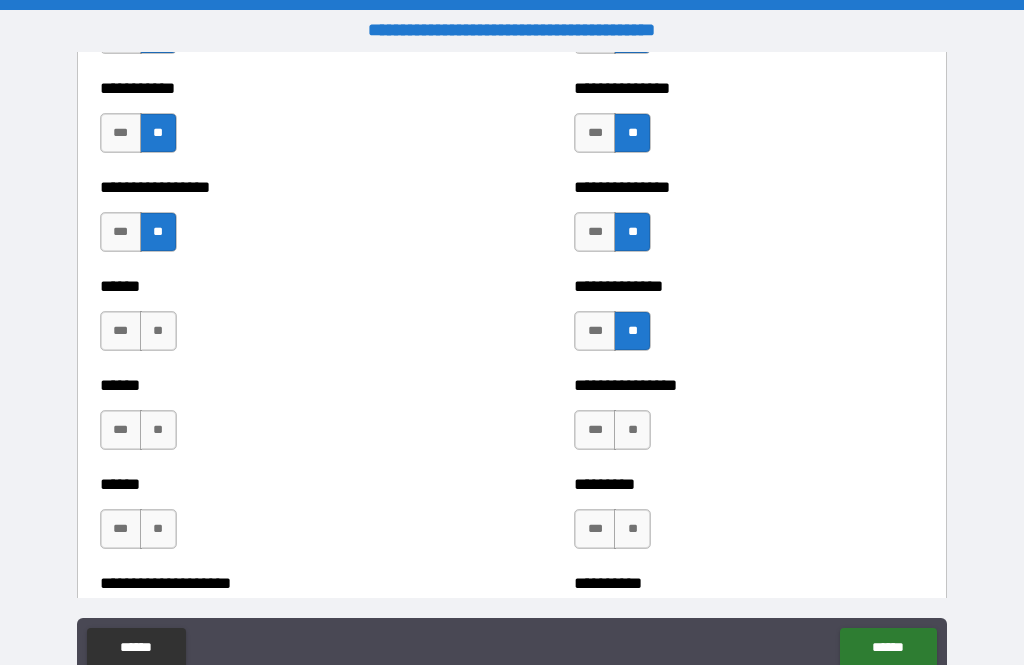 scroll, scrollTop: 2886, scrollLeft: 0, axis: vertical 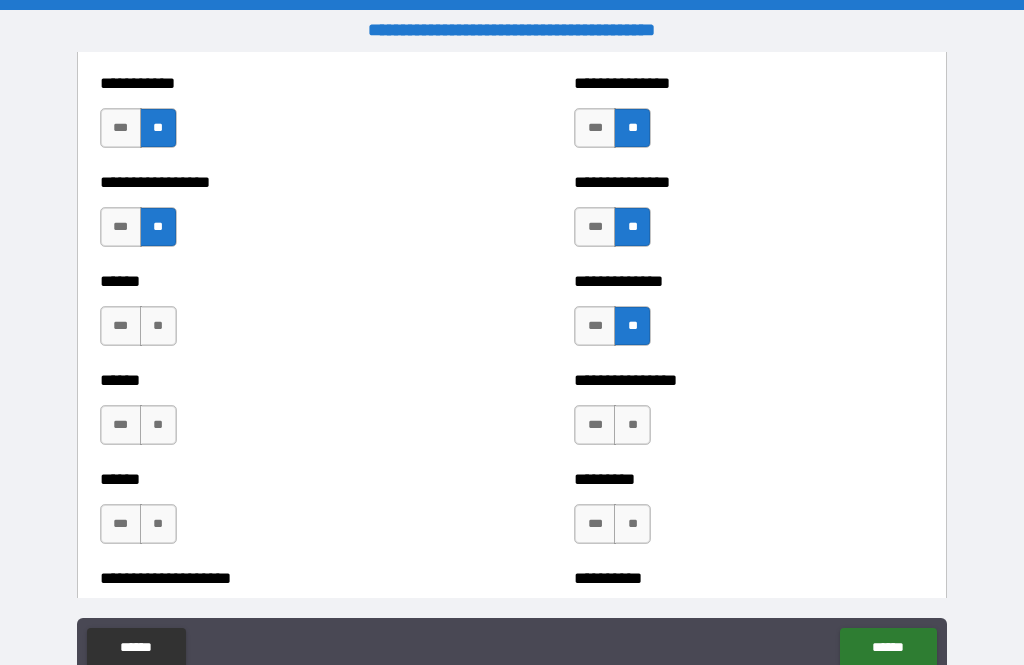 click on "**" at bounding box center (158, 326) 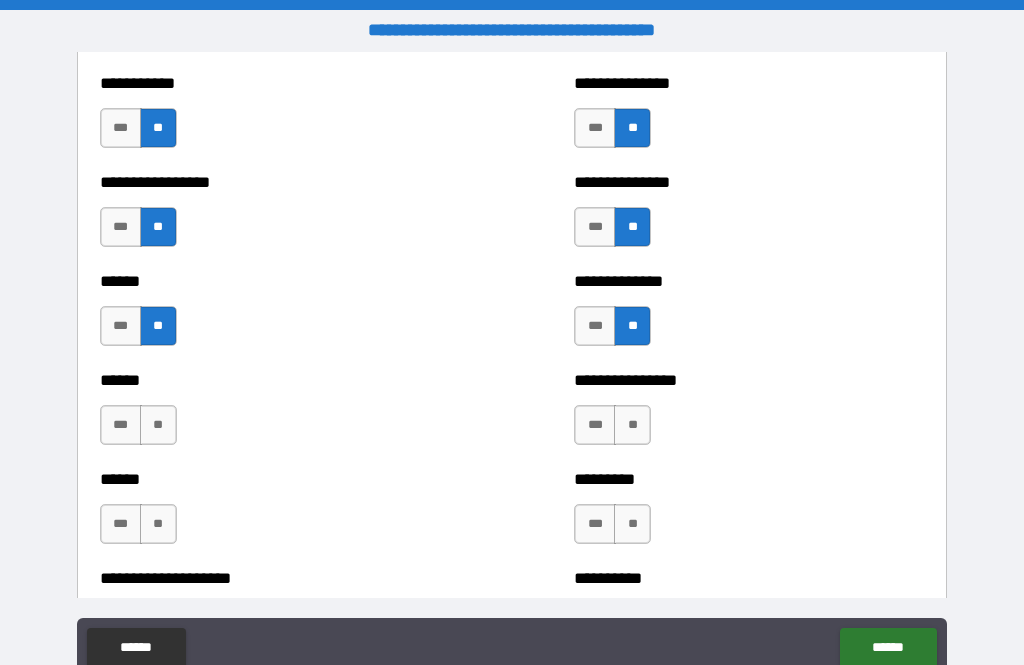 click on "**" at bounding box center [158, 425] 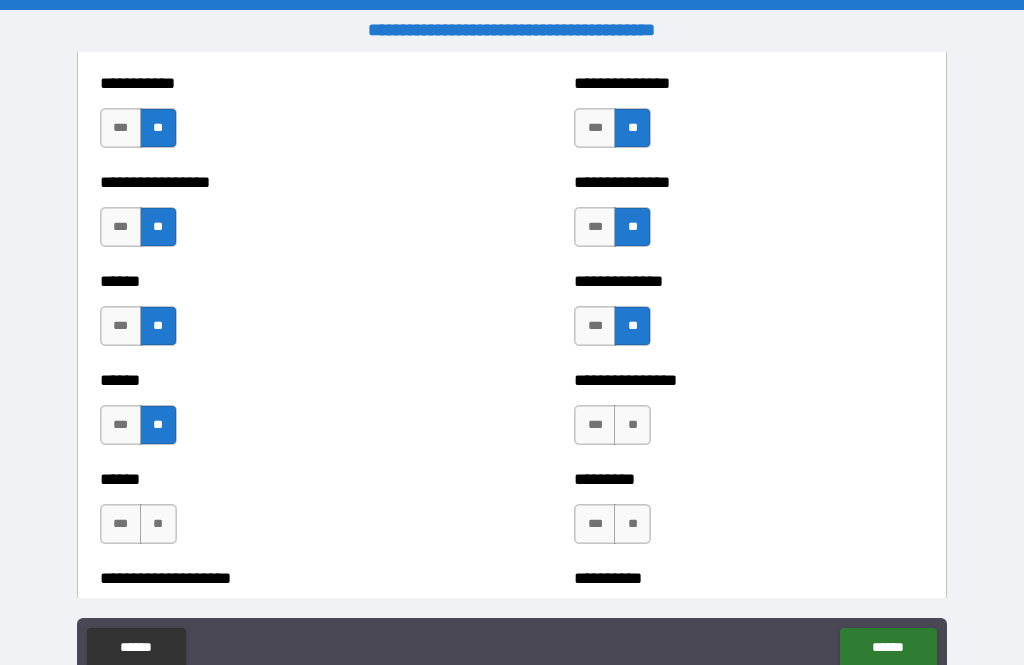 click on "**" at bounding box center [632, 425] 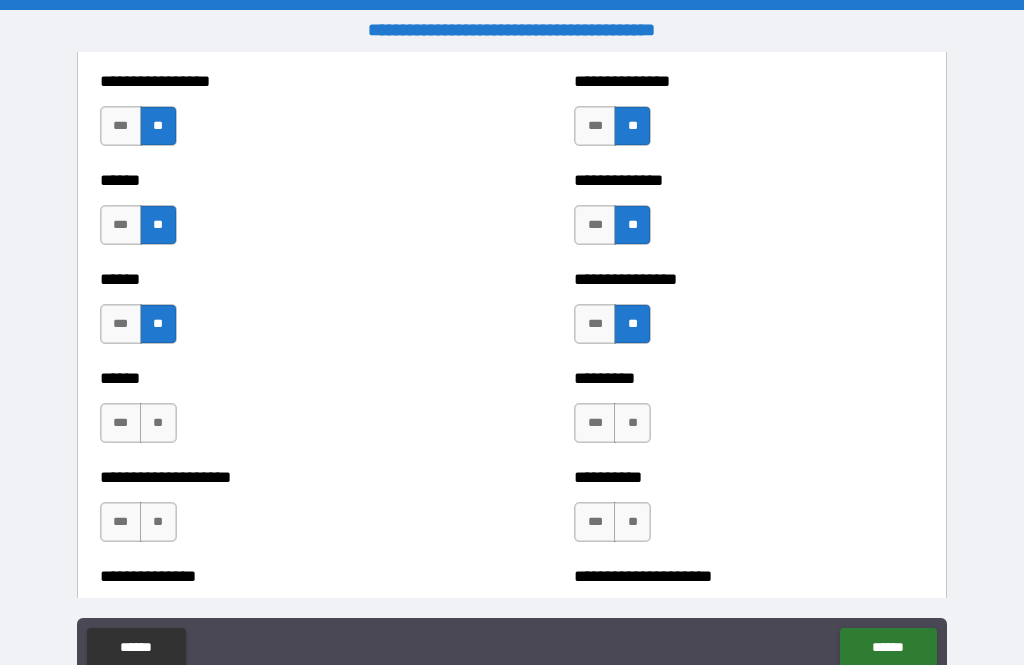 scroll, scrollTop: 2990, scrollLeft: 0, axis: vertical 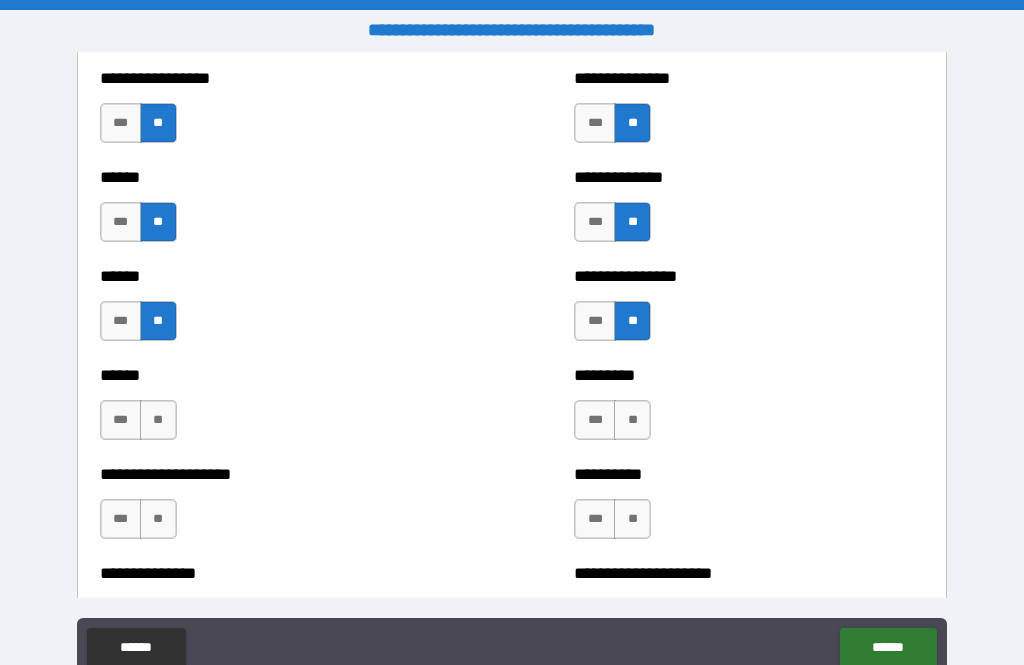 click on "***" at bounding box center (121, 321) 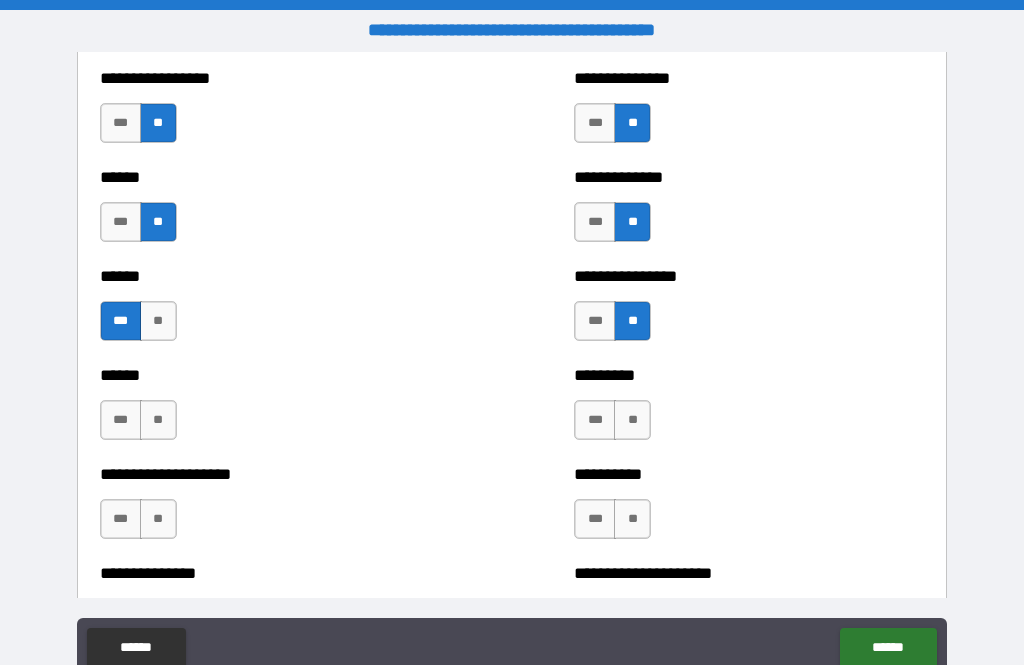 click on "**" at bounding box center [158, 420] 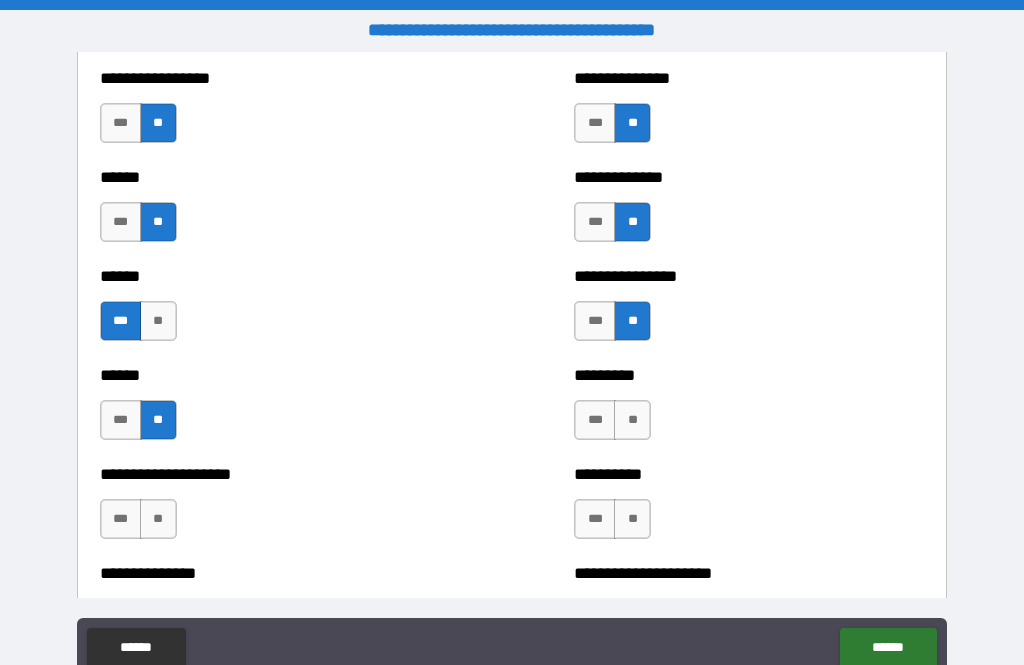 click on "**" at bounding box center (632, 420) 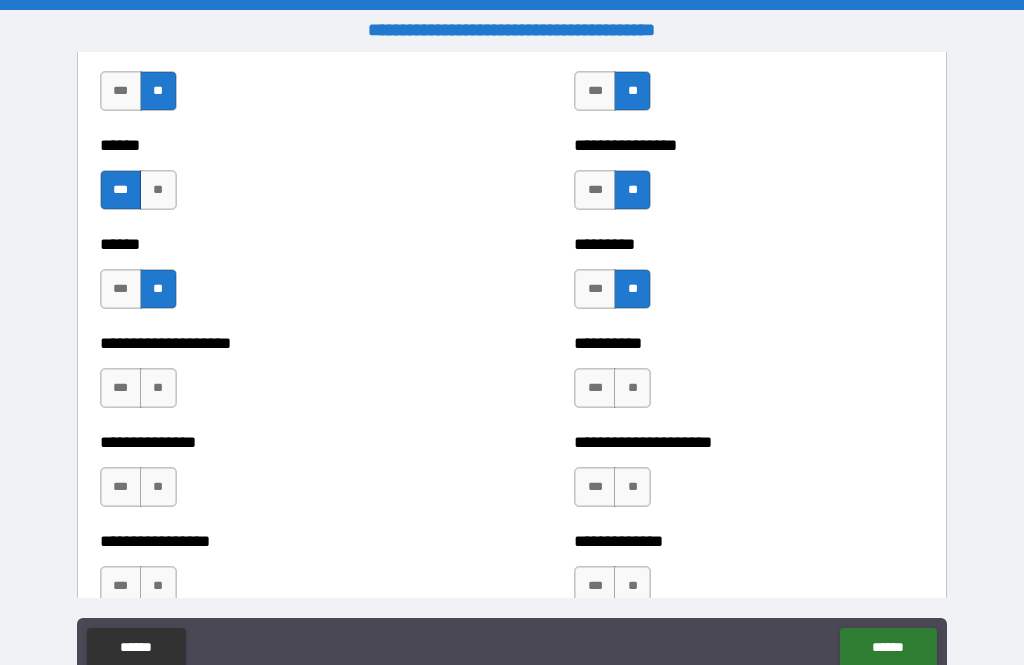 scroll, scrollTop: 3123, scrollLeft: 0, axis: vertical 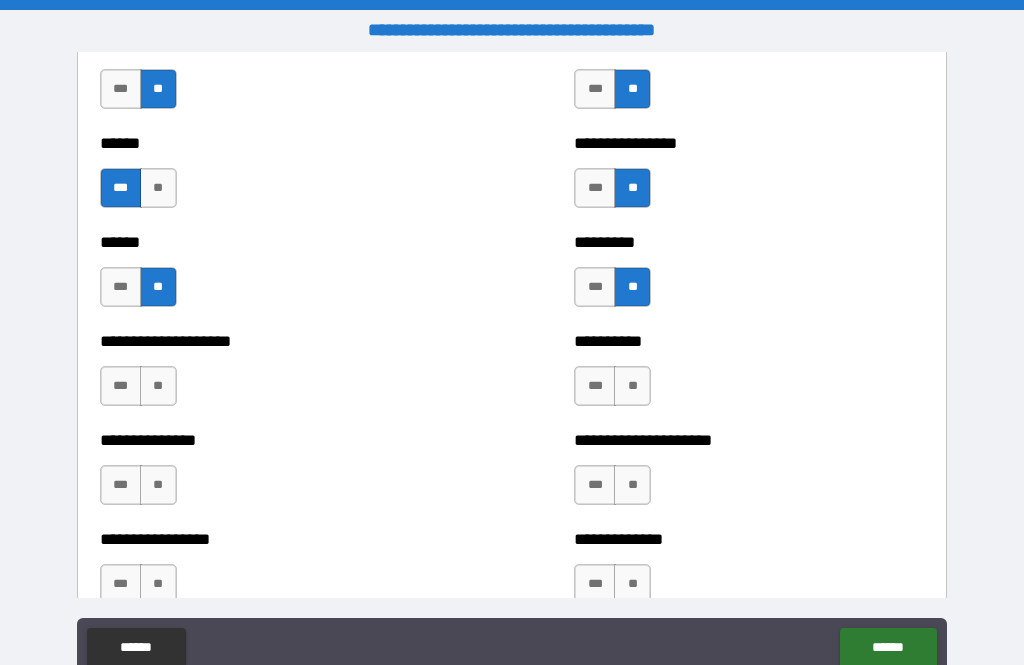 click on "**" at bounding box center [158, 386] 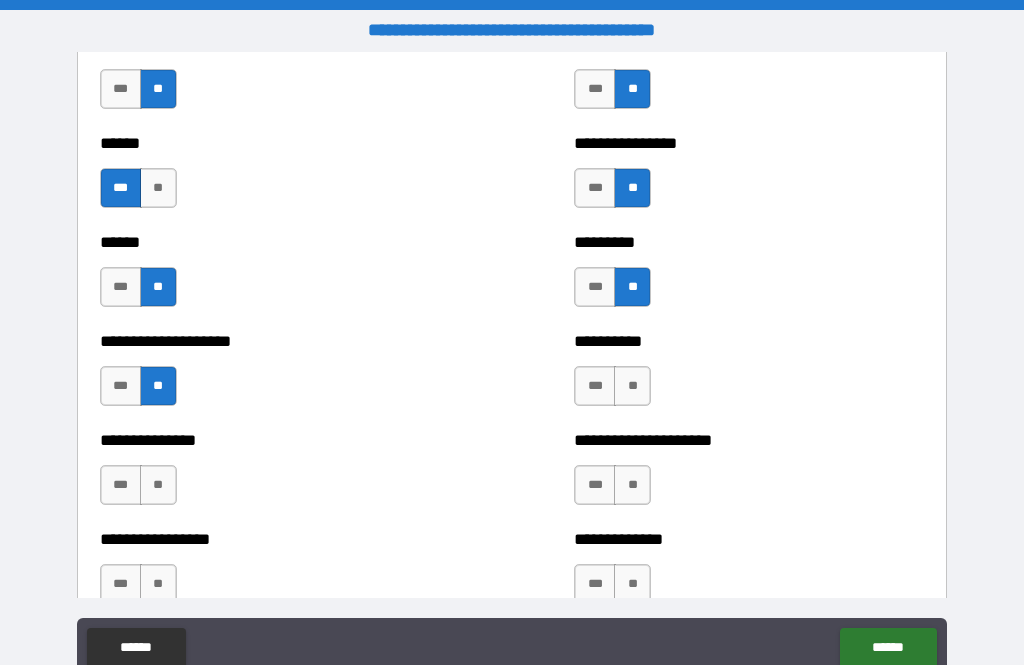 click on "**" at bounding box center (632, 386) 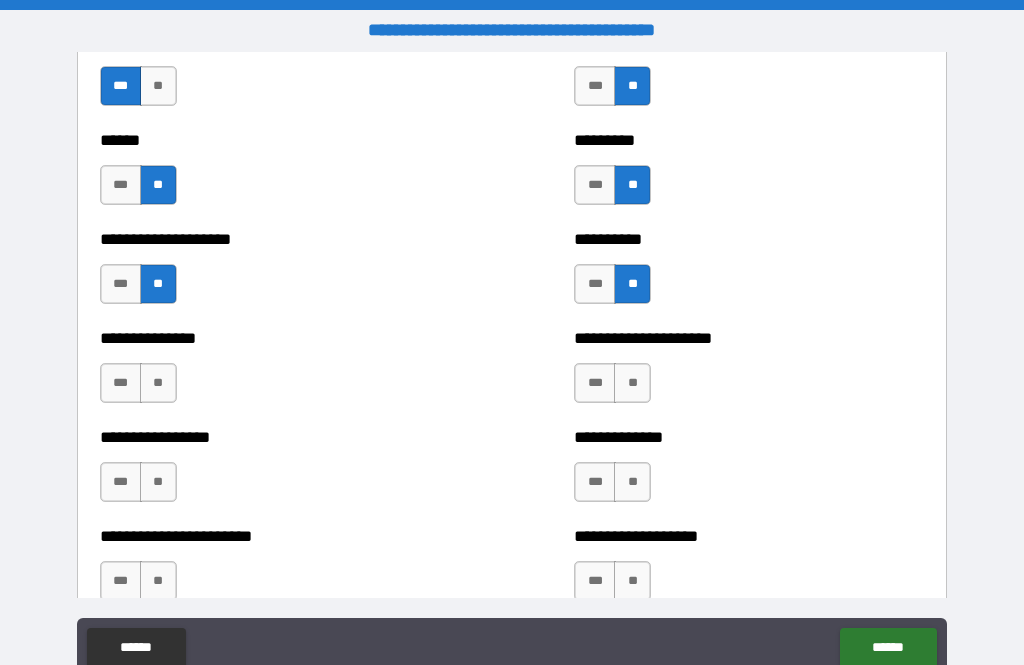 scroll, scrollTop: 3225, scrollLeft: 0, axis: vertical 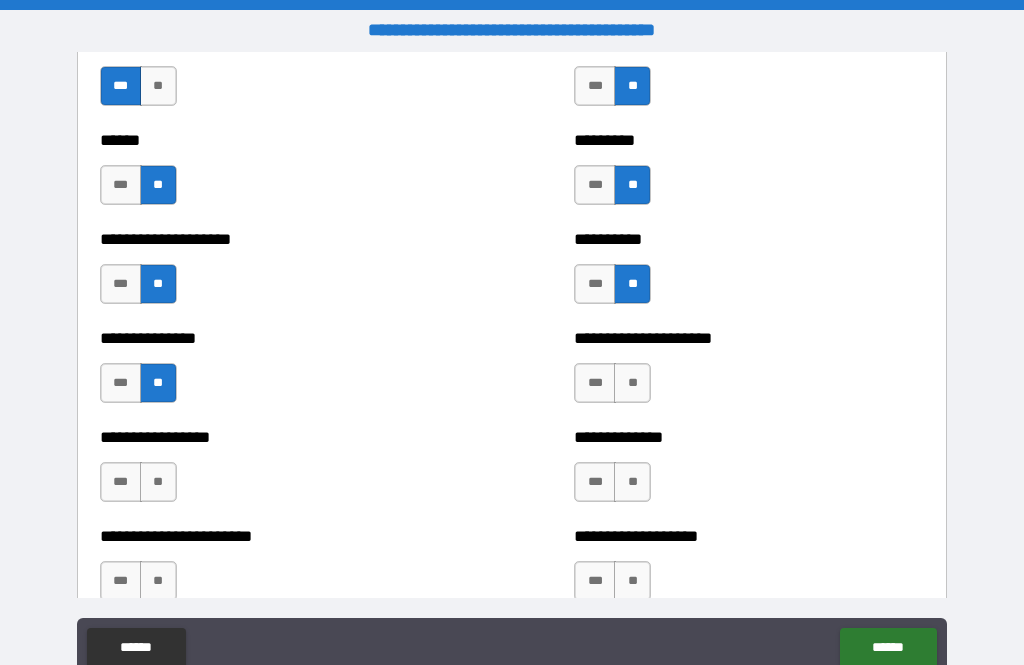 click on "**" at bounding box center (632, 383) 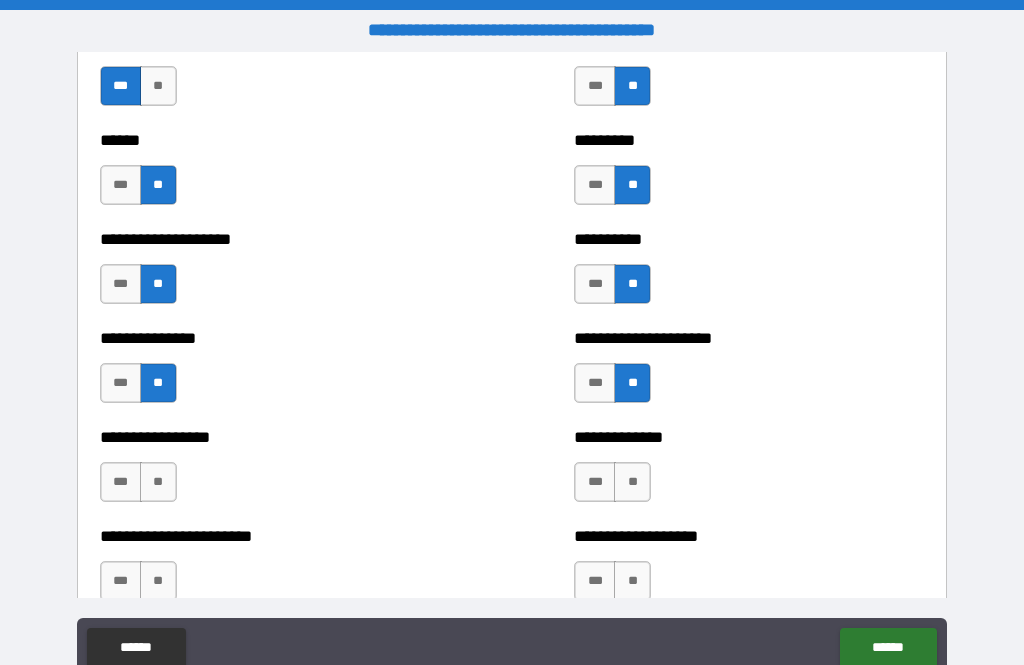 scroll, scrollTop: 3350, scrollLeft: 0, axis: vertical 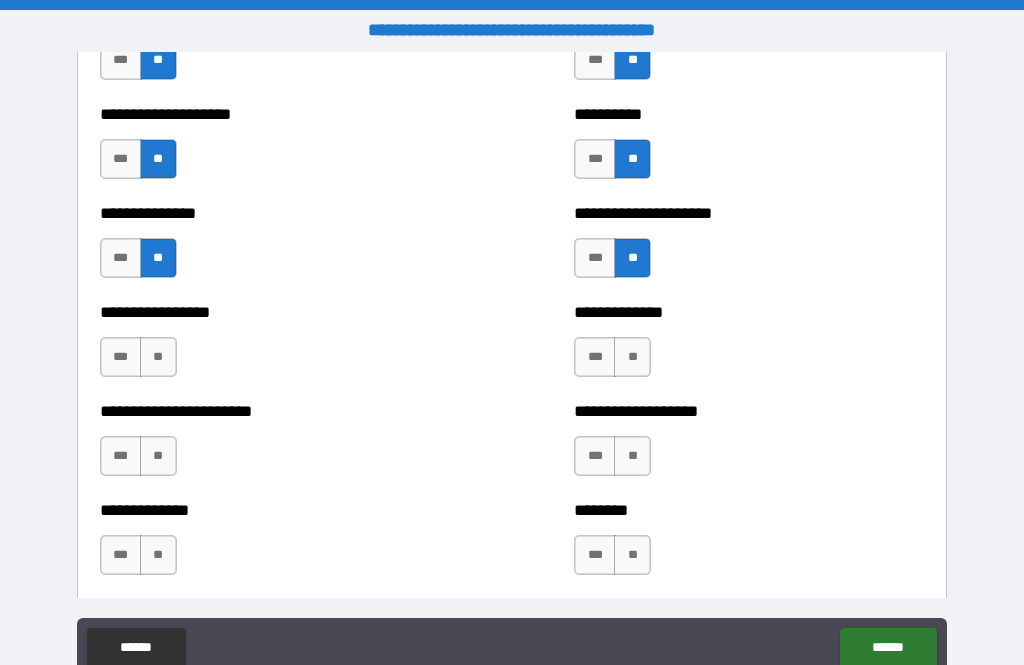 click on "**" at bounding box center [158, 357] 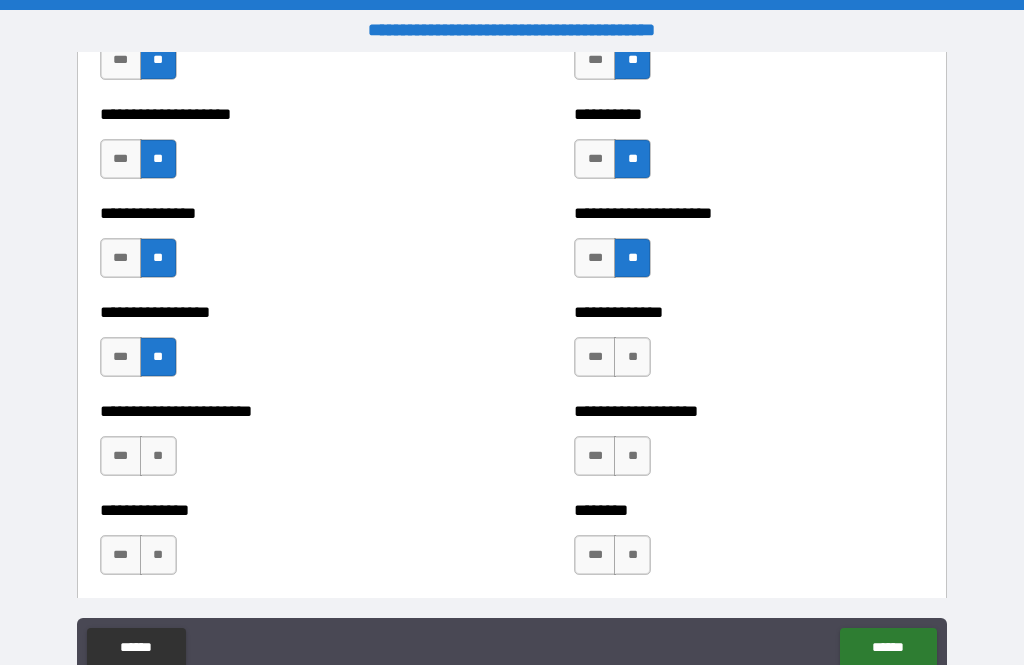 click on "**" at bounding box center [632, 357] 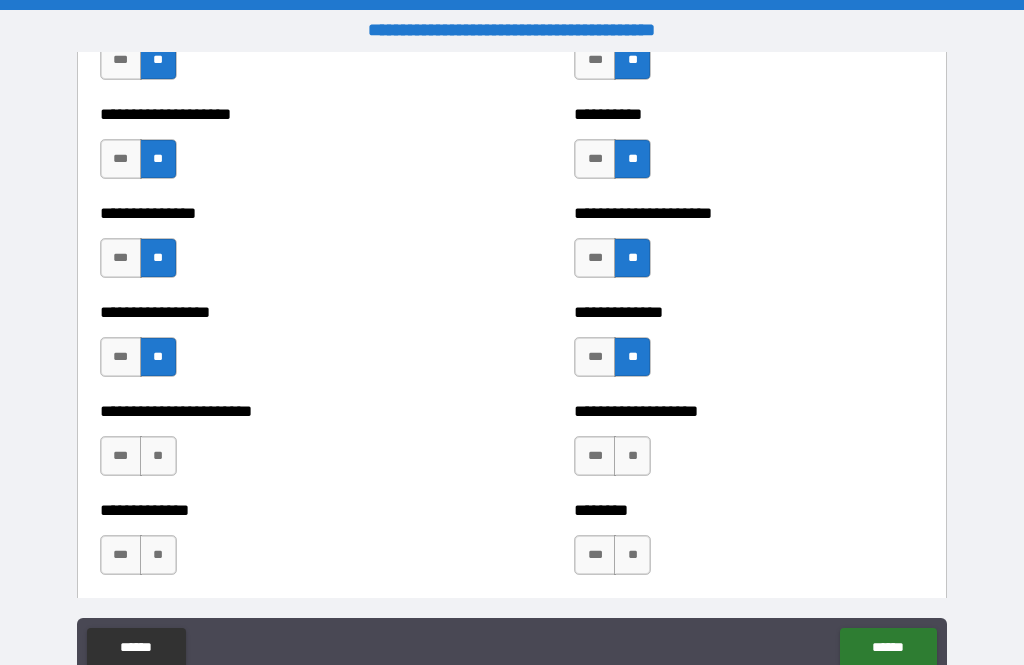 click on "**" at bounding box center (632, 456) 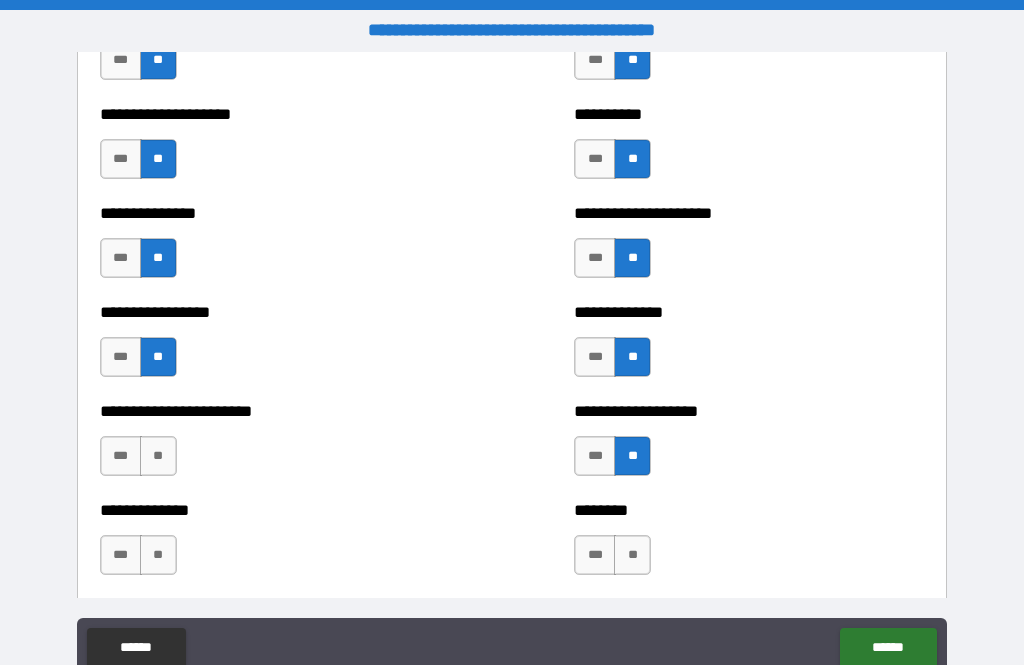 click on "**" at bounding box center (158, 456) 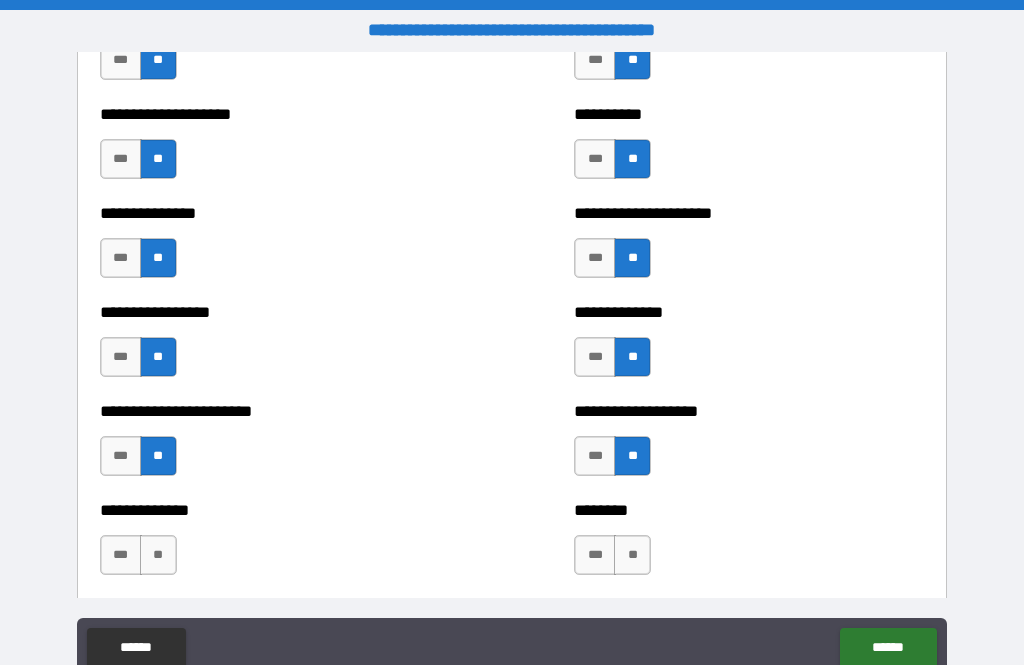 click on "**" at bounding box center [158, 555] 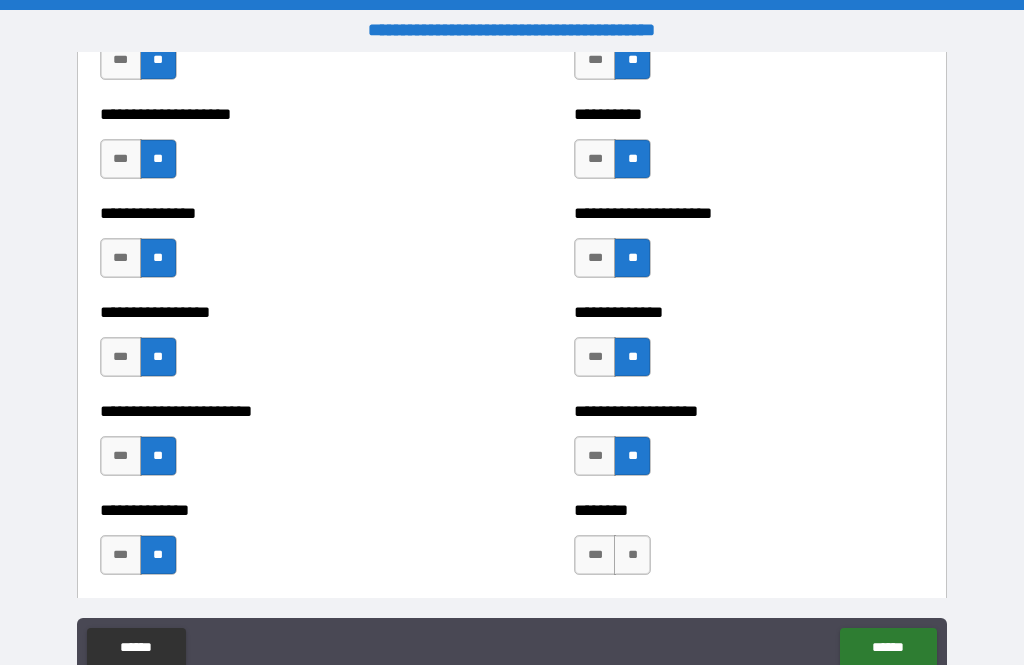 click on "**" at bounding box center [632, 555] 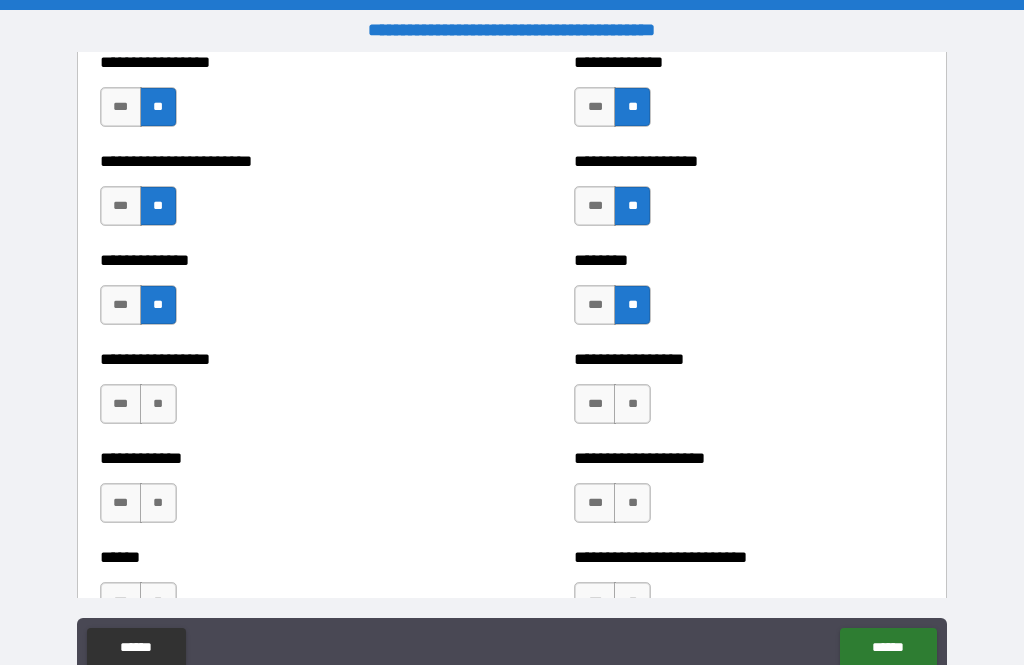 scroll, scrollTop: 3605, scrollLeft: 0, axis: vertical 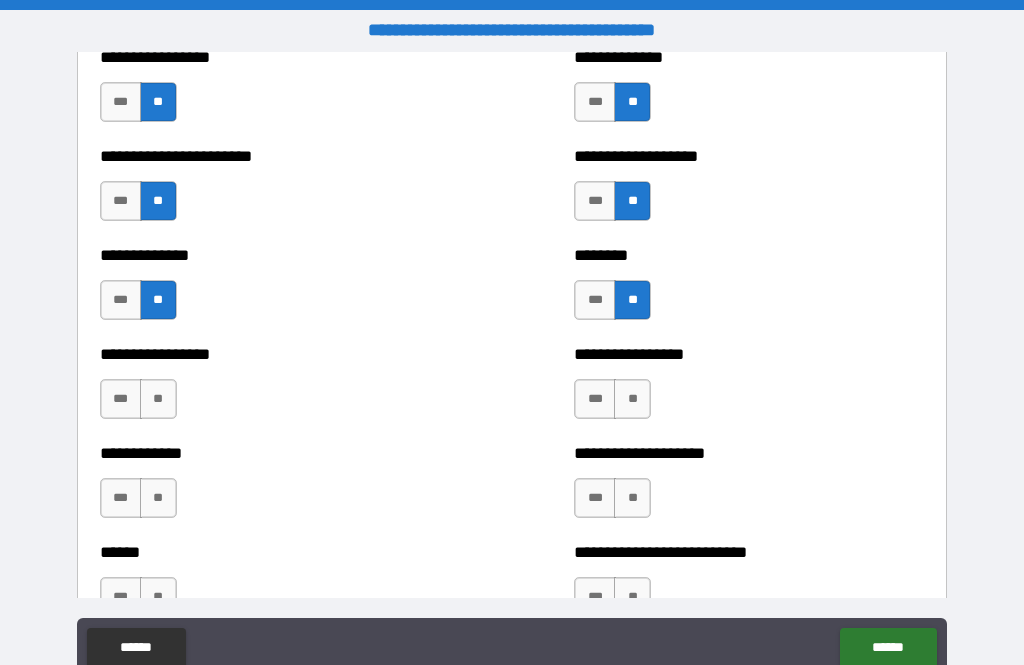 click on "**" at bounding box center [632, 399] 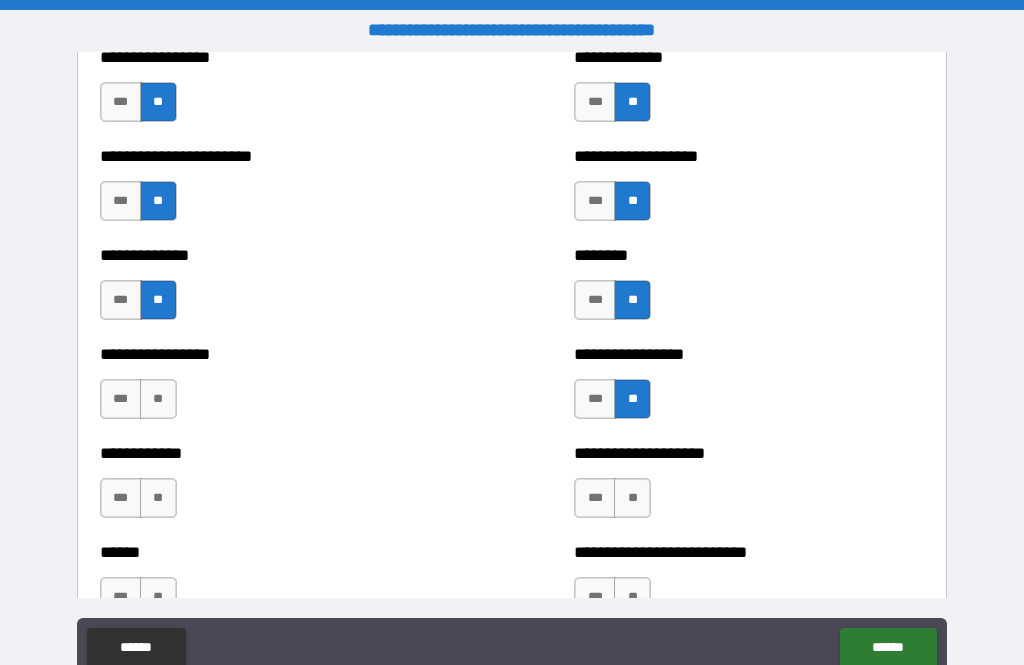 click on "**" at bounding box center (158, 399) 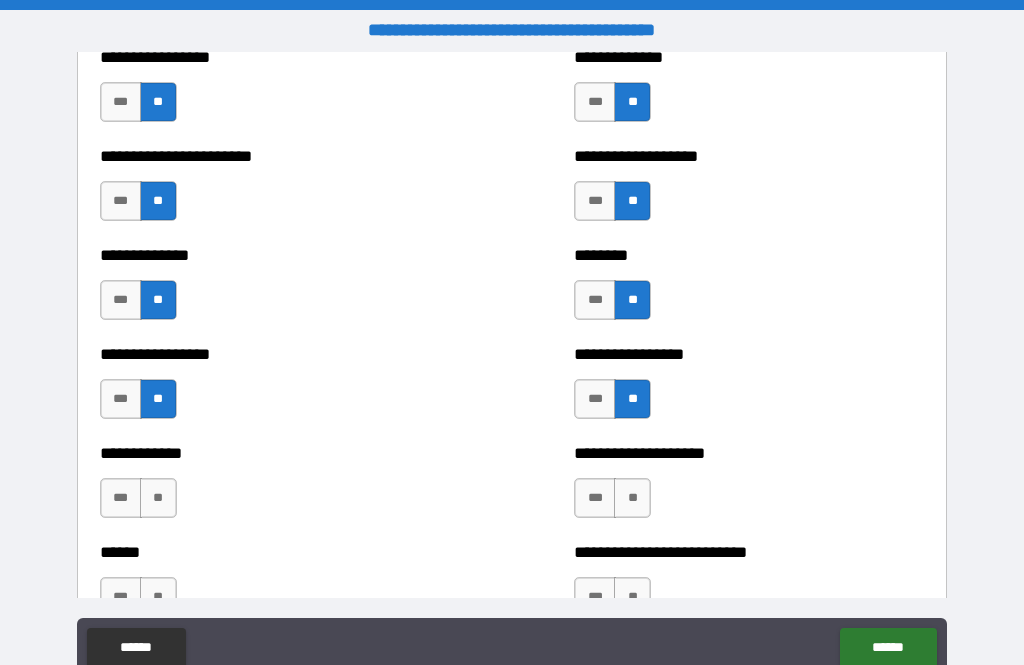 click on "**" at bounding box center [158, 498] 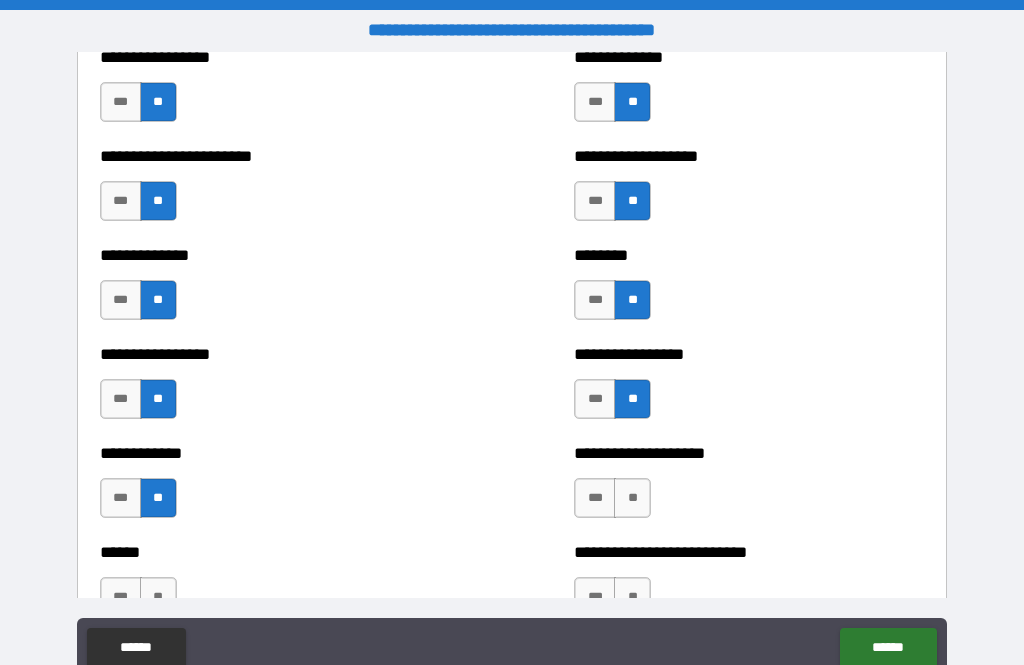 click on "**" at bounding box center [632, 498] 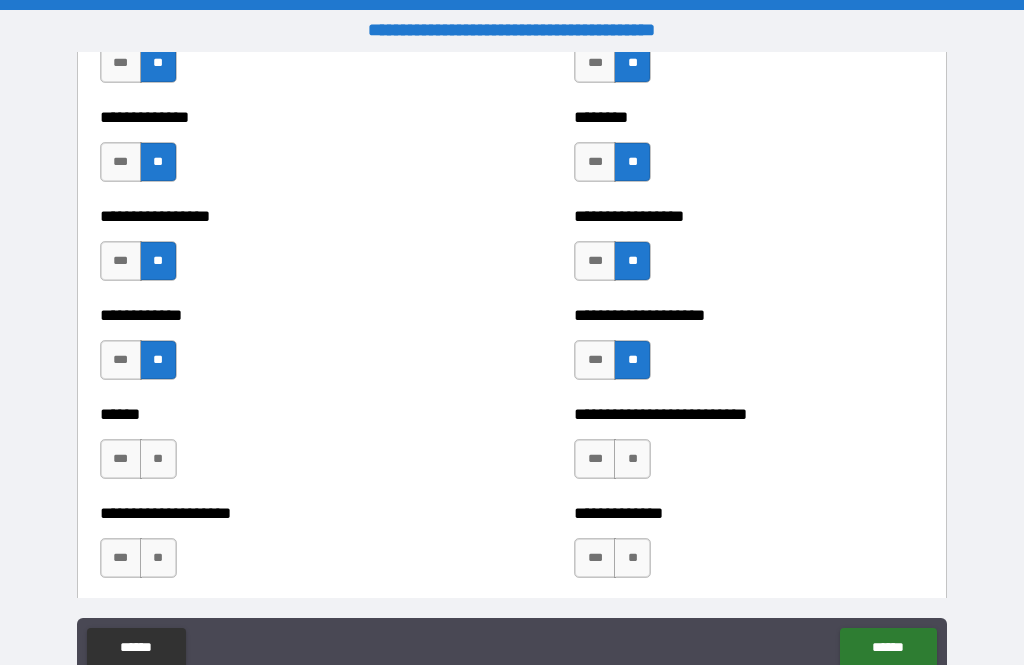 scroll, scrollTop: 3748, scrollLeft: 0, axis: vertical 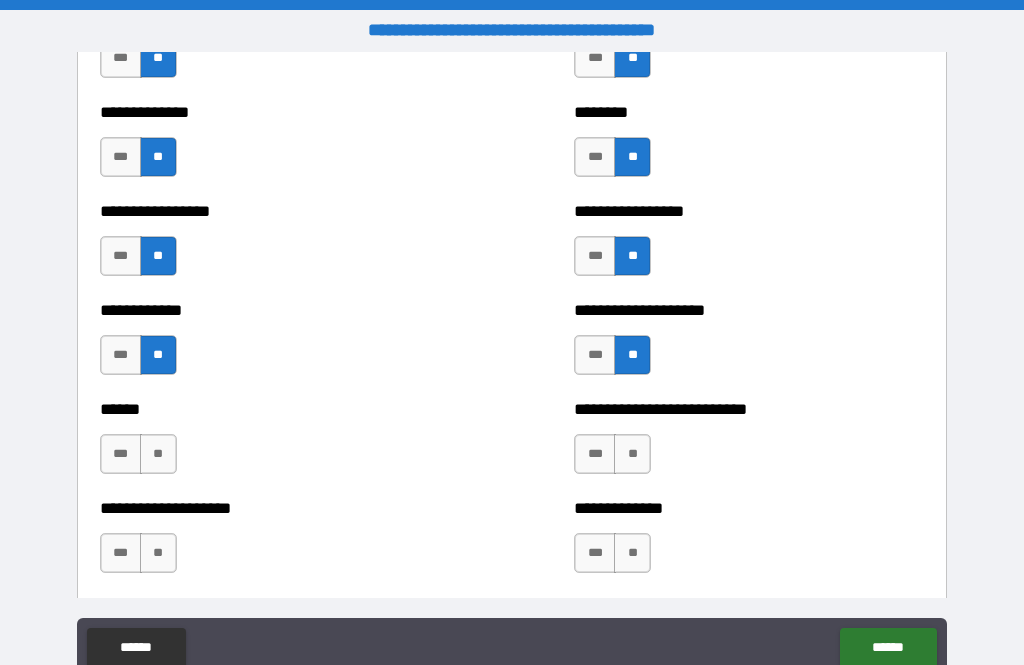 click on "**" at bounding box center [158, 454] 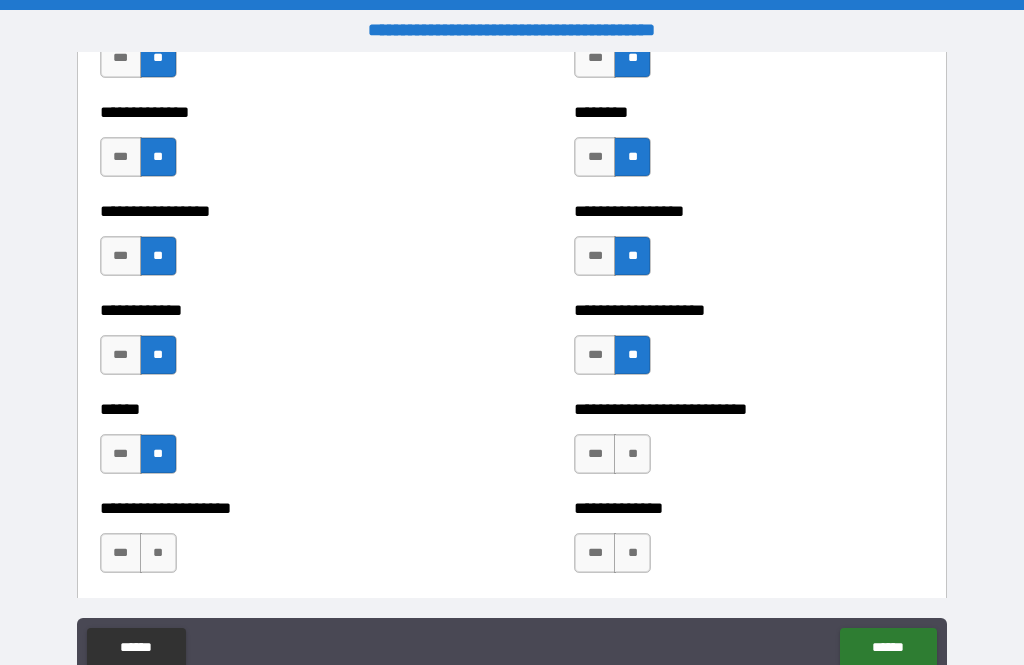 click on "**" at bounding box center [632, 454] 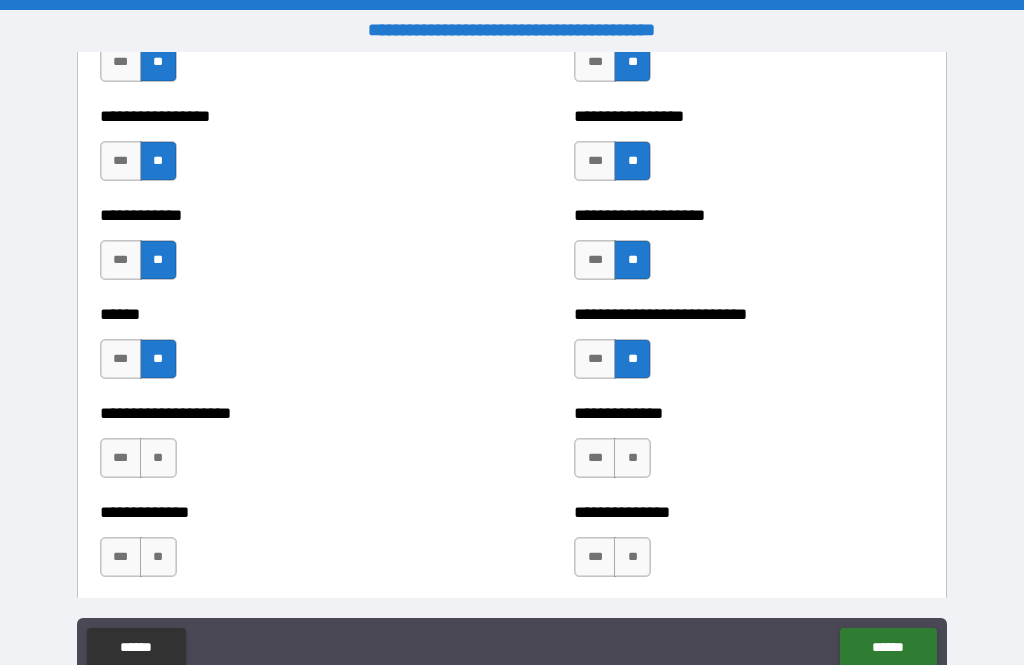 scroll, scrollTop: 3844, scrollLeft: 0, axis: vertical 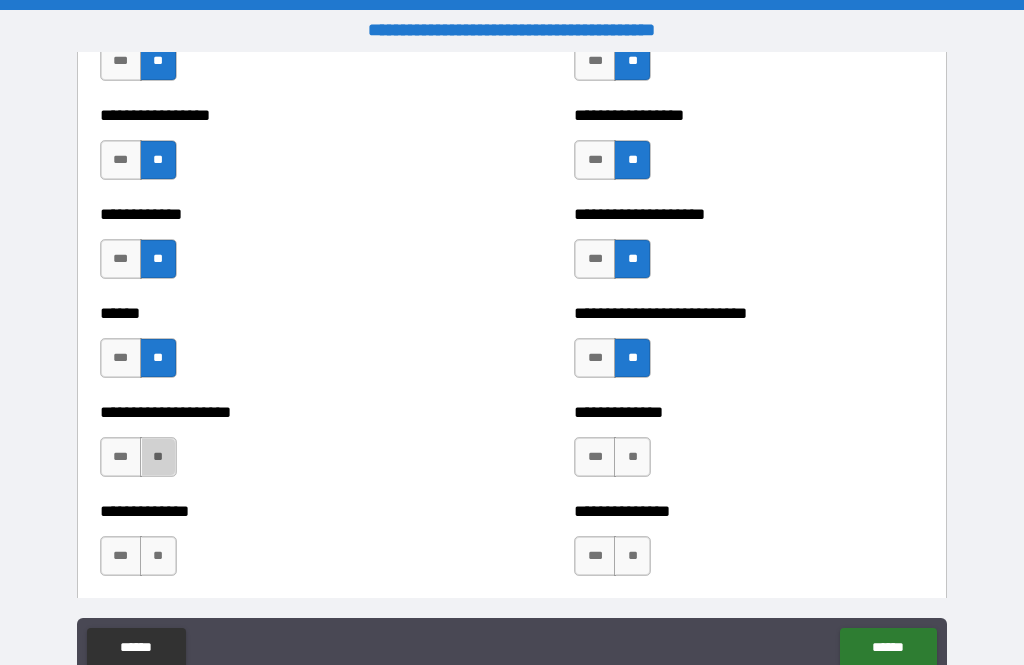 click on "**" at bounding box center (158, 457) 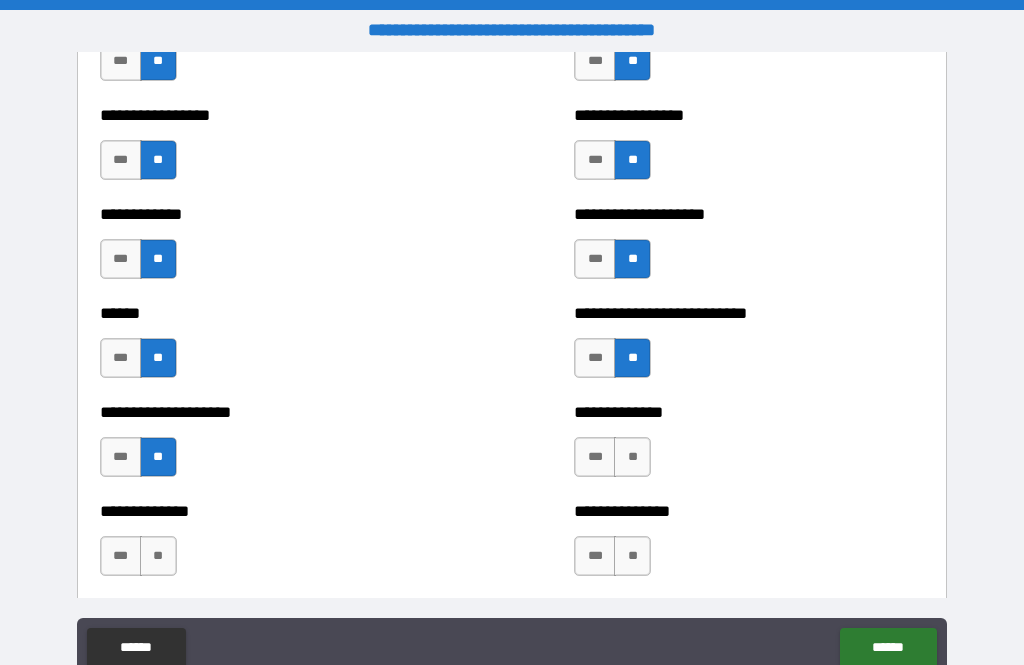 click on "**" at bounding box center [632, 457] 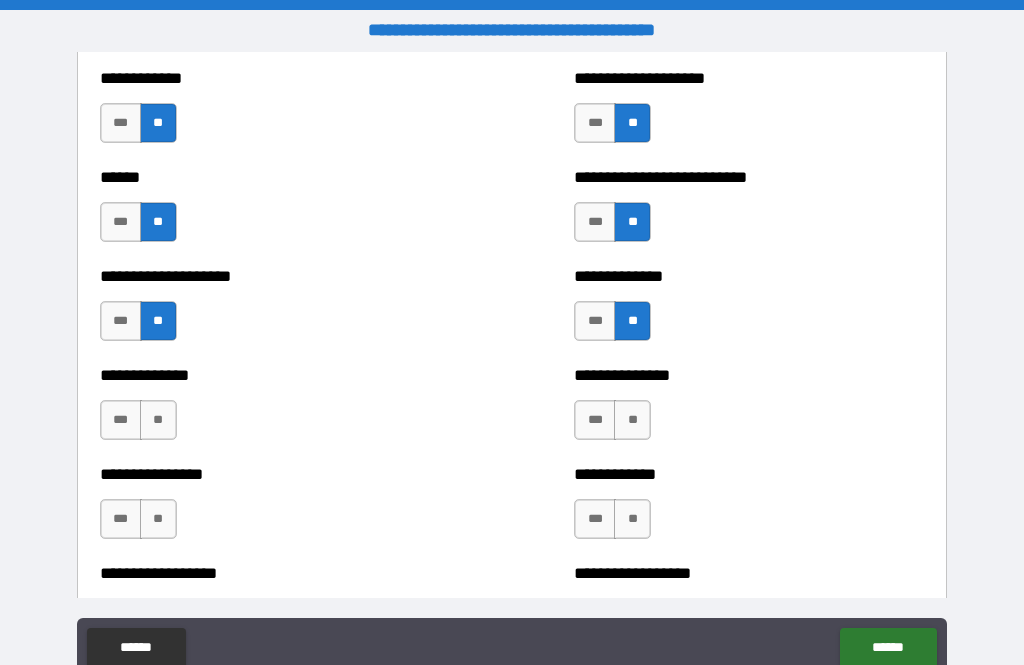 scroll, scrollTop: 4006, scrollLeft: 0, axis: vertical 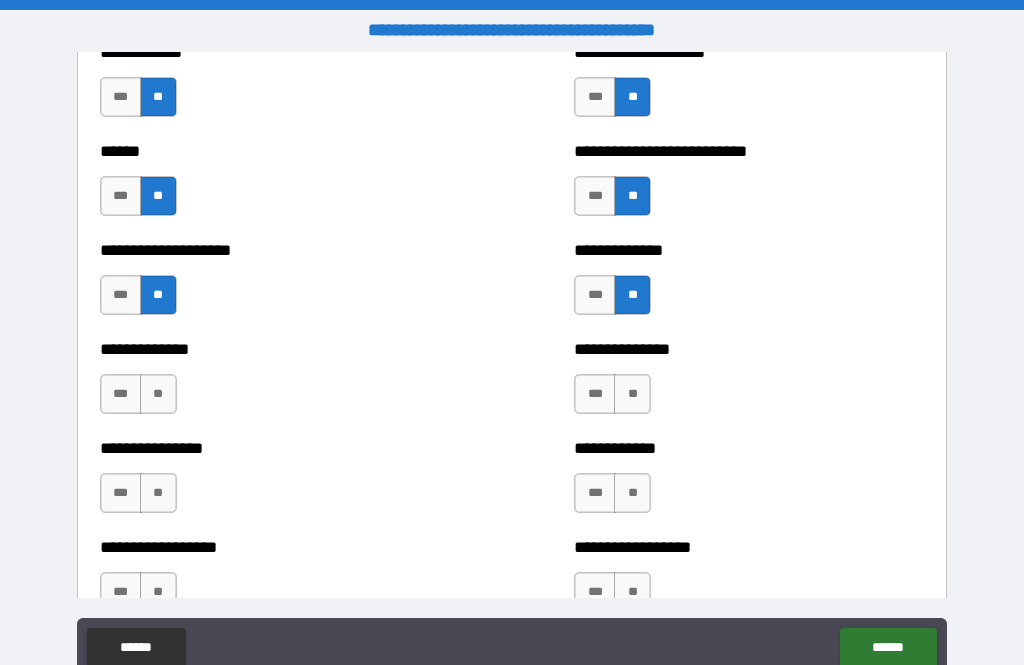 click on "**" at bounding box center [158, 394] 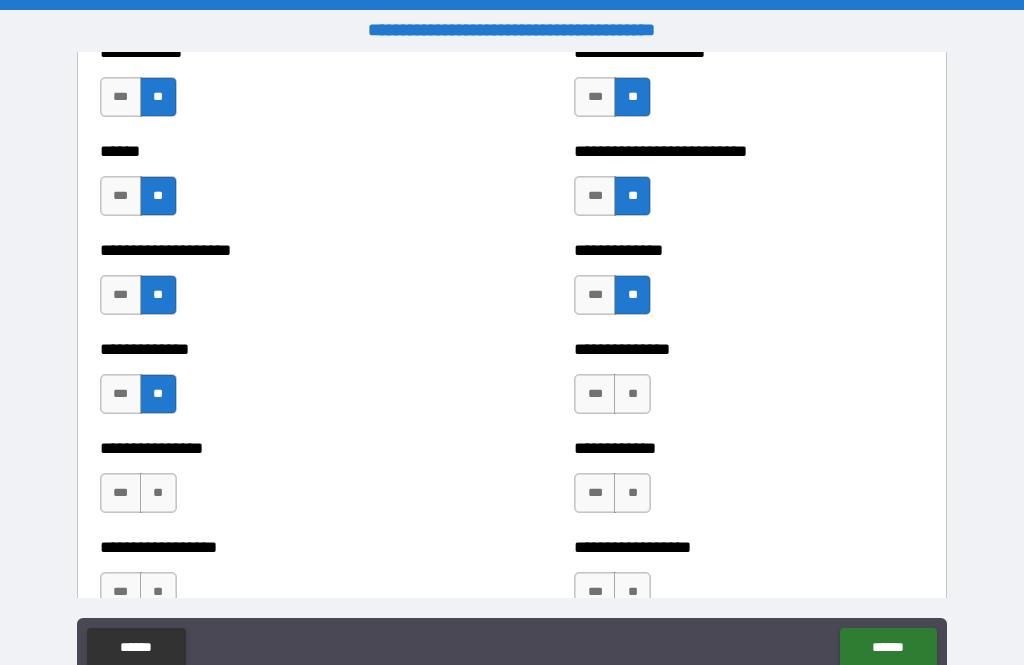 click on "**" at bounding box center [158, 493] 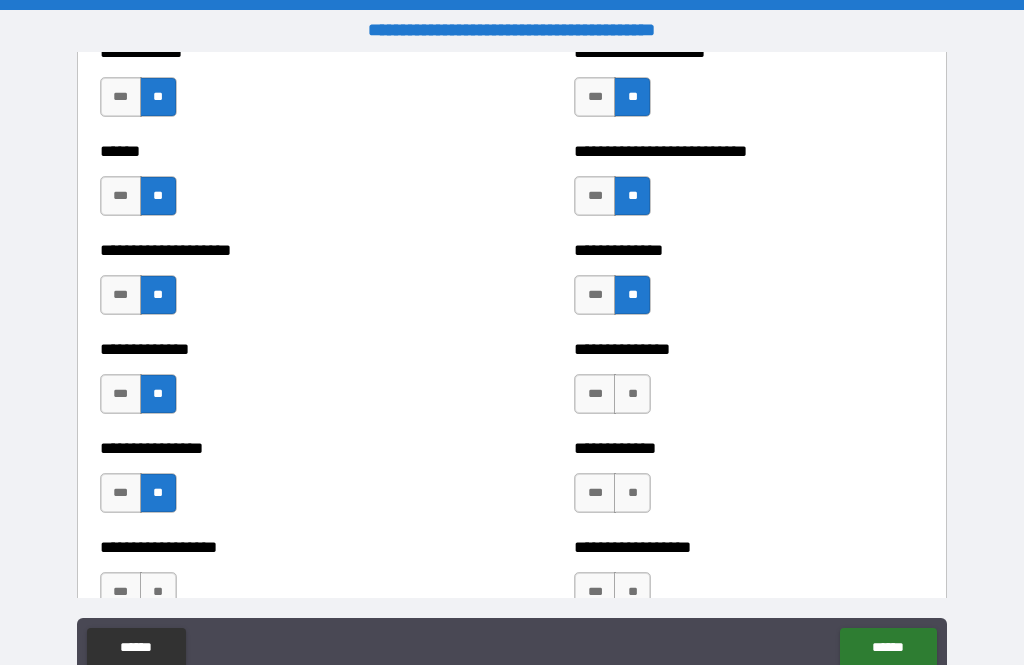 click on "**" at bounding box center [632, 394] 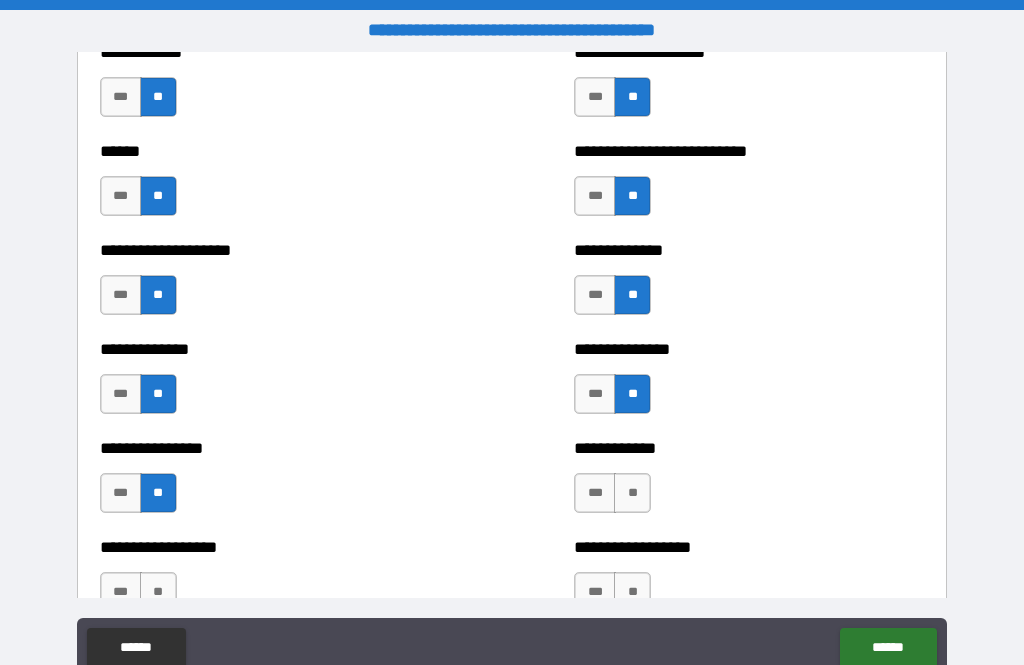 click on "**" at bounding box center (632, 493) 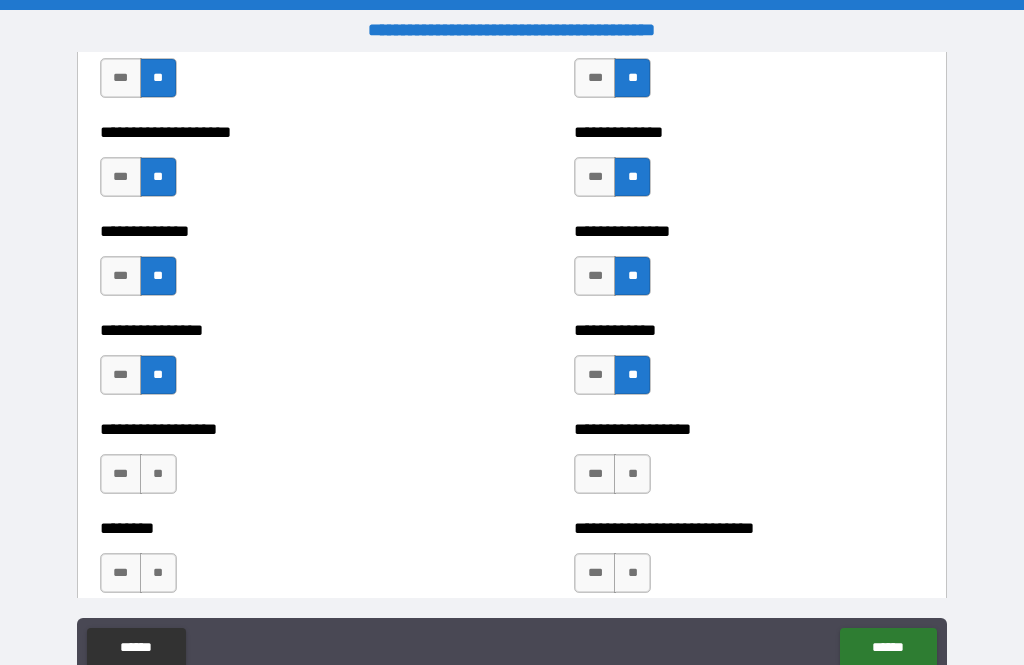 scroll, scrollTop: 4128, scrollLeft: 0, axis: vertical 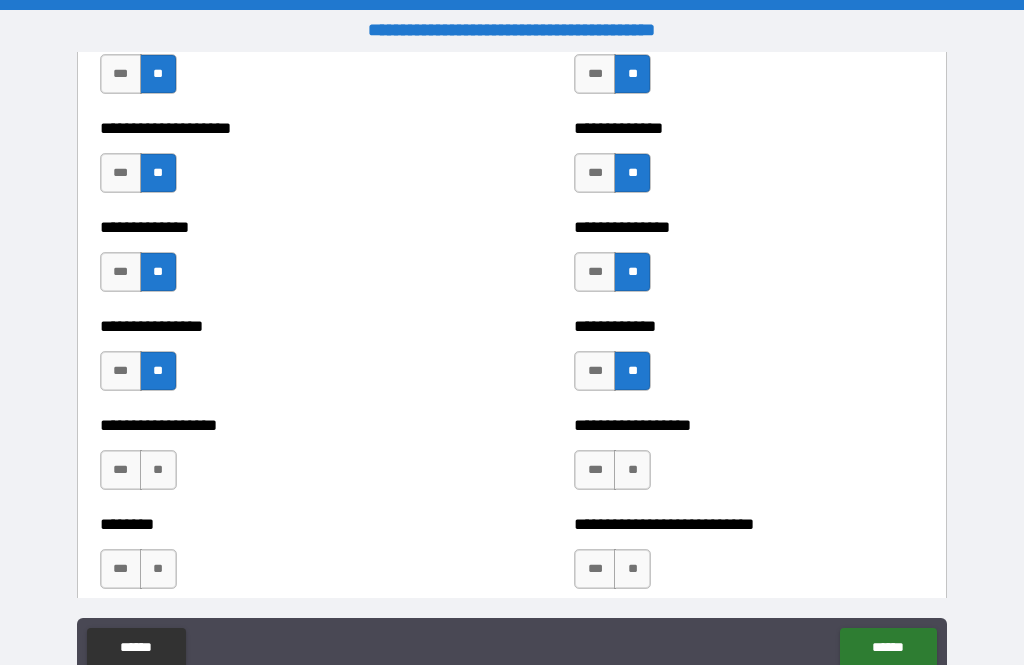click on "***" at bounding box center (595, 272) 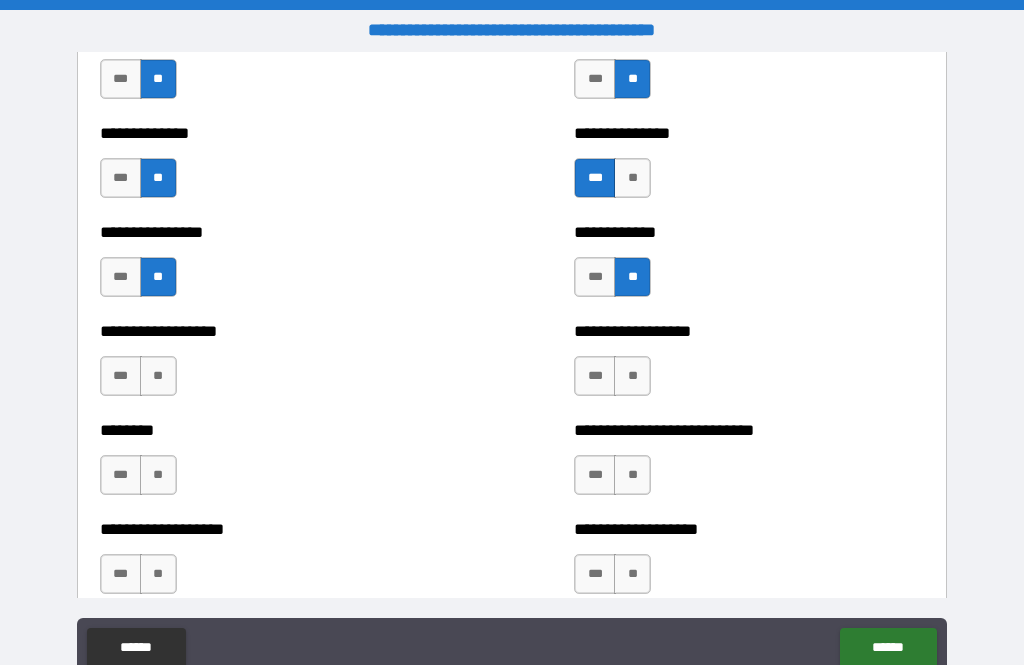 scroll, scrollTop: 4226, scrollLeft: 0, axis: vertical 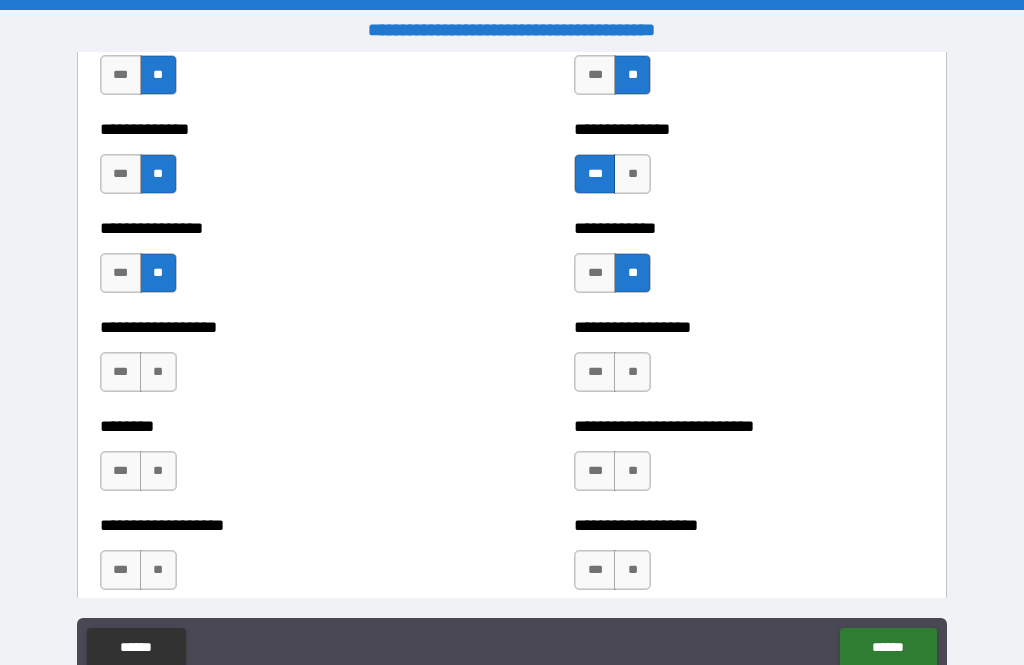 click on "**" at bounding box center [158, 372] 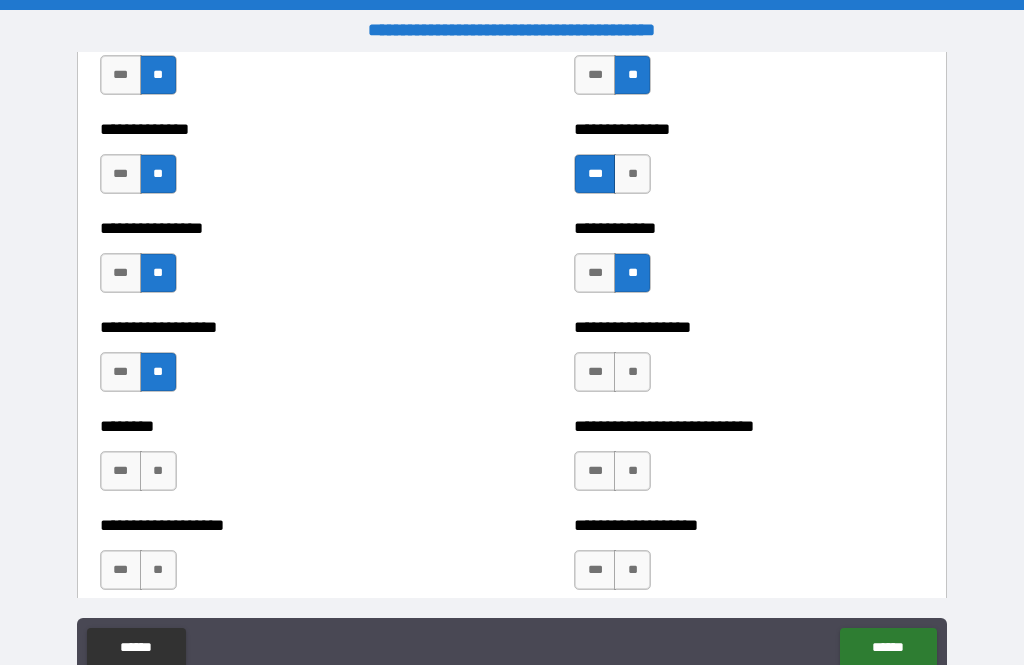 click on "**" at bounding box center [632, 372] 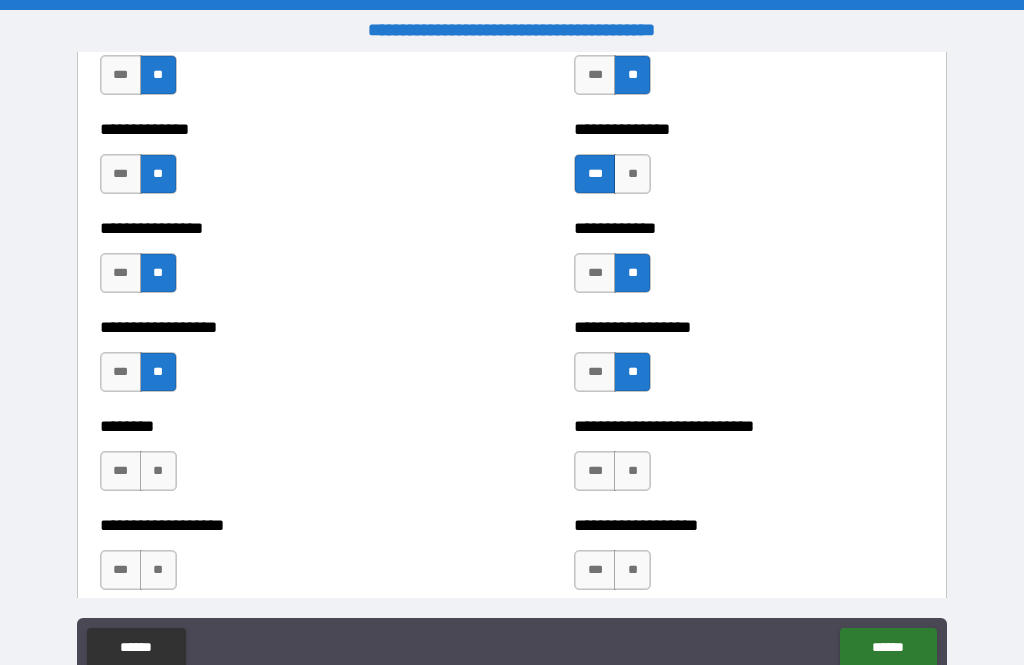click on "**" at bounding box center [632, 174] 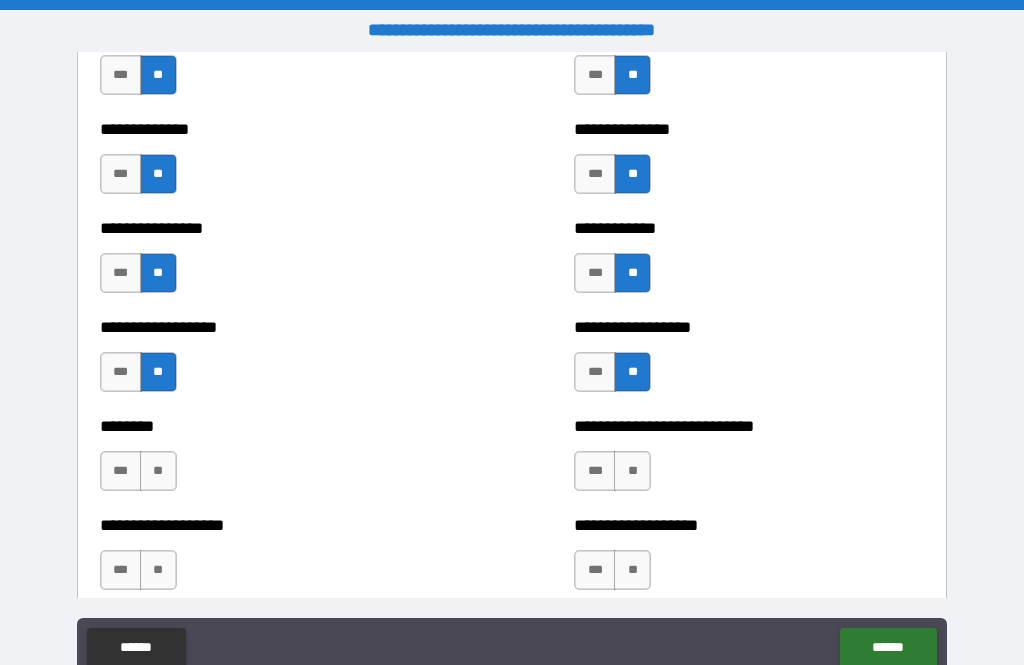 click on "**" at bounding box center (632, 471) 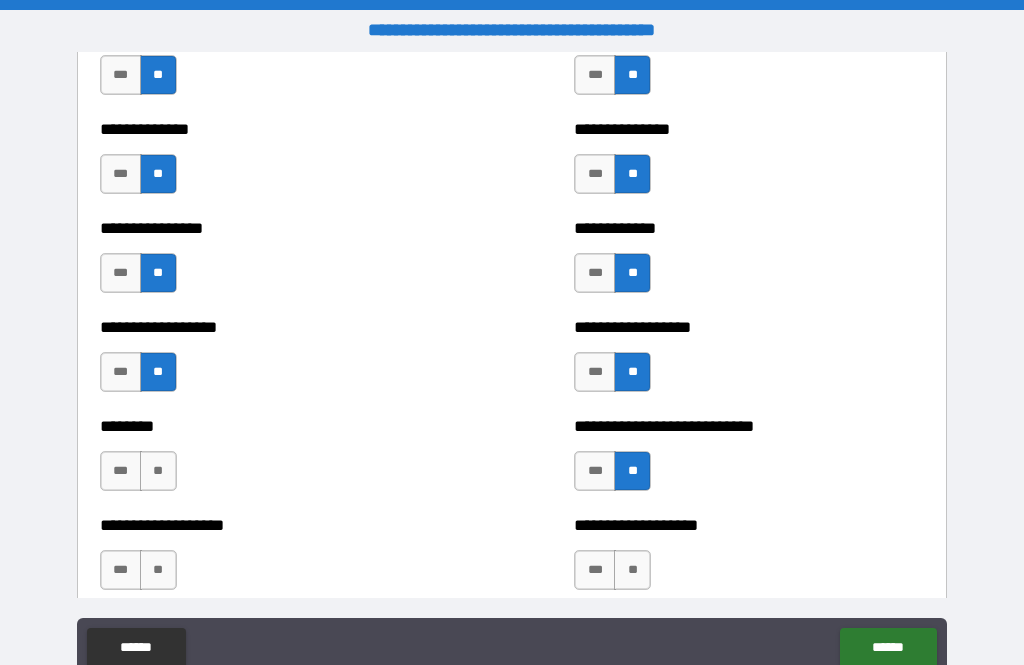 click on "**" at bounding box center [158, 471] 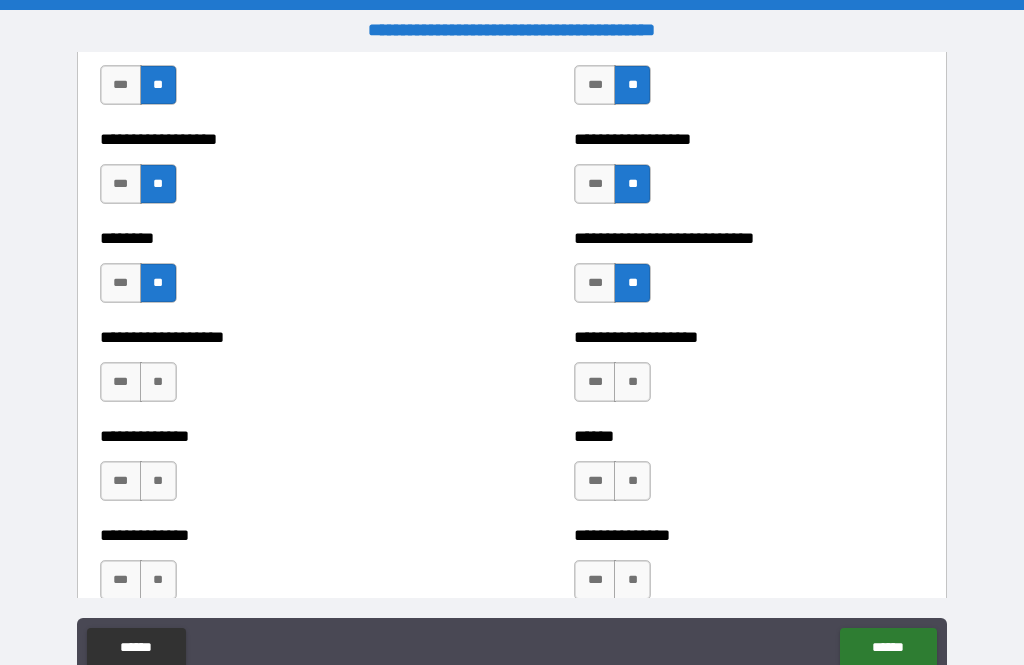 scroll, scrollTop: 4421, scrollLeft: 0, axis: vertical 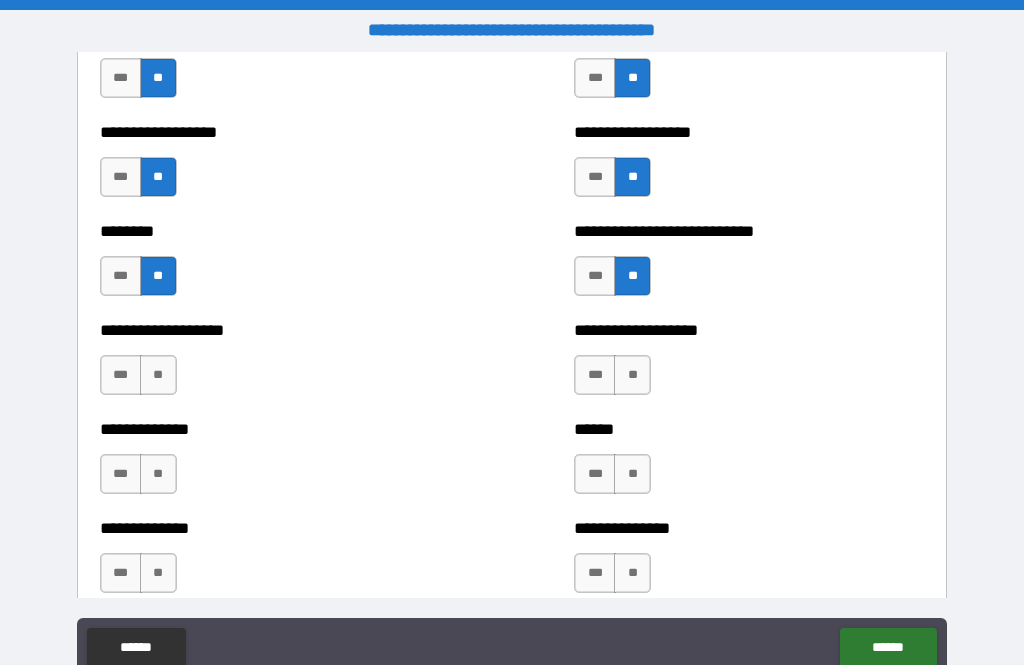 click on "**" at bounding box center [158, 375] 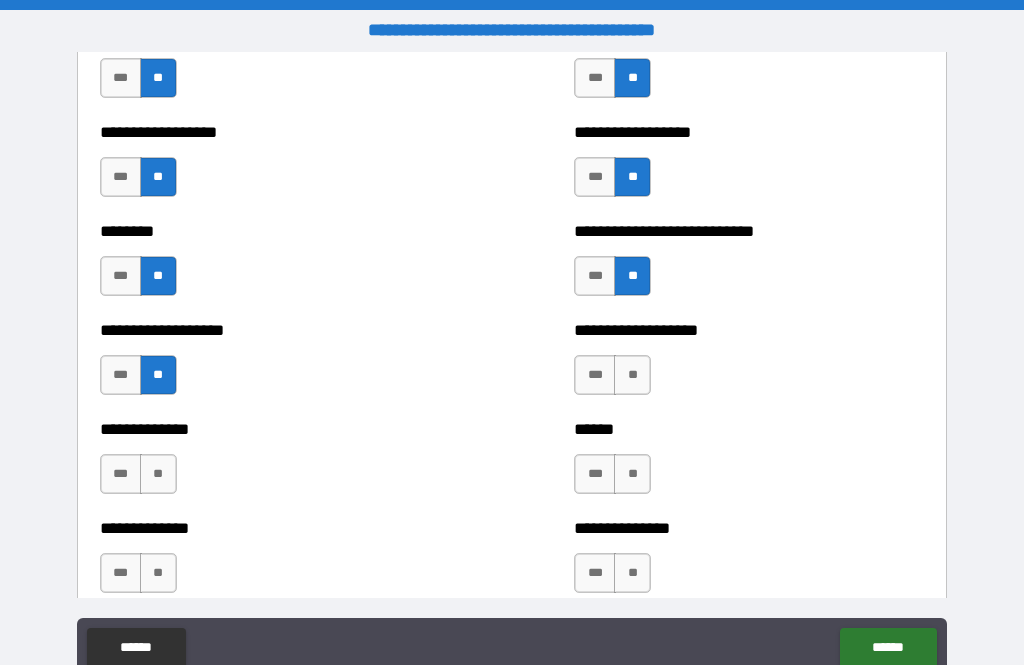click on "**" at bounding box center [632, 375] 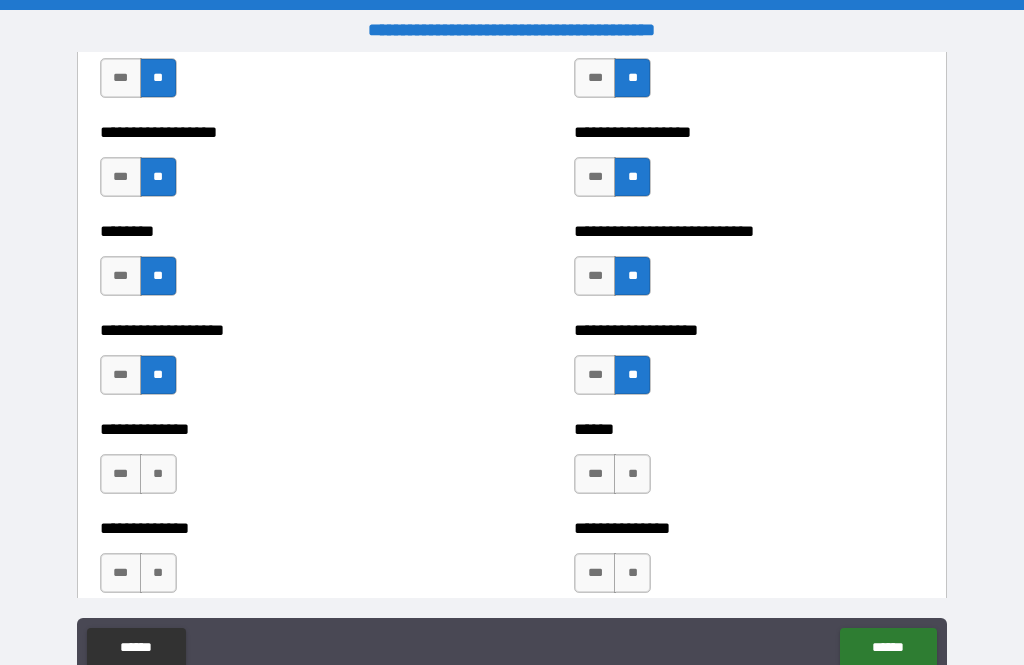 click on "**" at bounding box center (632, 474) 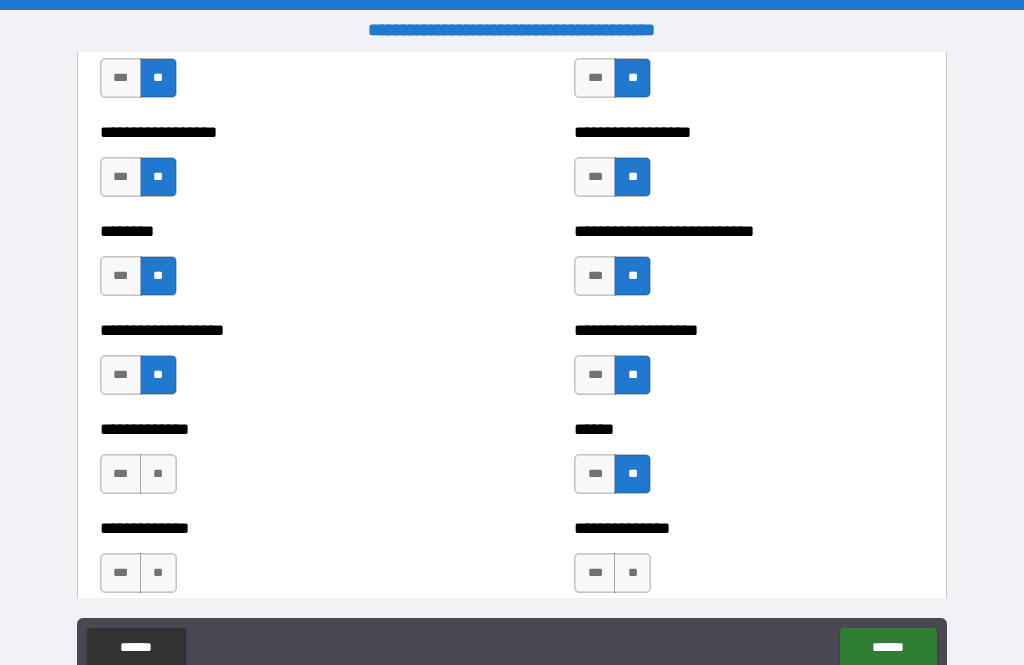 click on "**" at bounding box center (158, 474) 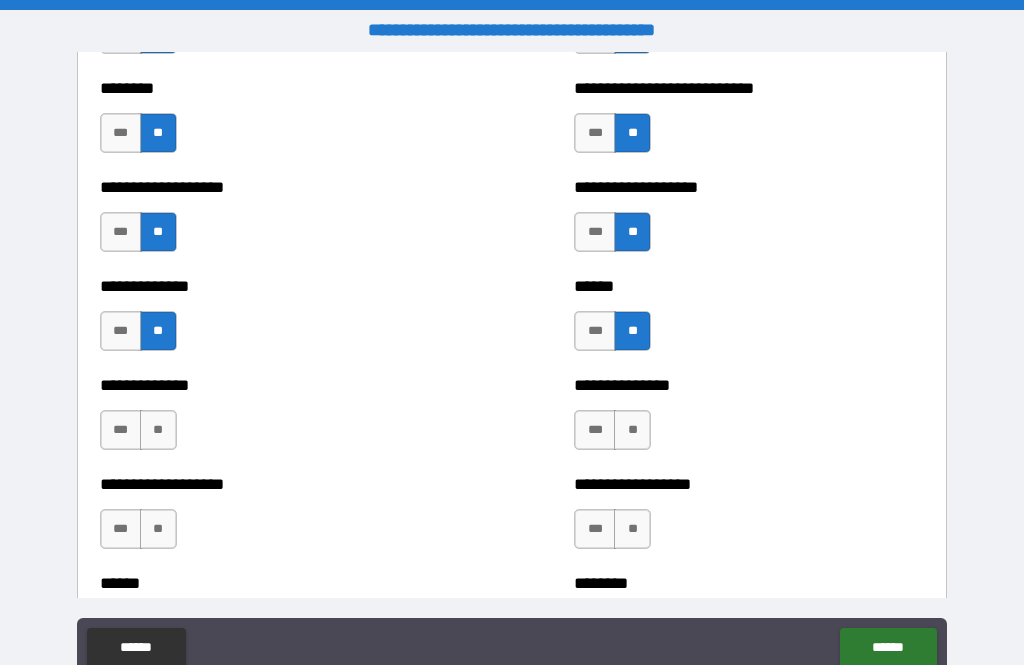 scroll, scrollTop: 4565, scrollLeft: 0, axis: vertical 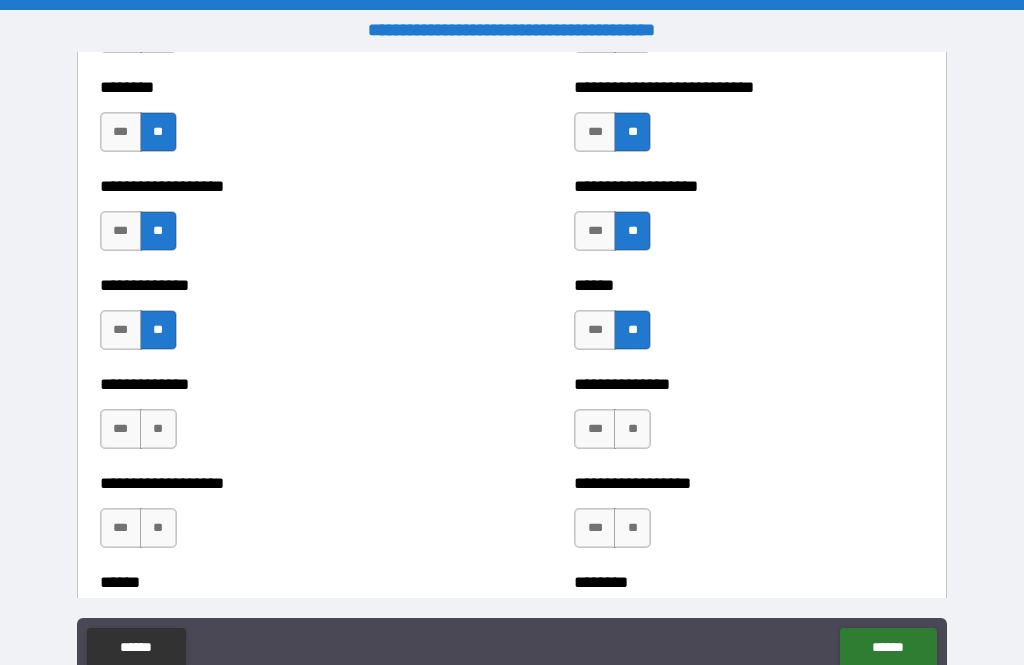 click on "**" at bounding box center (632, 429) 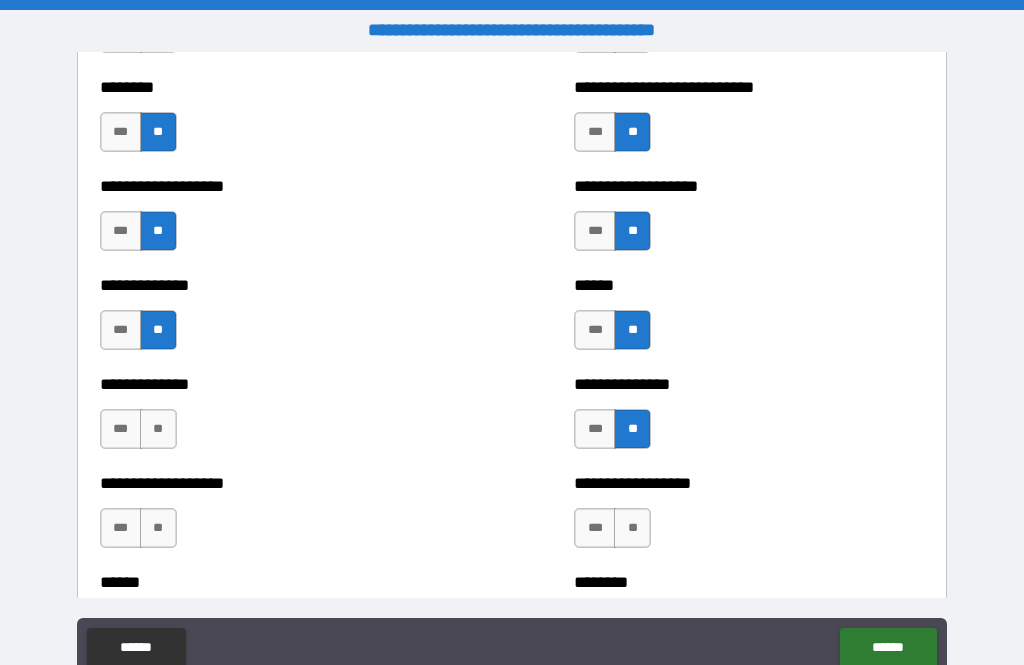 click on "***" at bounding box center [595, 429] 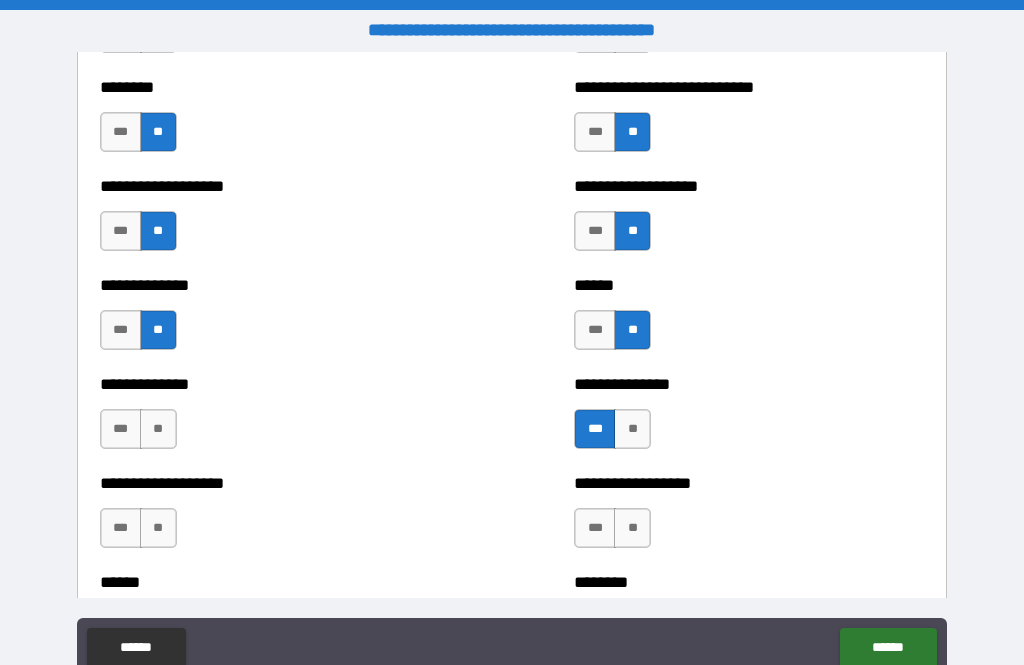 click on "**" at bounding box center (158, 429) 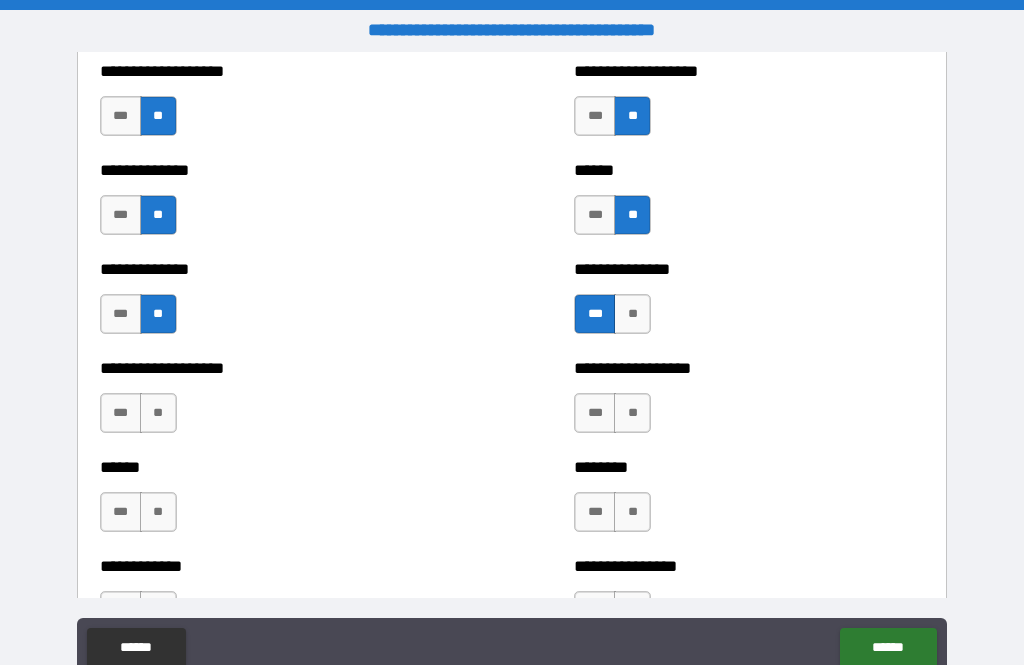 scroll, scrollTop: 4684, scrollLeft: 0, axis: vertical 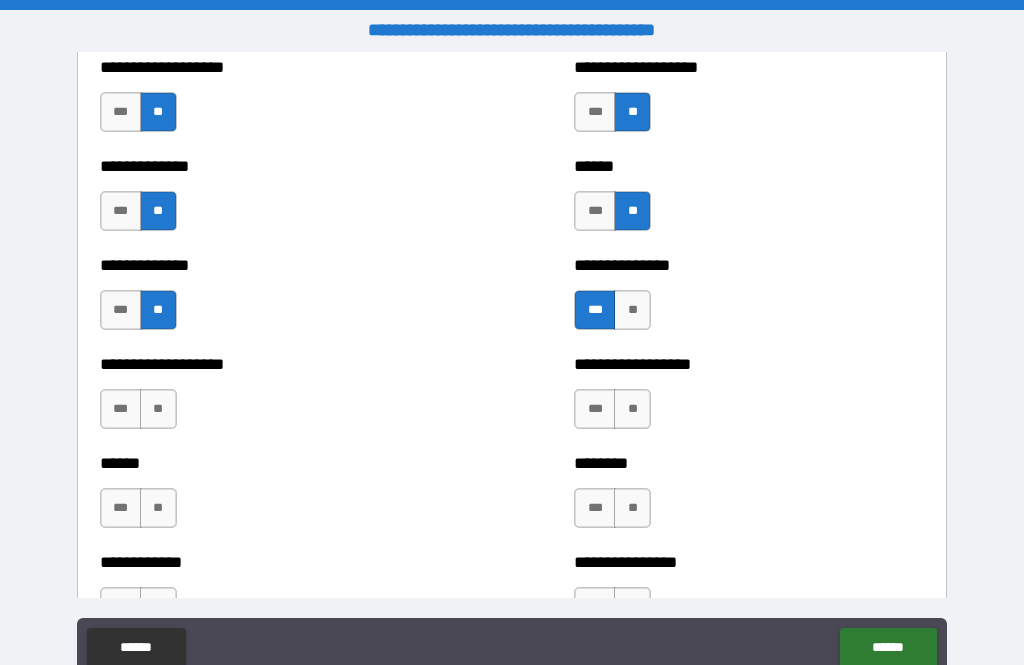 click on "**" at bounding box center (158, 409) 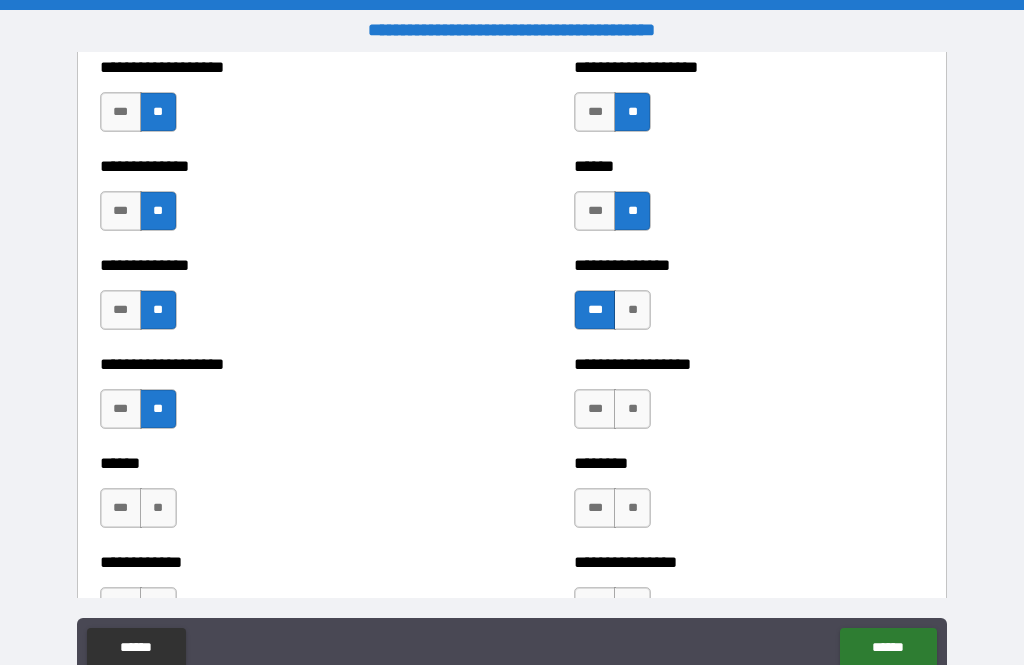 click on "**" at bounding box center [632, 409] 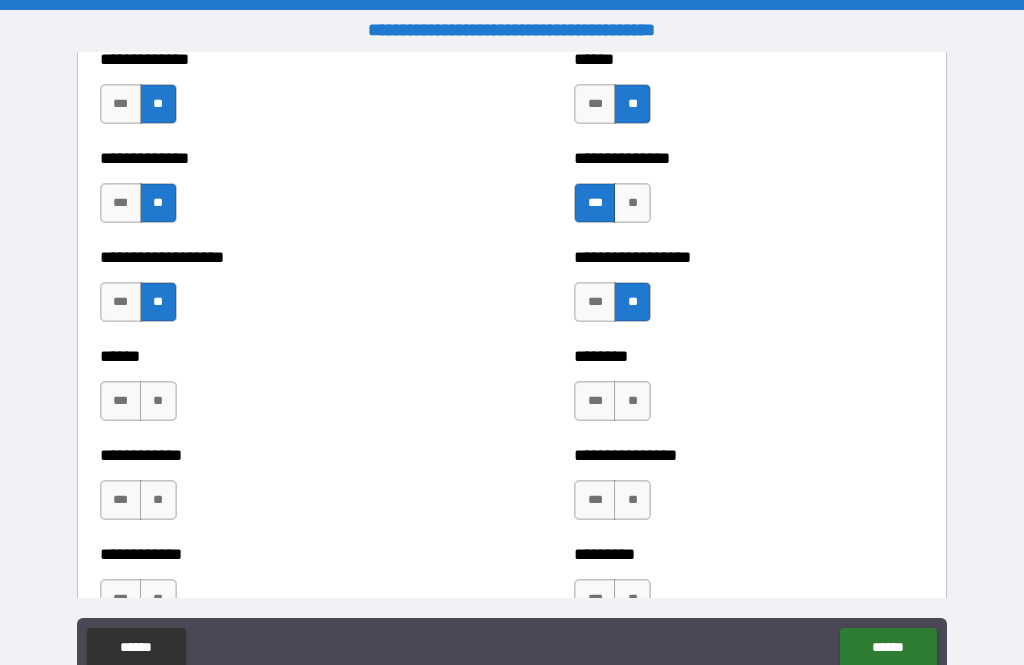 scroll, scrollTop: 4795, scrollLeft: 0, axis: vertical 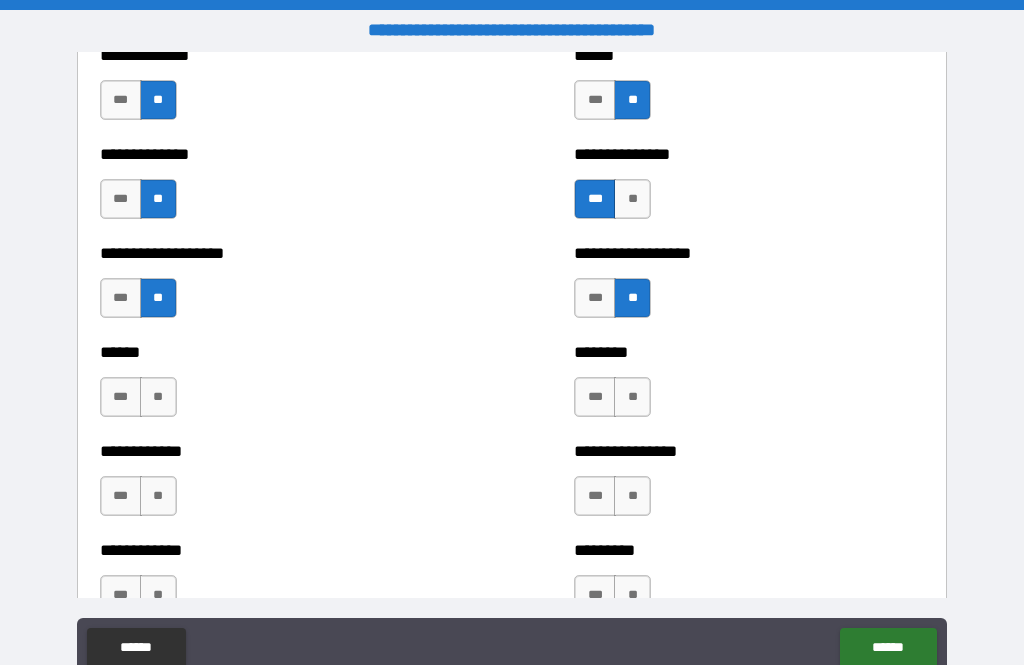 click on "**" at bounding box center (632, 397) 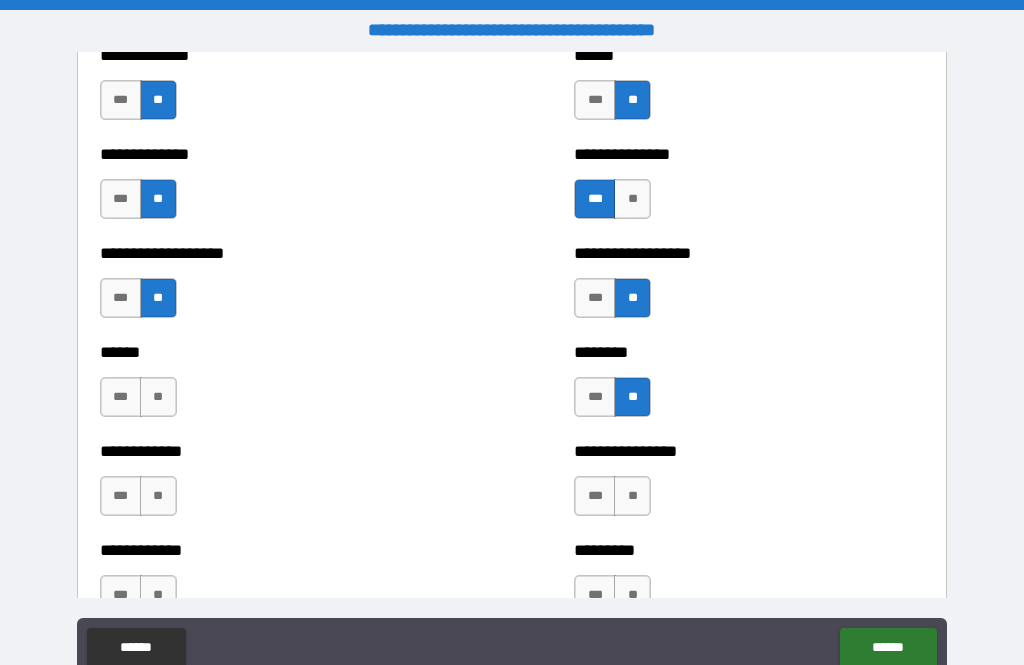 click on "**" at bounding box center (158, 397) 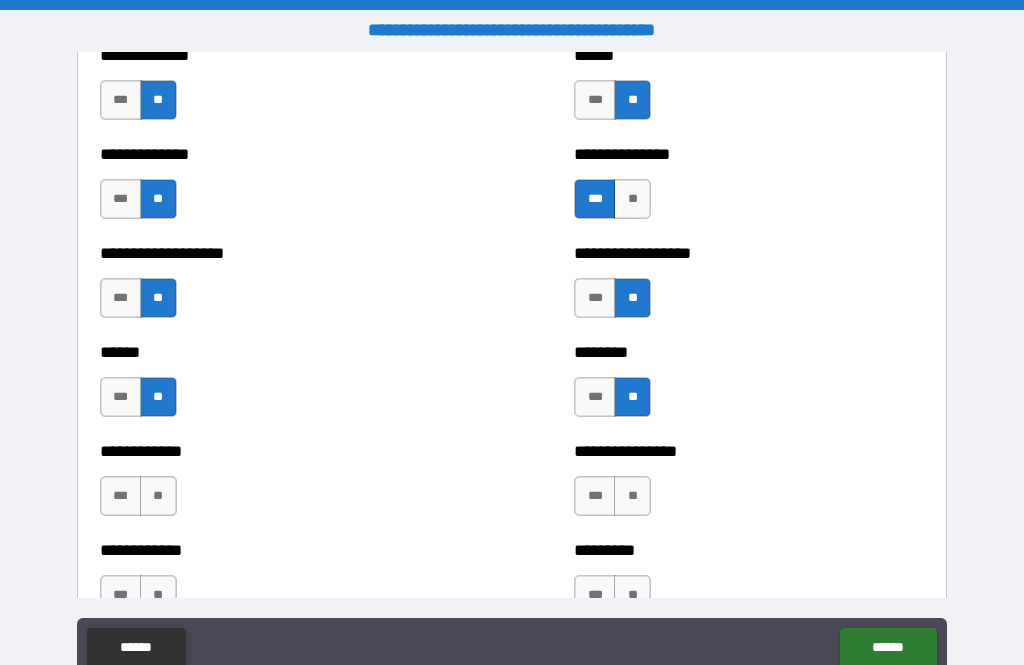 click on "**" at bounding box center (632, 496) 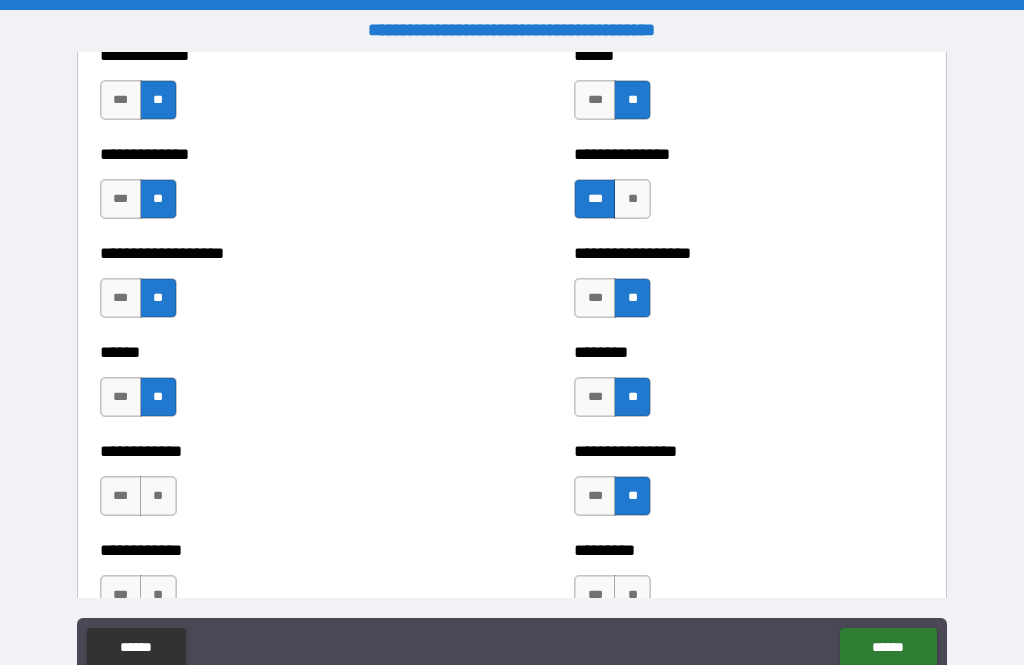 click on "**" at bounding box center [158, 496] 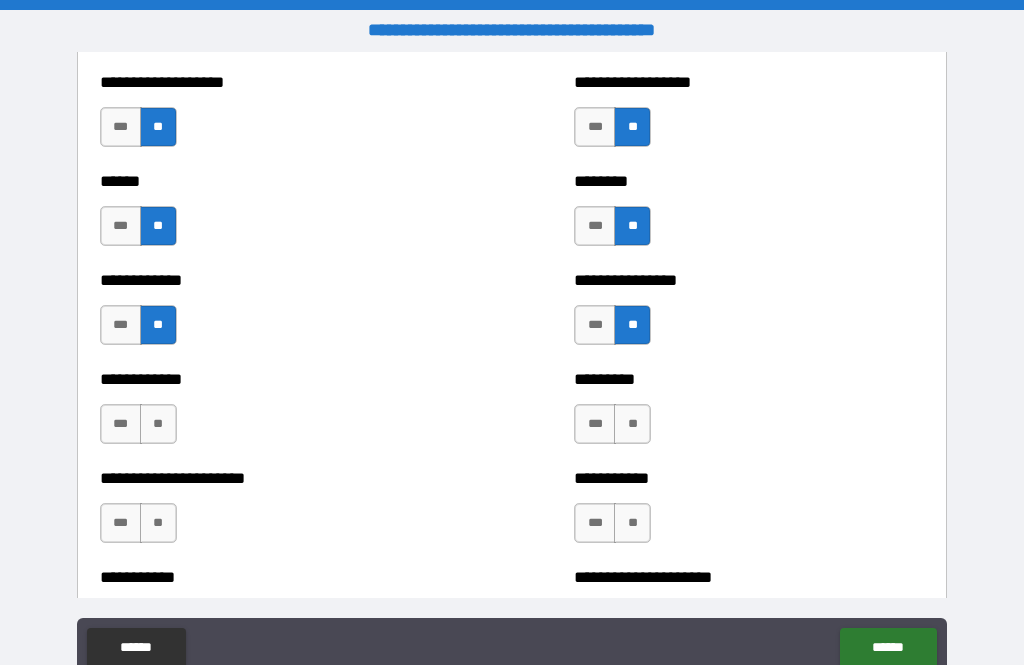 scroll, scrollTop: 4968, scrollLeft: 0, axis: vertical 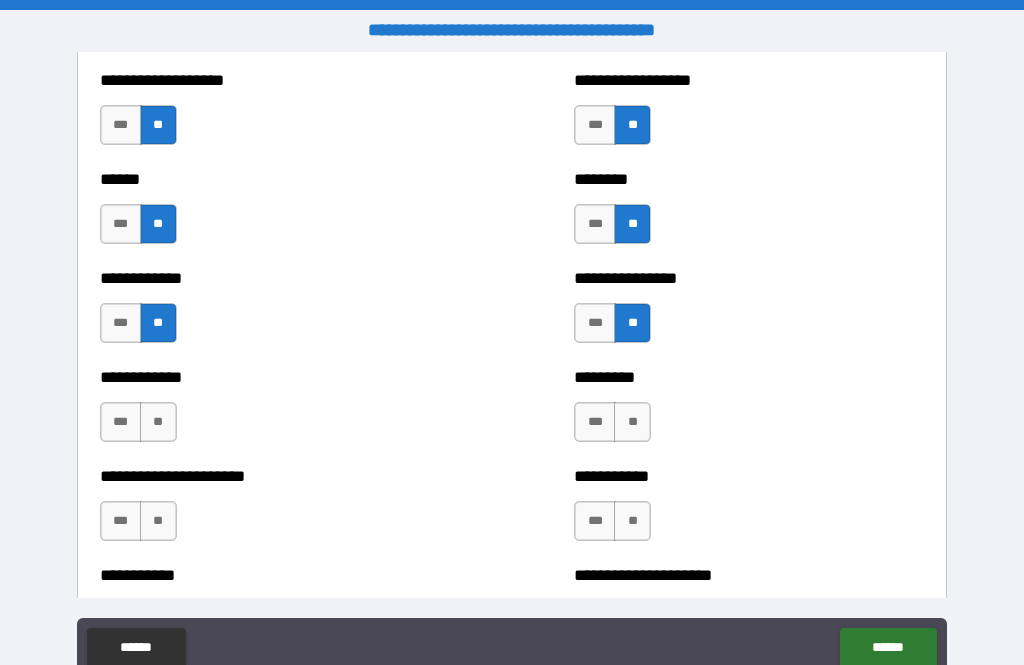 click on "**" at bounding box center [632, 422] 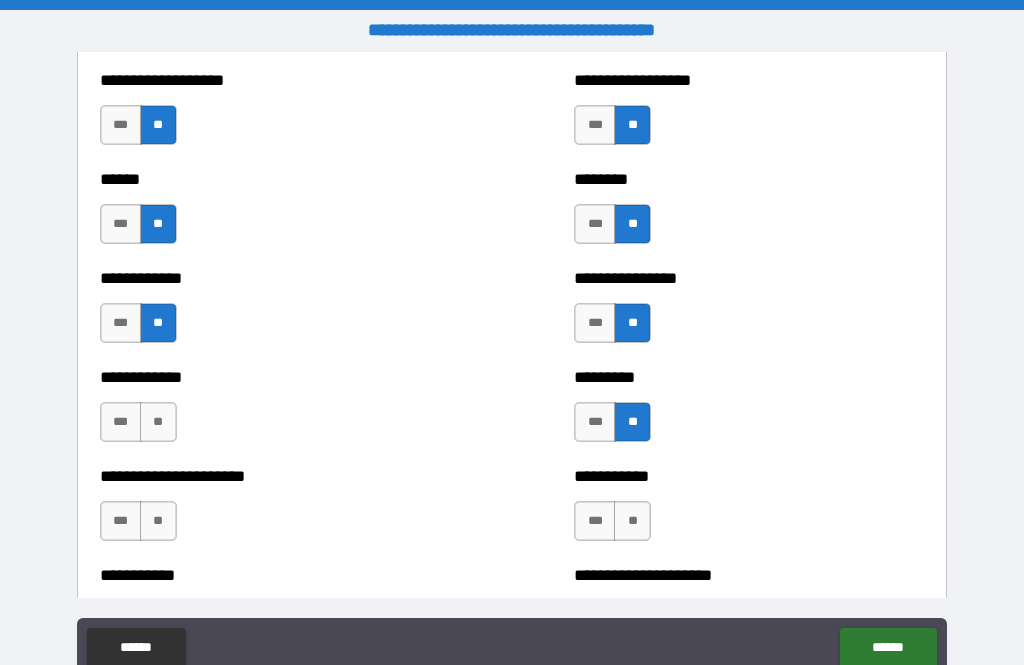 click on "**" at bounding box center [158, 422] 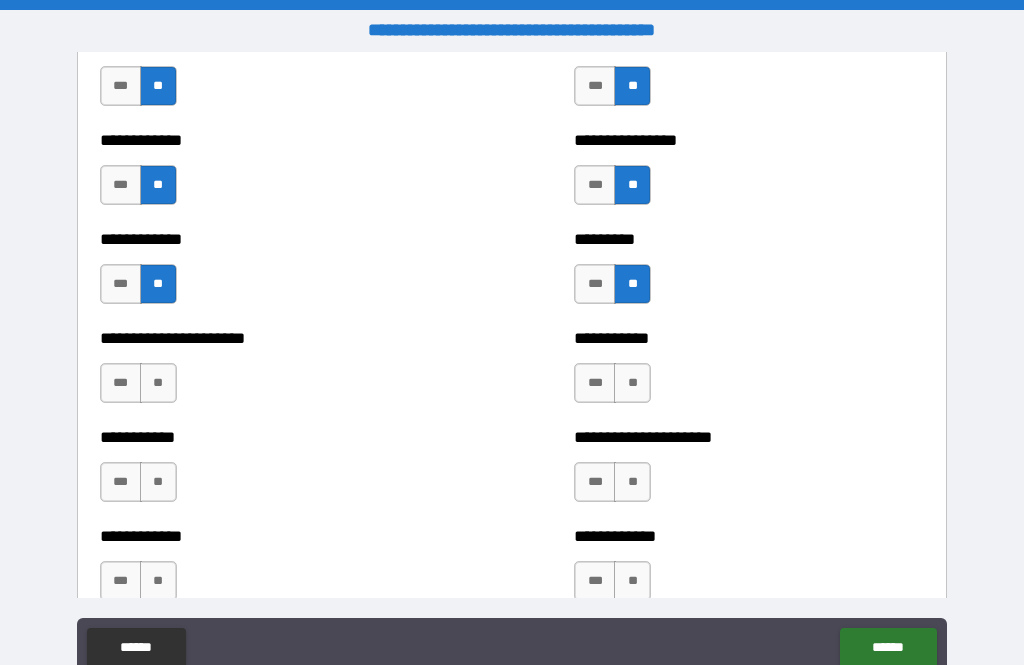 scroll, scrollTop: 5109, scrollLeft: 0, axis: vertical 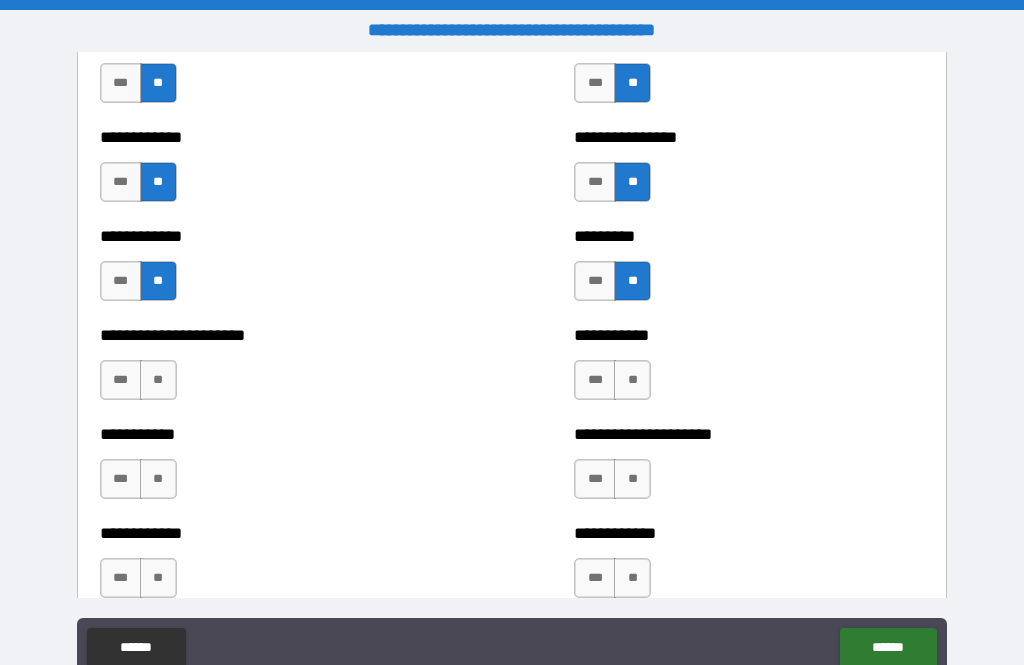 click on "**" at bounding box center (158, 380) 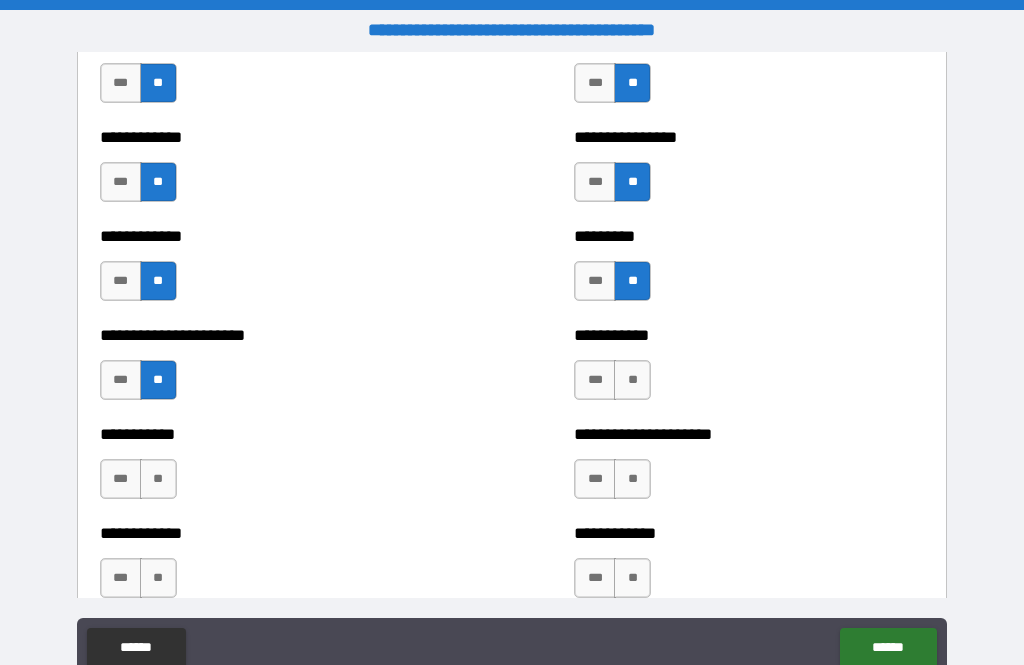 click on "**" at bounding box center (632, 380) 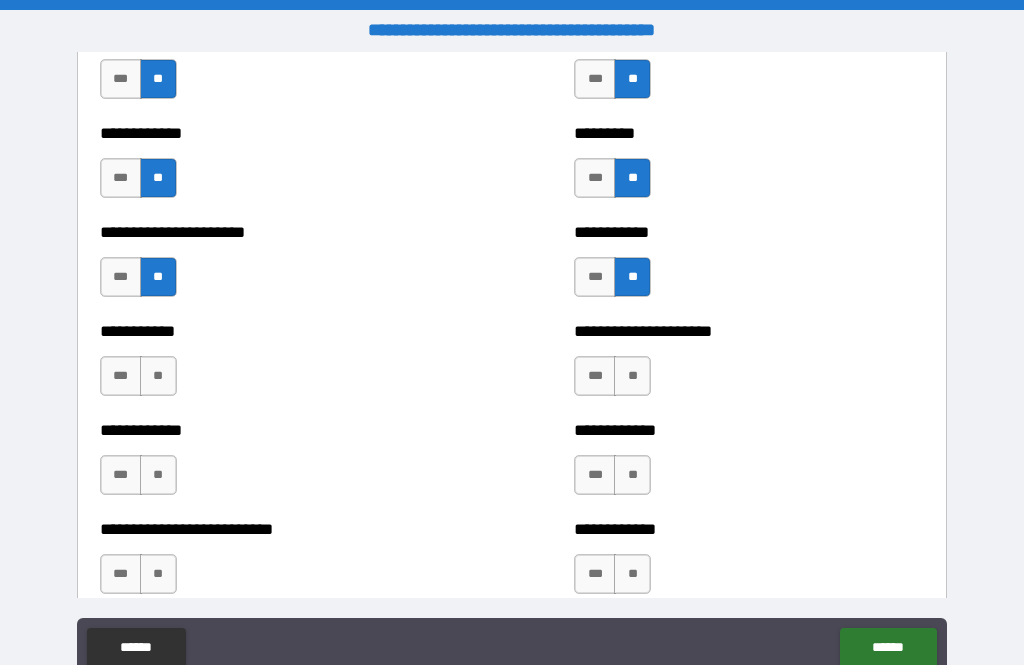 scroll, scrollTop: 5216, scrollLeft: 0, axis: vertical 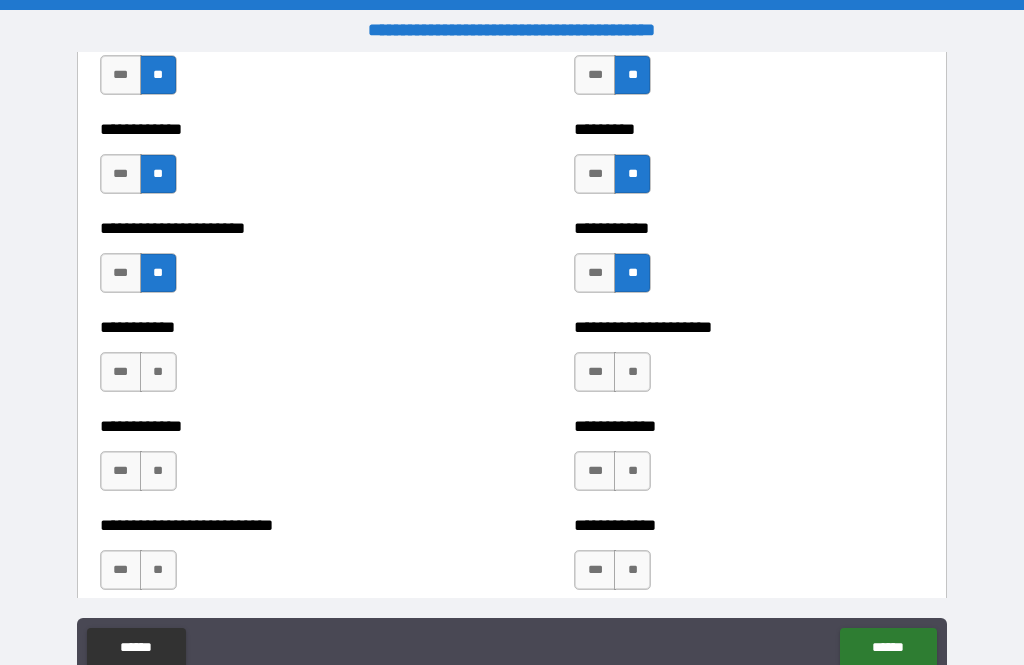 click on "**" at bounding box center [632, 372] 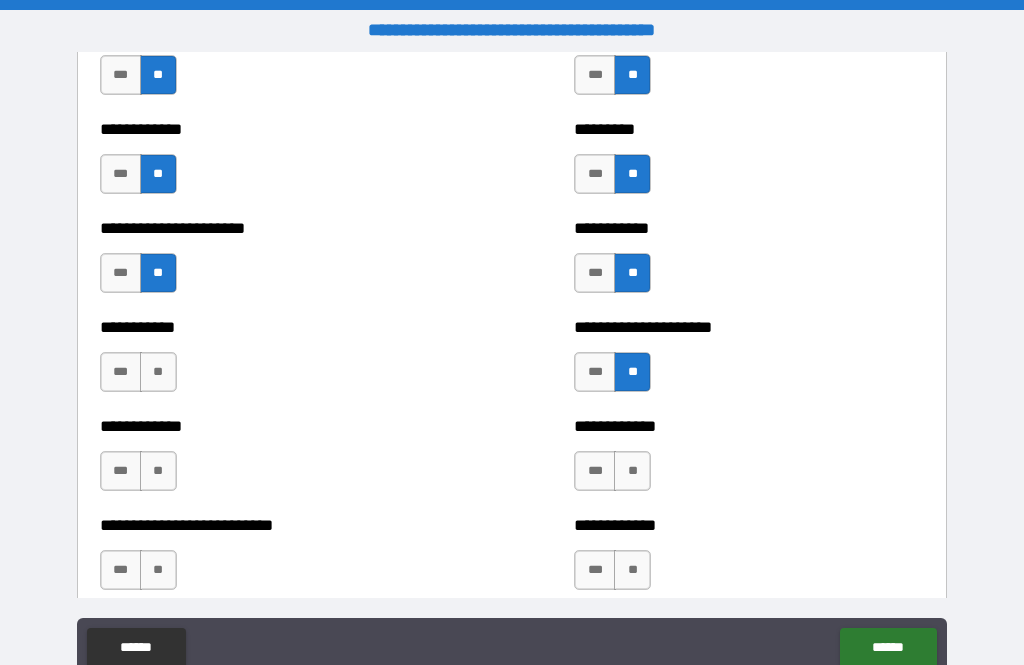 click on "**" at bounding box center (158, 372) 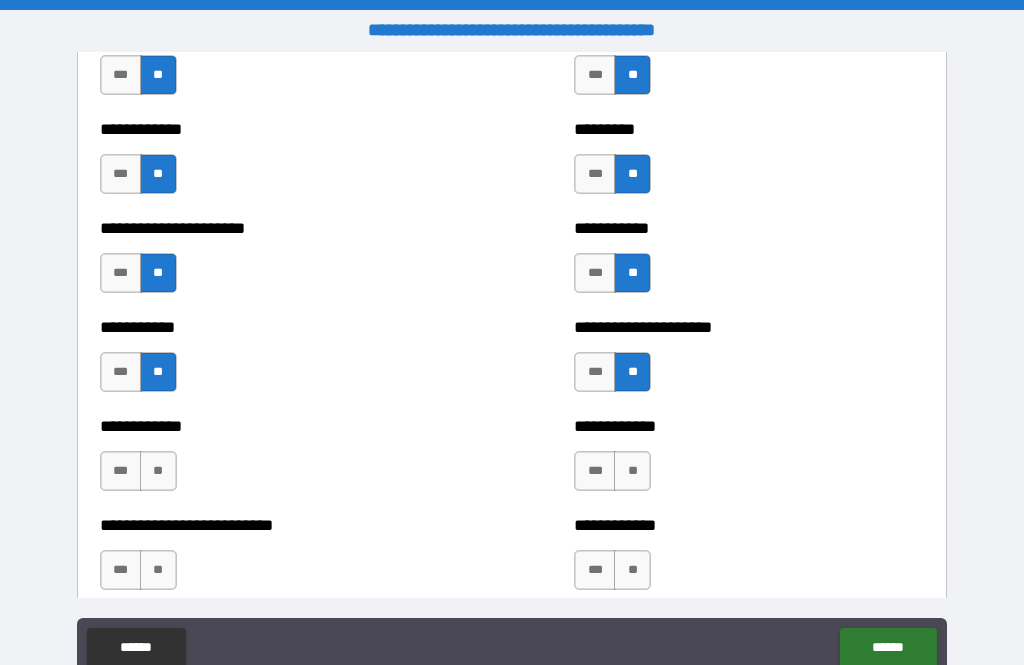click on "**" at bounding box center [158, 471] 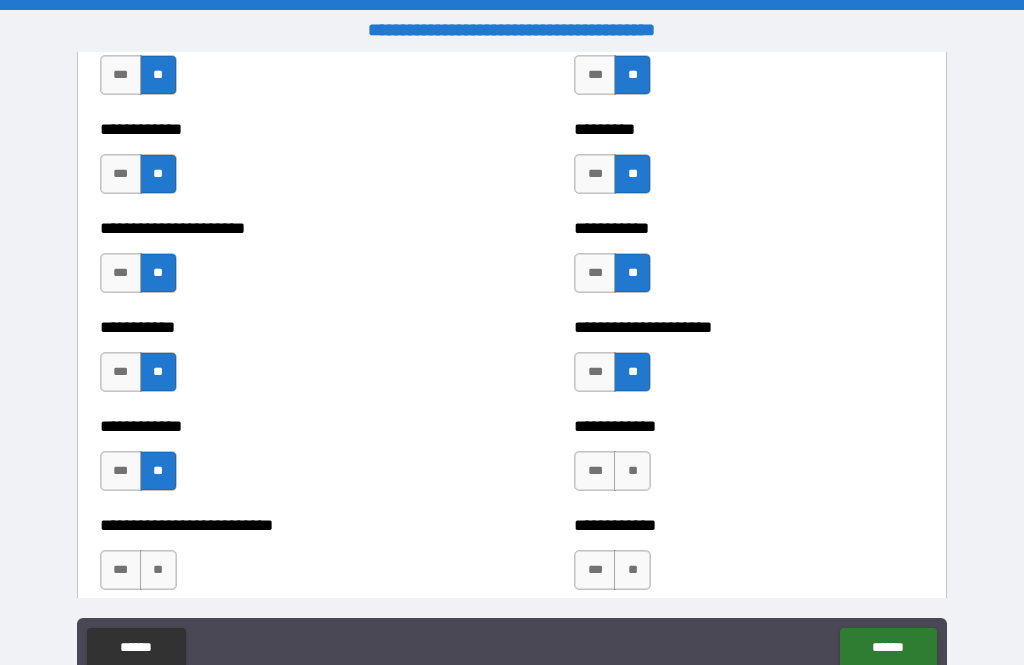 click on "**" at bounding box center [632, 471] 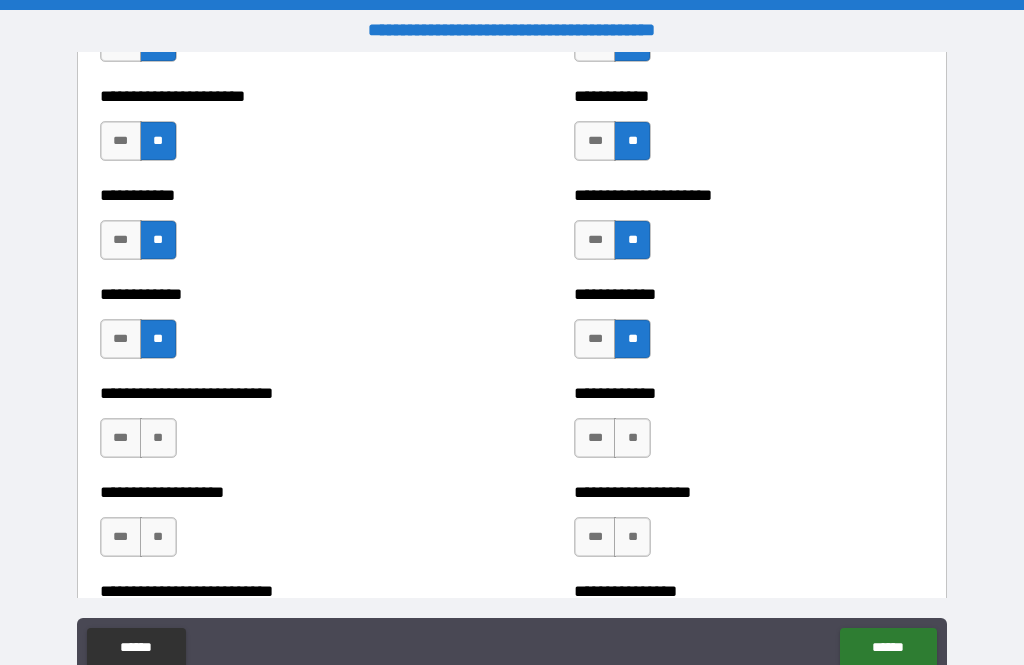 scroll, scrollTop: 5353, scrollLeft: 0, axis: vertical 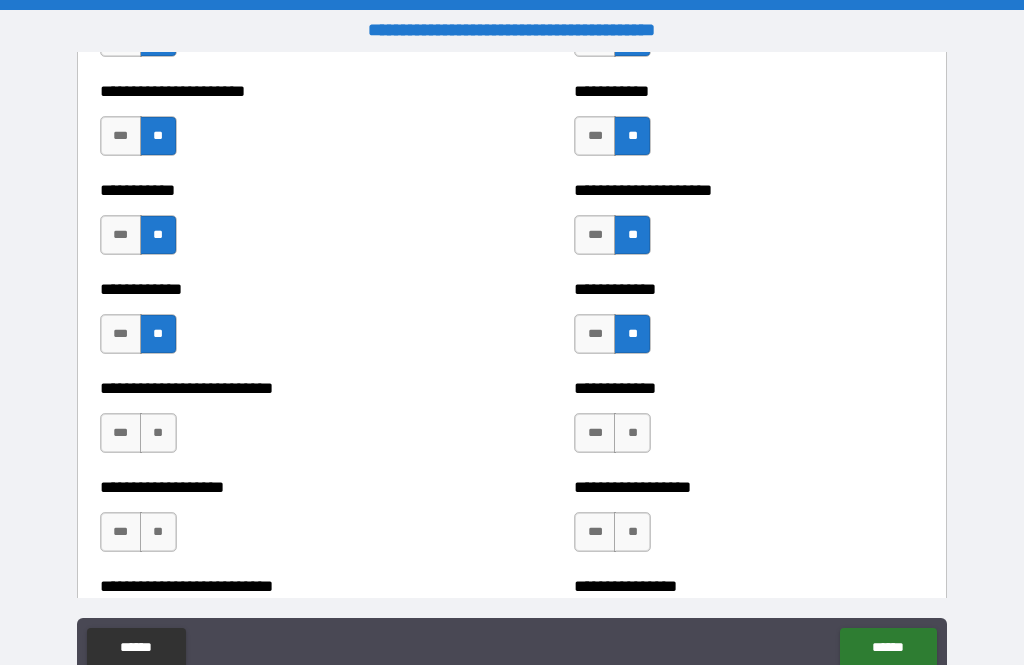click on "**" at bounding box center [158, 433] 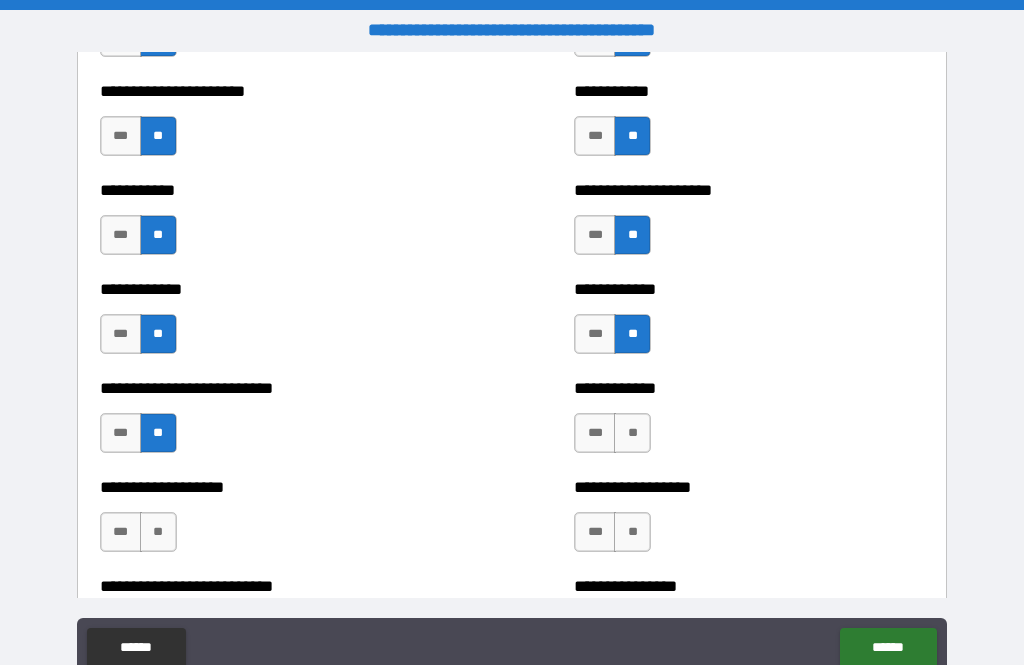 click on "**" at bounding box center [632, 433] 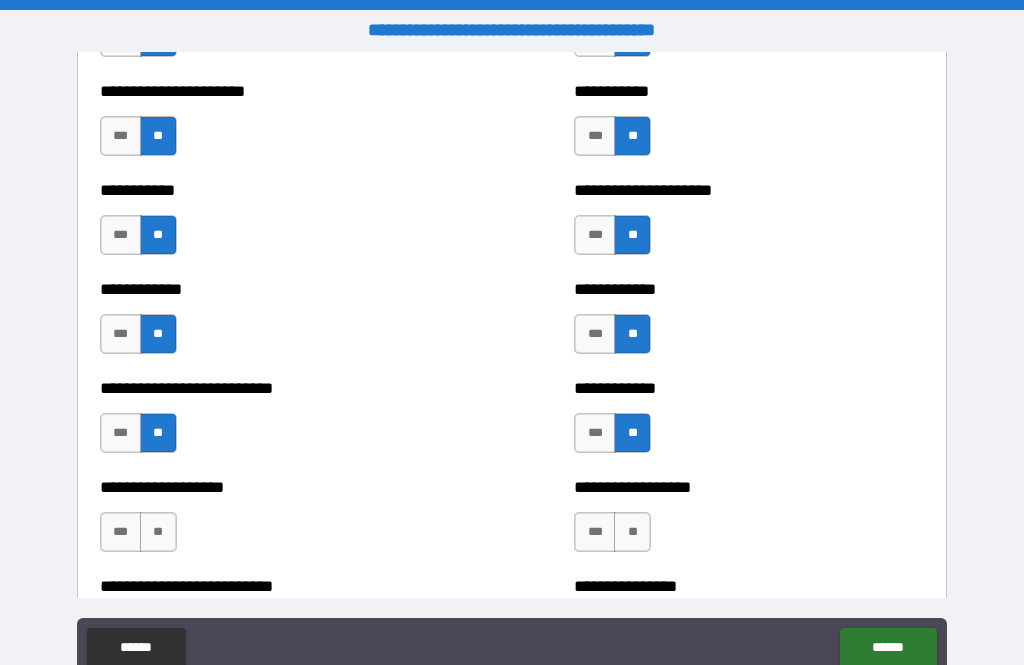 click on "**" at bounding box center (632, 532) 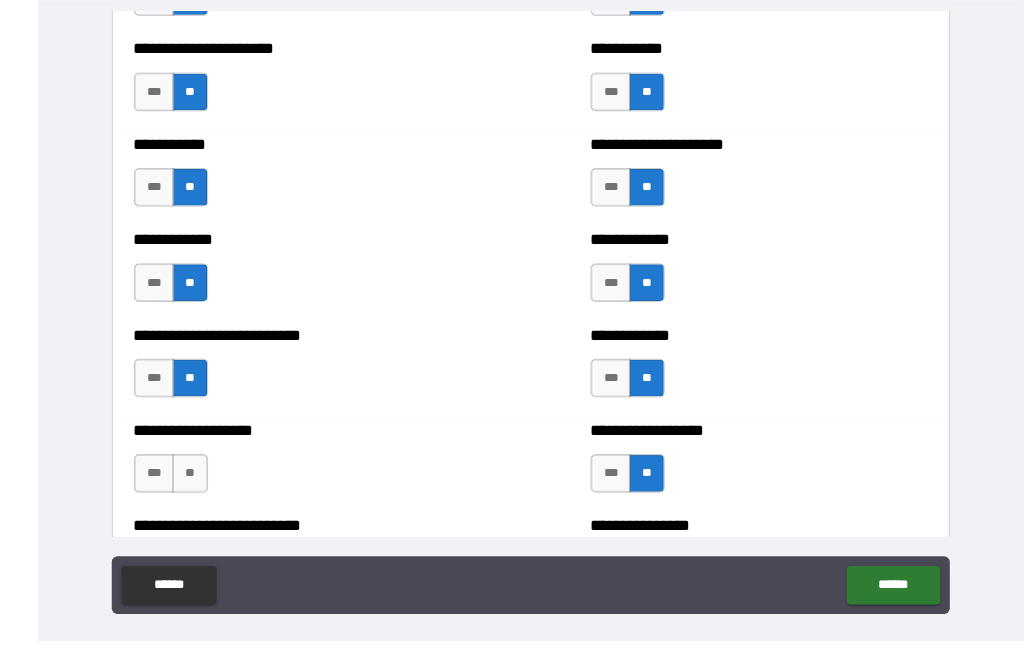 scroll, scrollTop: 64, scrollLeft: 0, axis: vertical 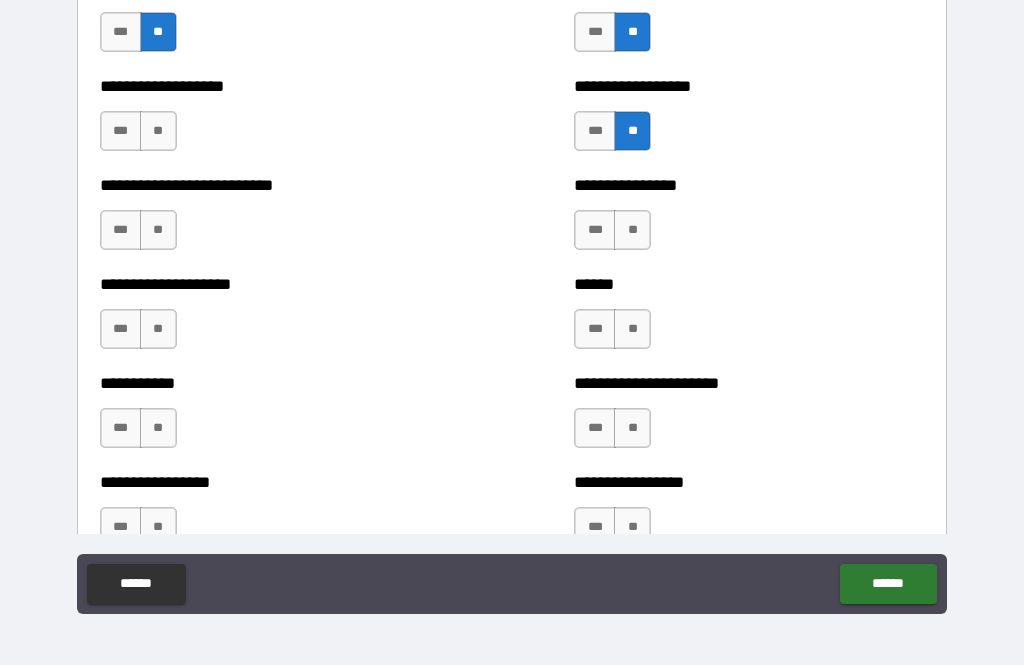 click on "**" at bounding box center [158, 230] 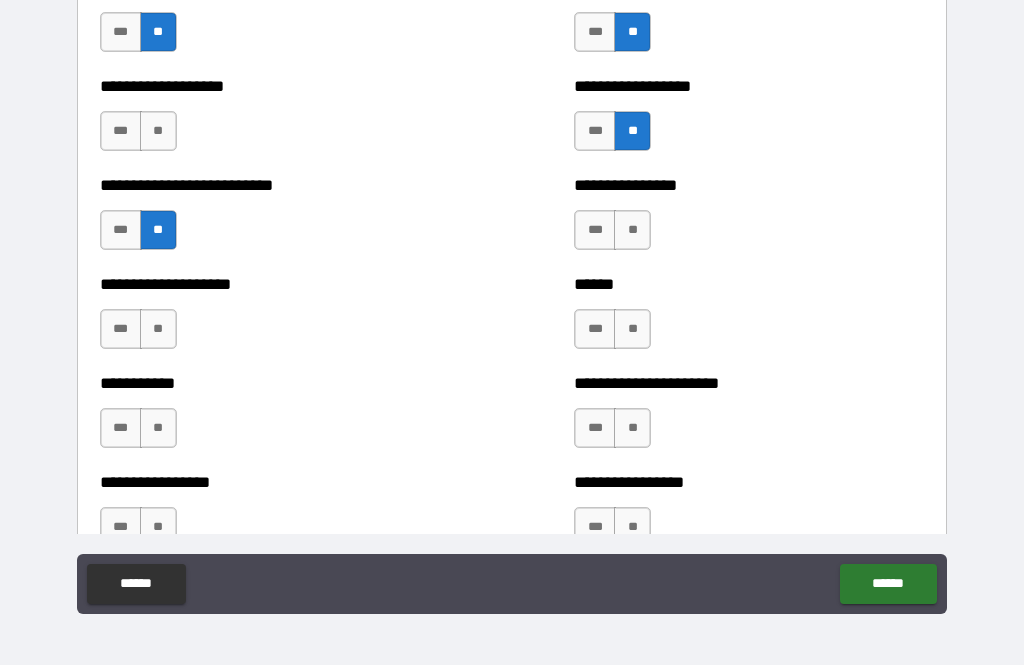 click on "**" at bounding box center [632, 230] 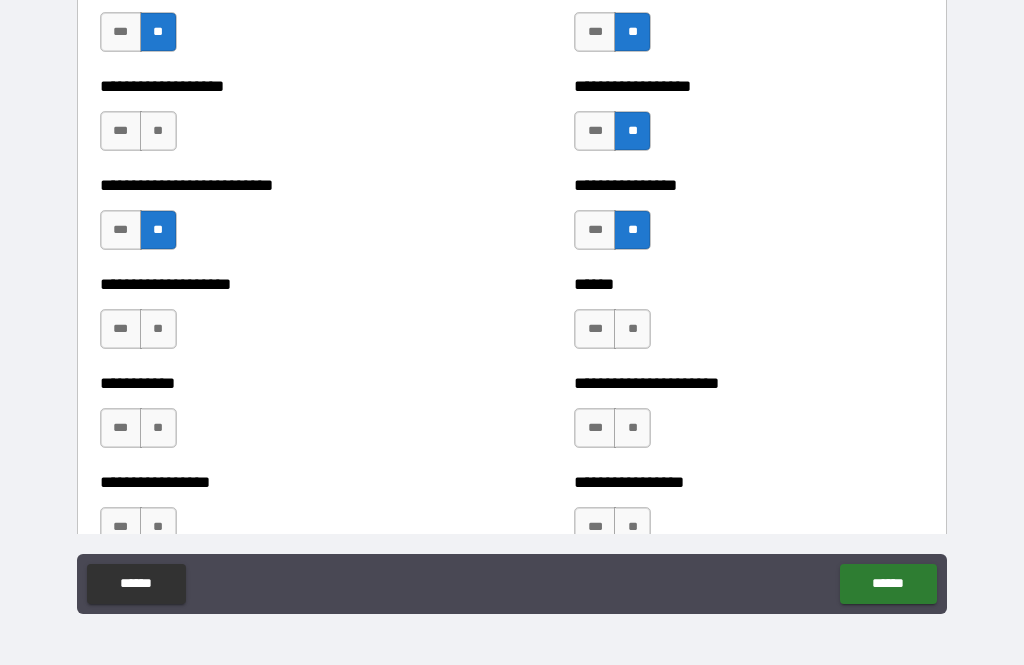 click on "**" at bounding box center (632, 329) 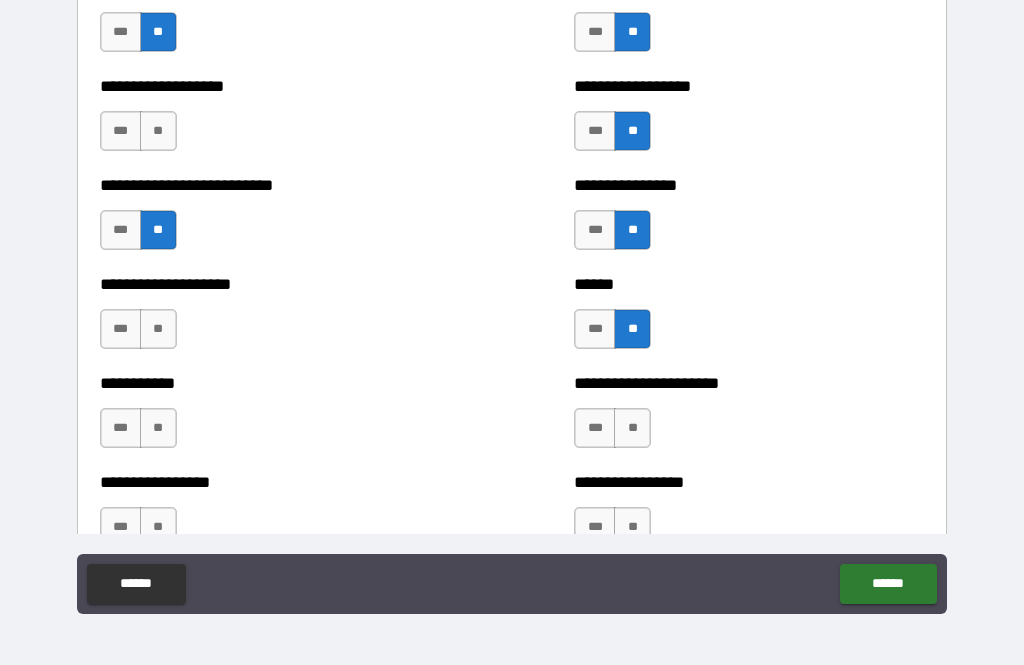 click on "**" at bounding box center (158, 329) 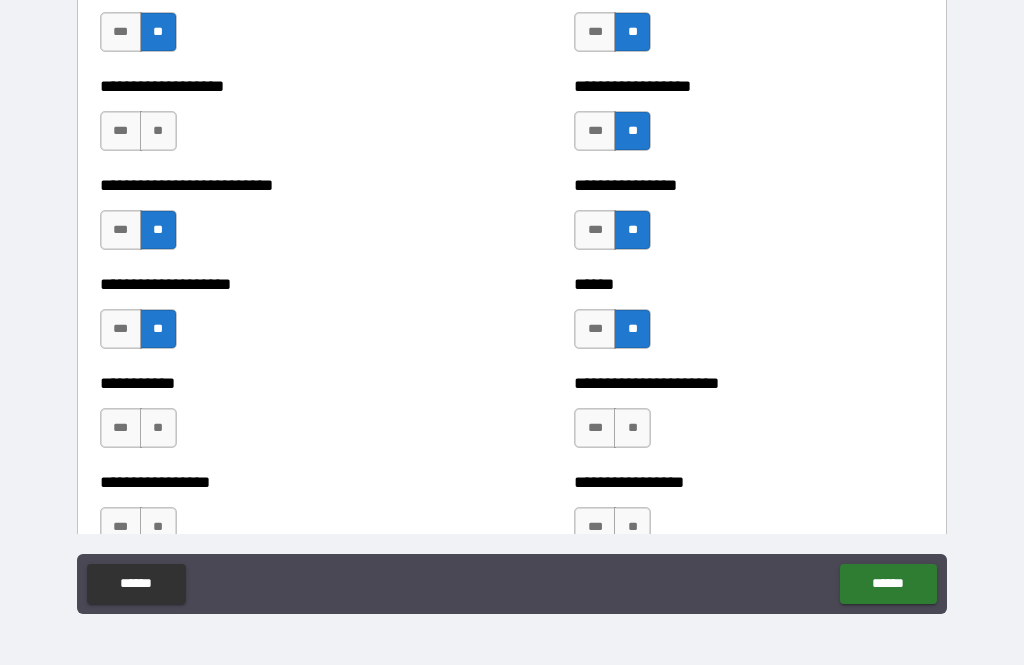 click on "**" at bounding box center [632, 428] 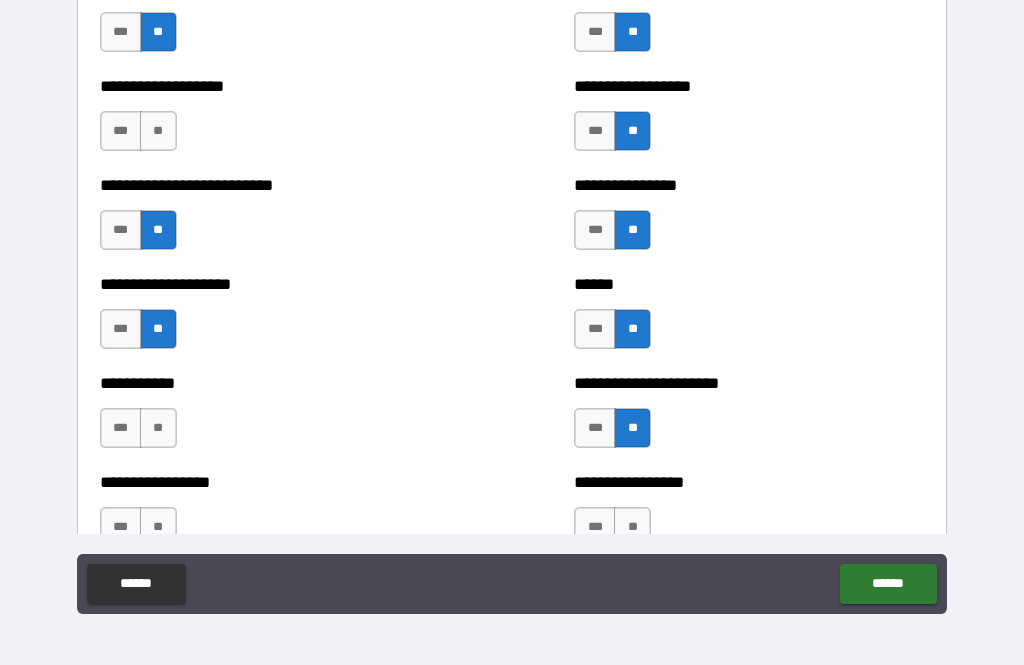 click on "**" at bounding box center [158, 428] 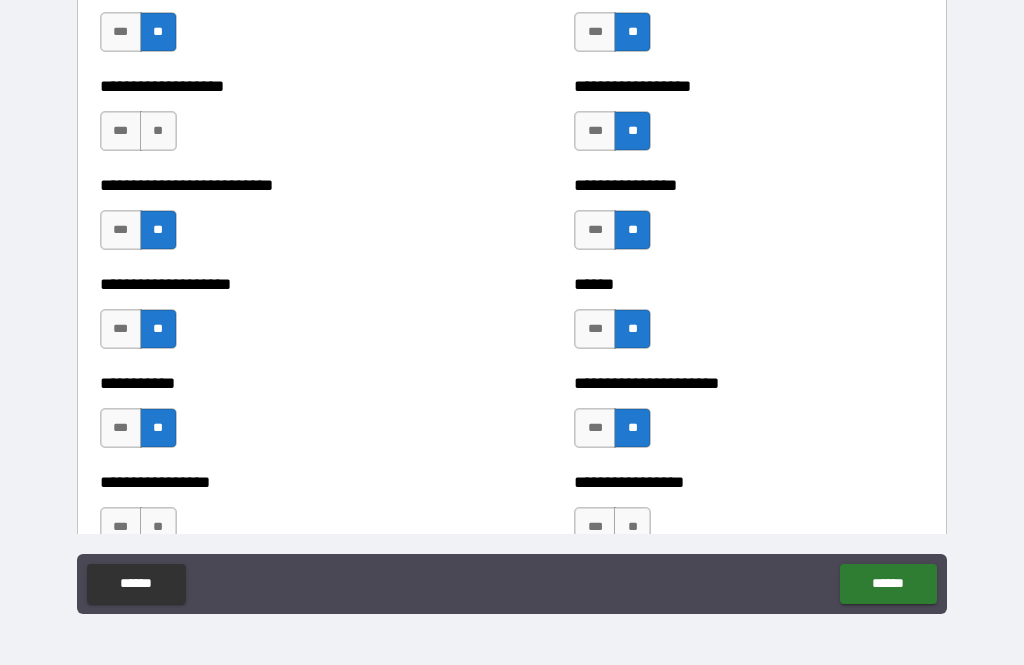 click on "**" at bounding box center (632, 527) 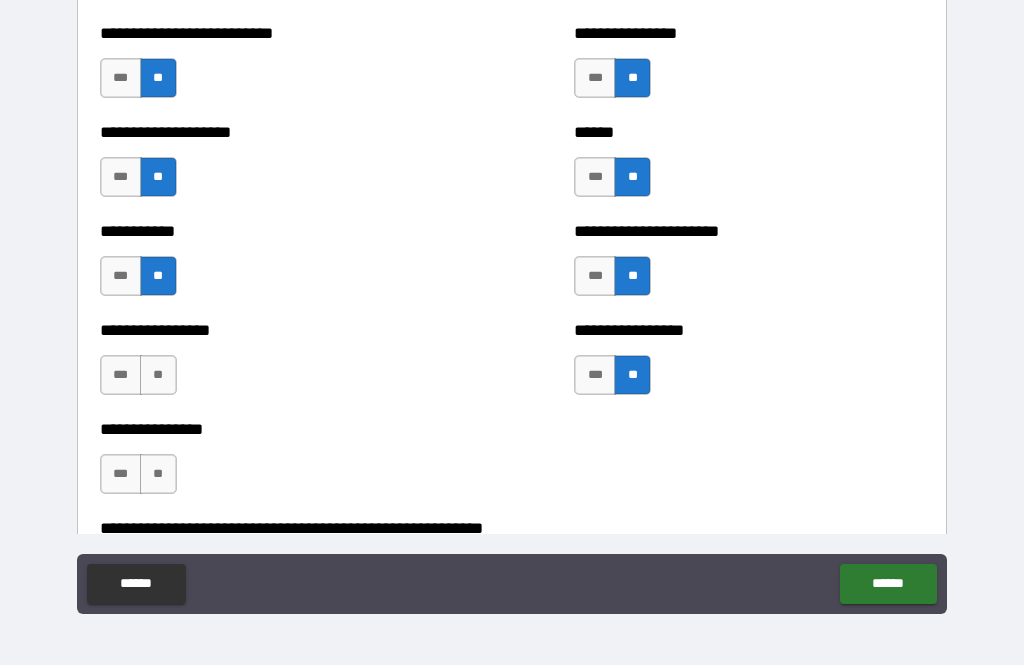 click on "**" at bounding box center (158, 375) 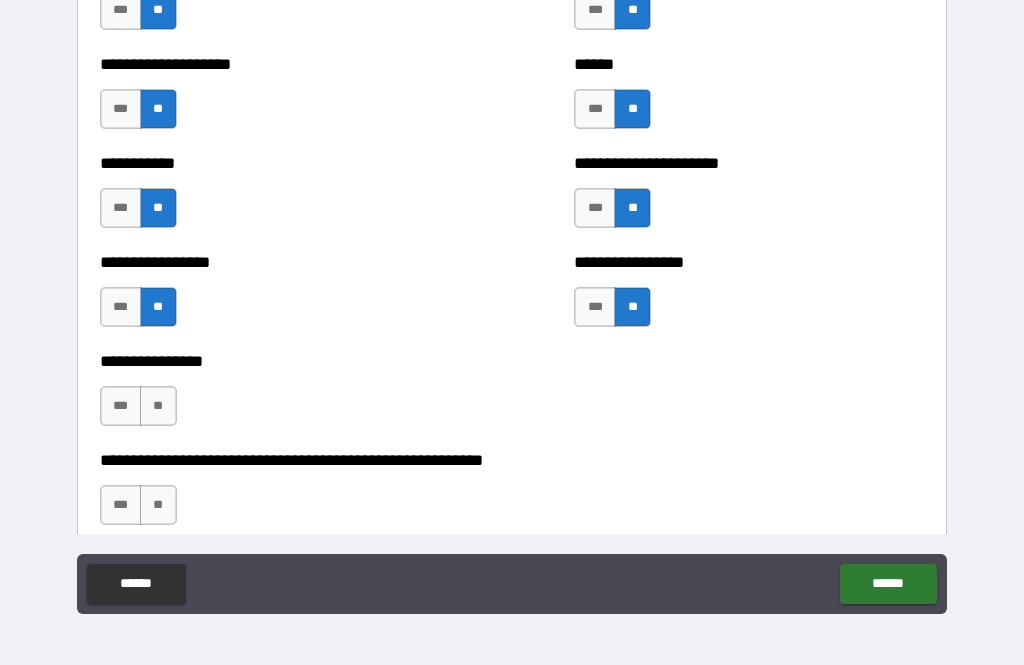 scroll, scrollTop: 5927, scrollLeft: 0, axis: vertical 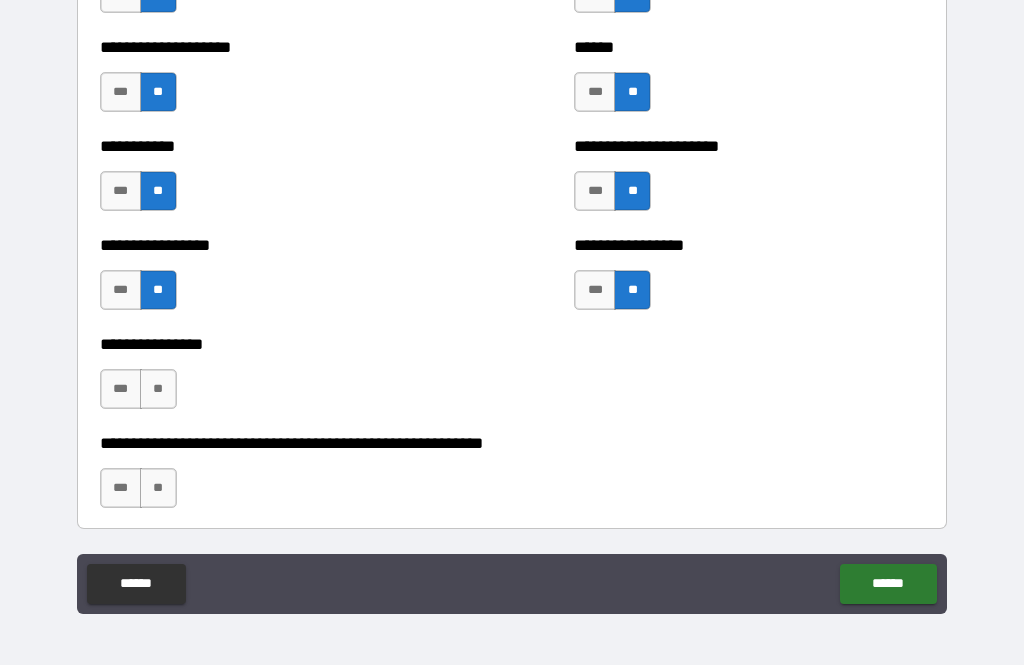 click on "**" at bounding box center [158, 389] 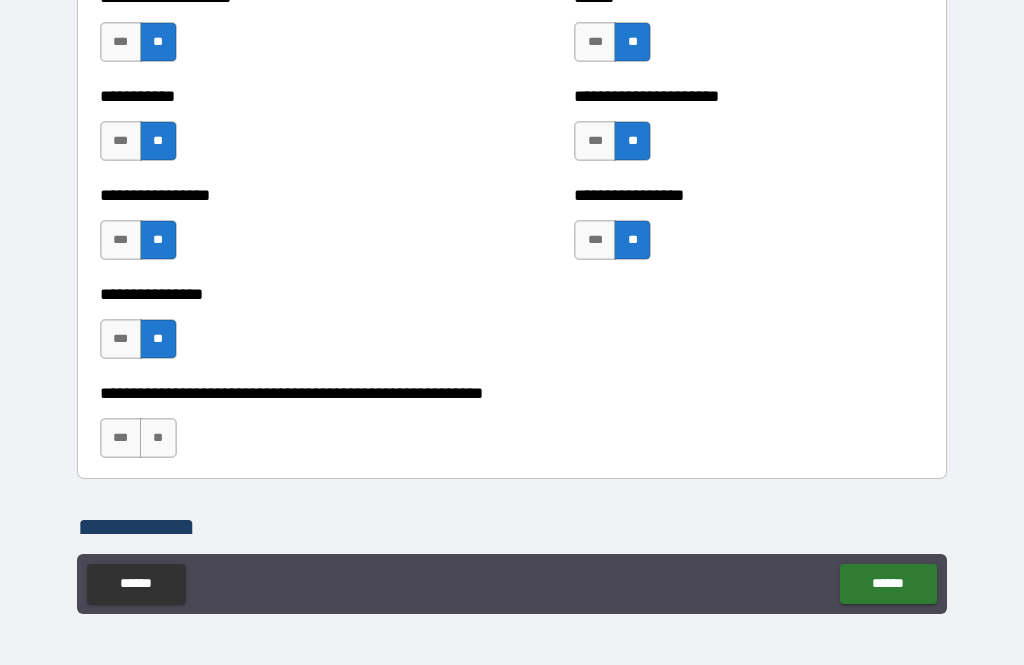scroll, scrollTop: 5982, scrollLeft: 0, axis: vertical 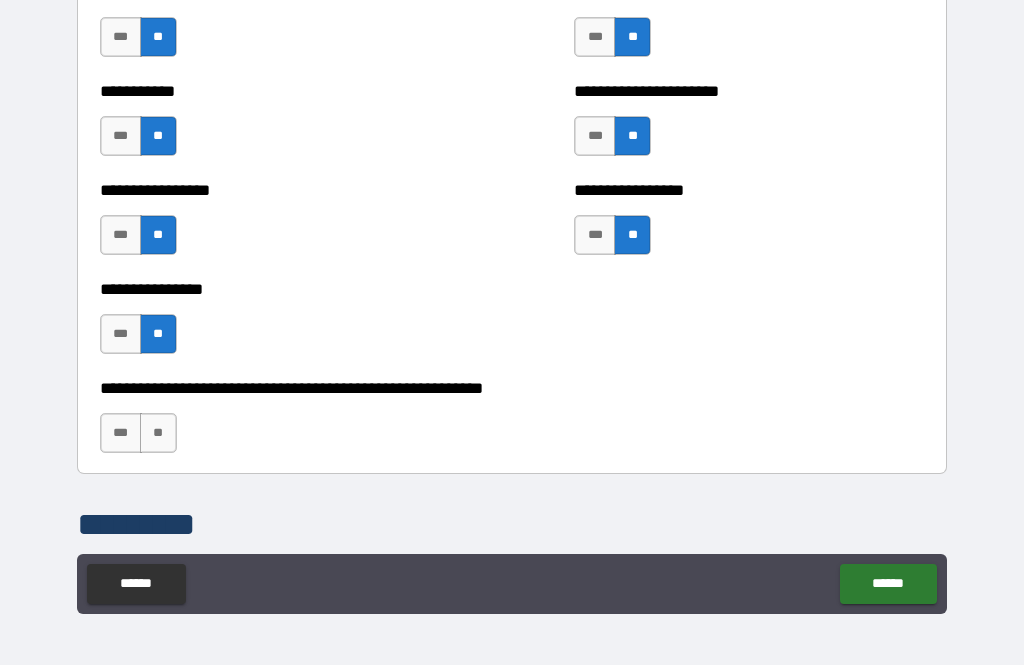 click on "**" at bounding box center [158, 433] 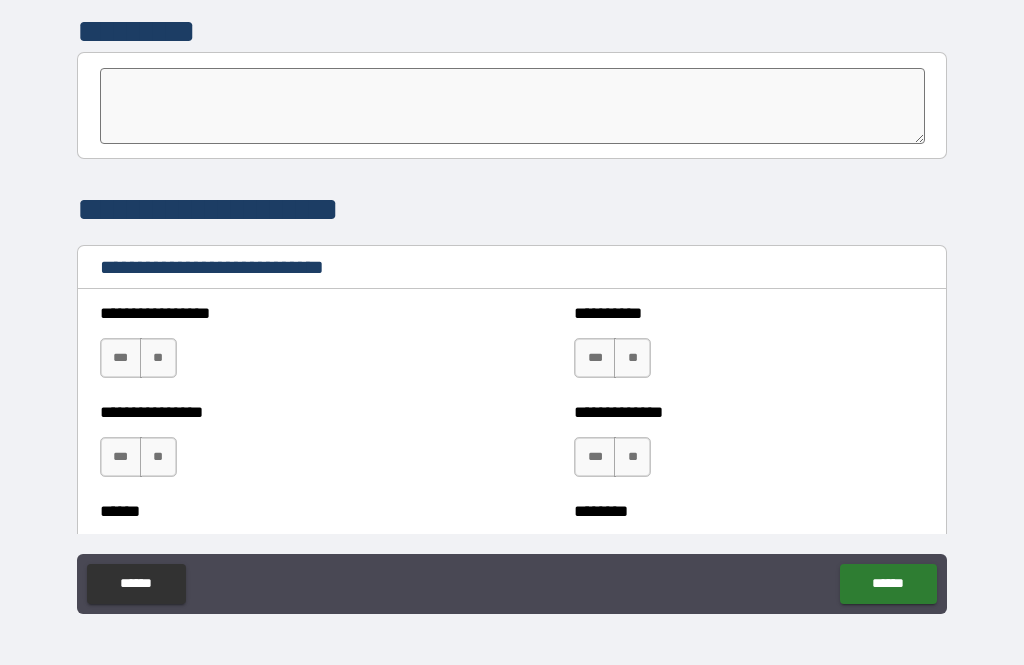 scroll, scrollTop: 6476, scrollLeft: 0, axis: vertical 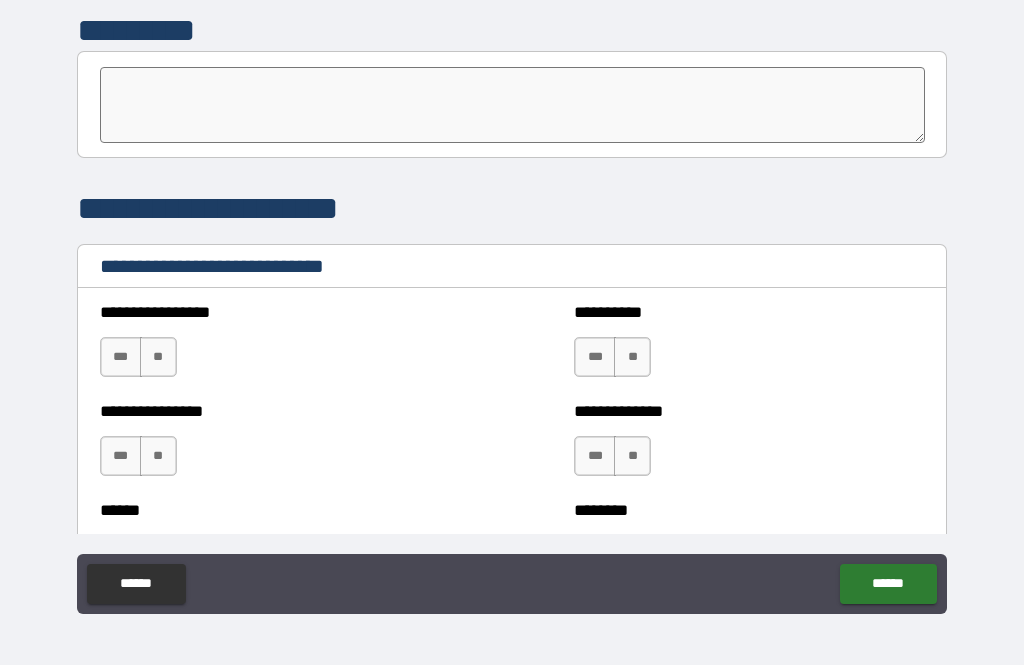 click on "**" at bounding box center [158, 357] 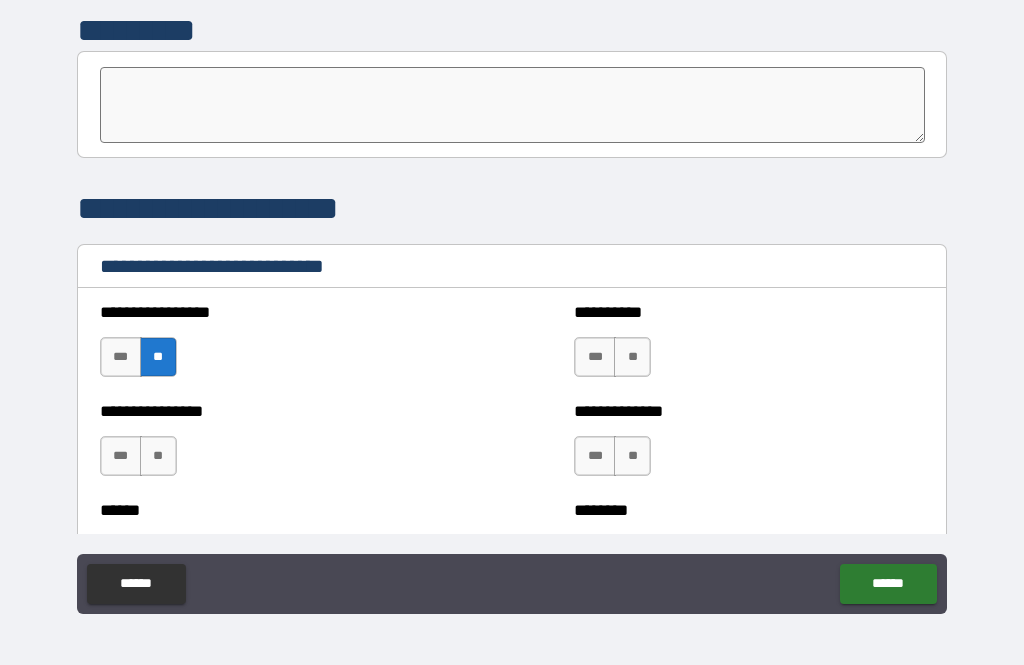 click on "**" at bounding box center (632, 357) 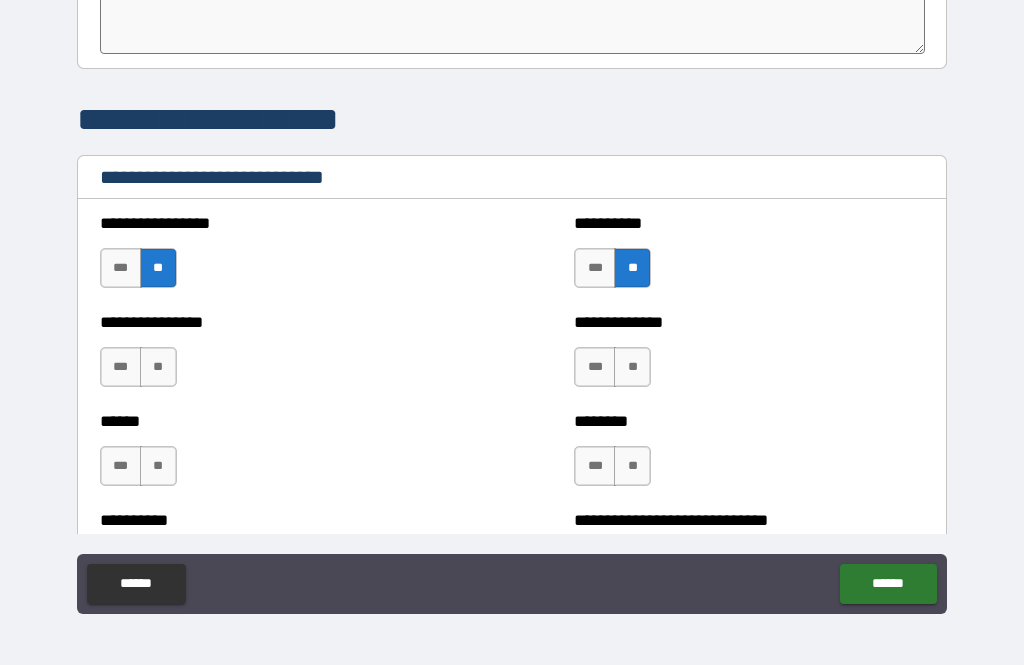 scroll, scrollTop: 6567, scrollLeft: 0, axis: vertical 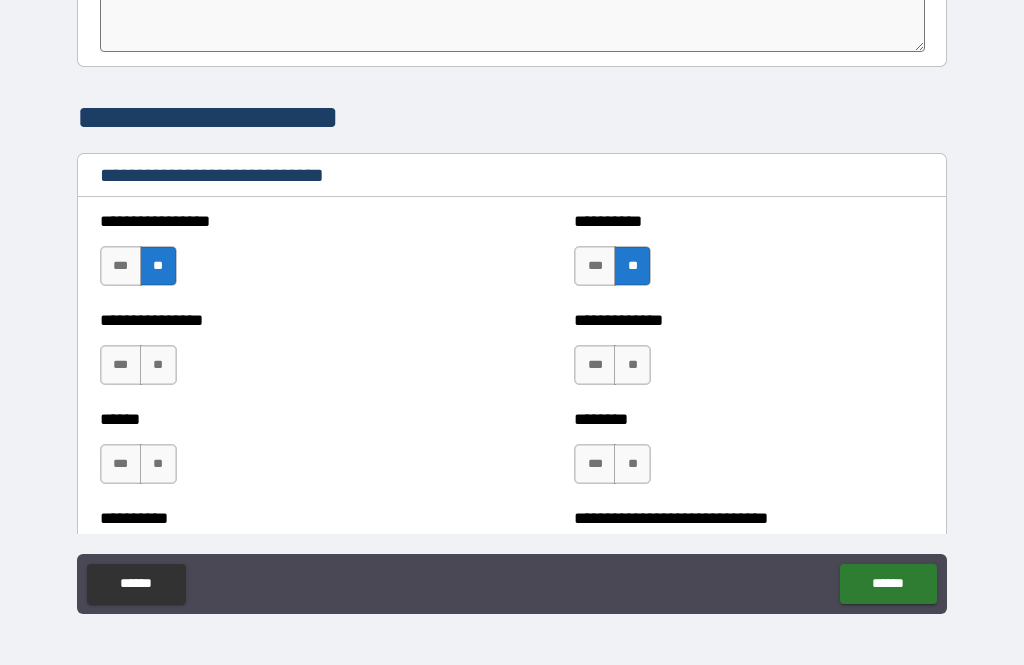 click on "***" at bounding box center (121, 464) 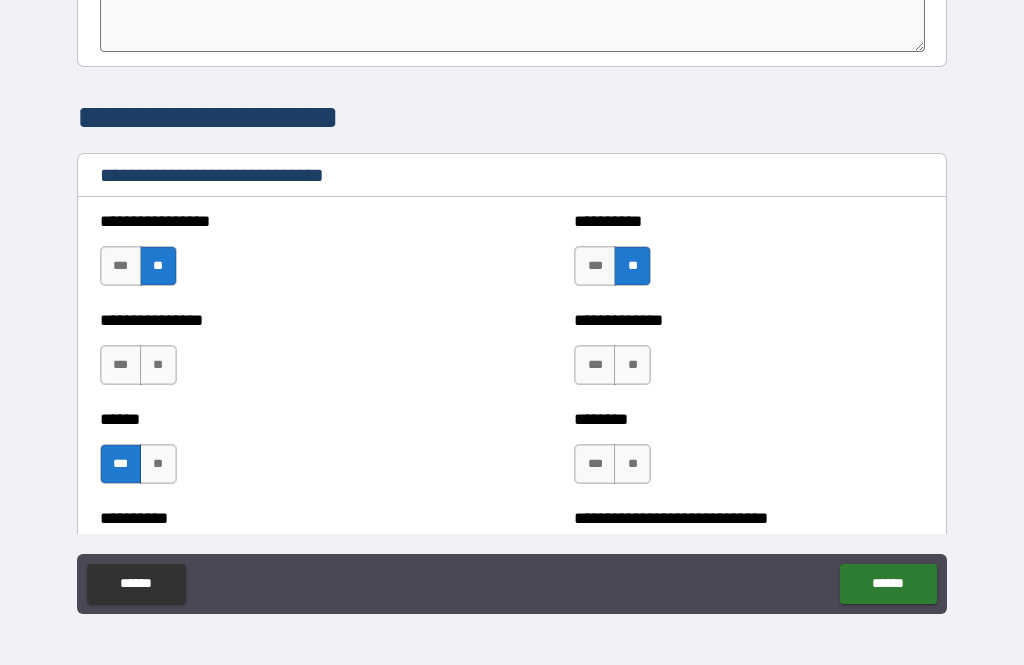click on "**" at bounding box center [632, 365] 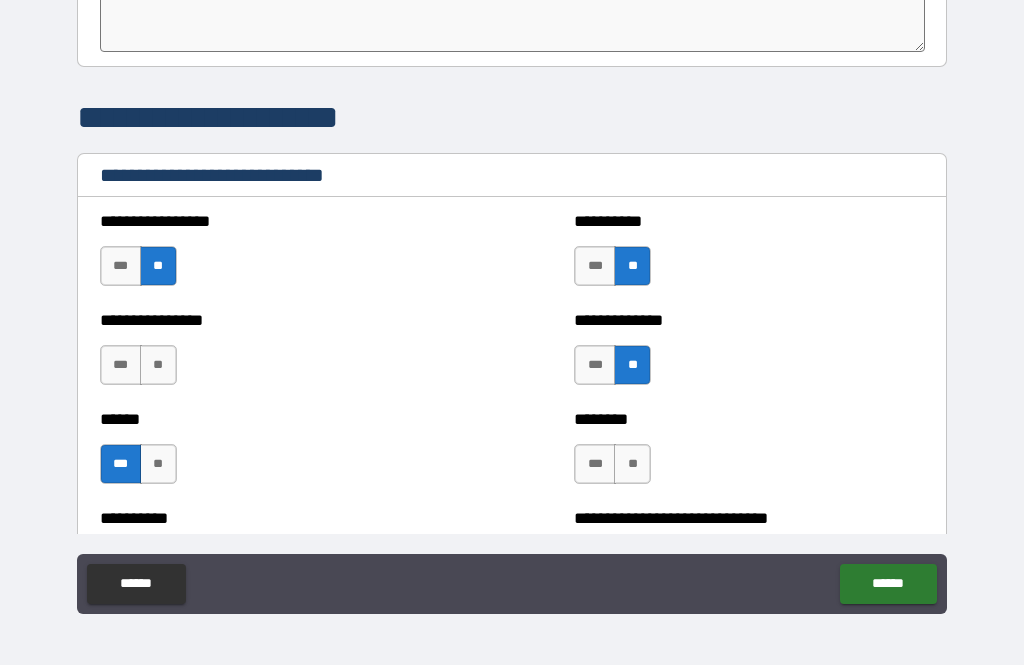 click on "**" at bounding box center [632, 464] 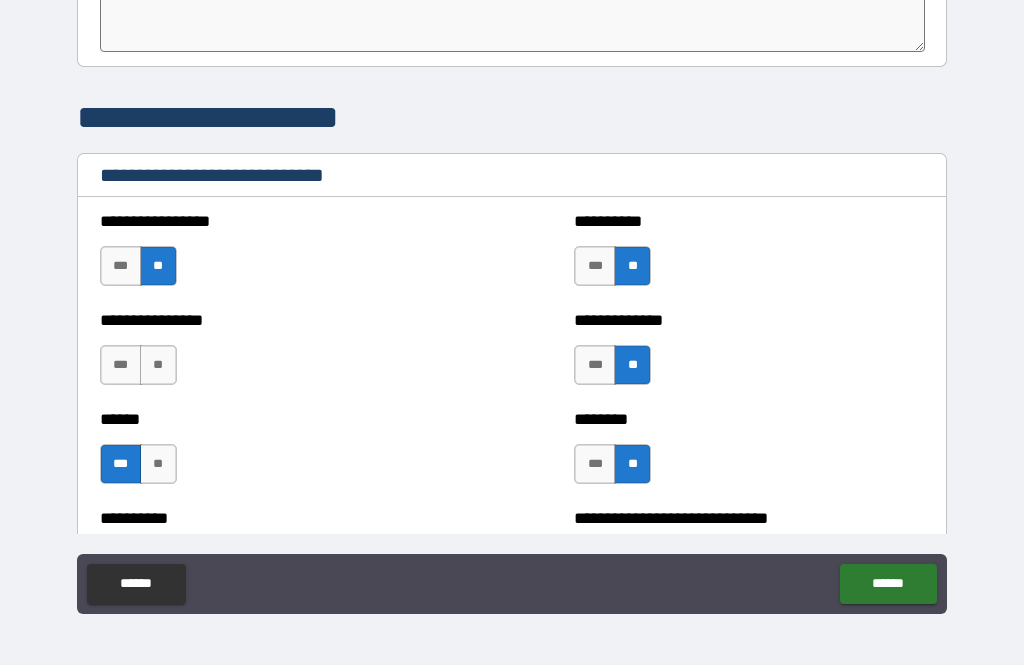 click on "**" at bounding box center (158, 365) 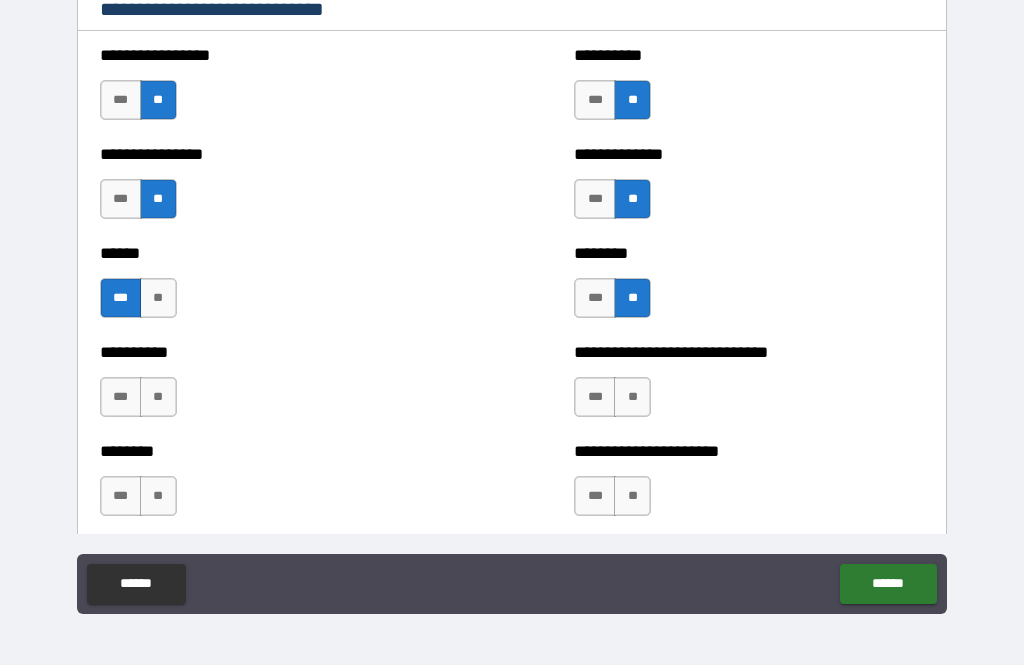 scroll, scrollTop: 6736, scrollLeft: 0, axis: vertical 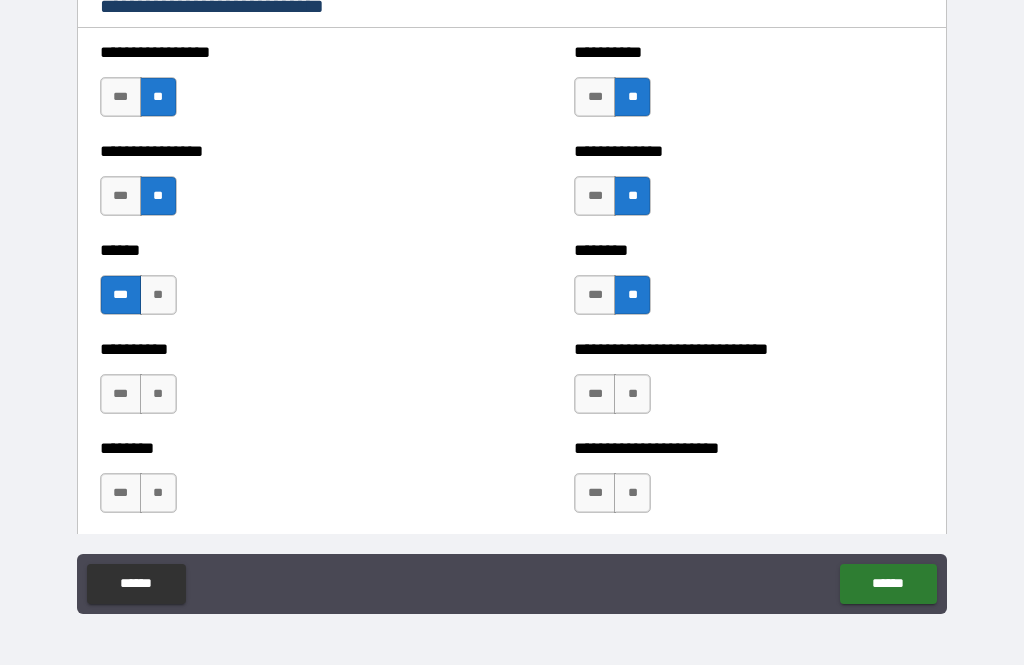 click on "**" at bounding box center (632, 394) 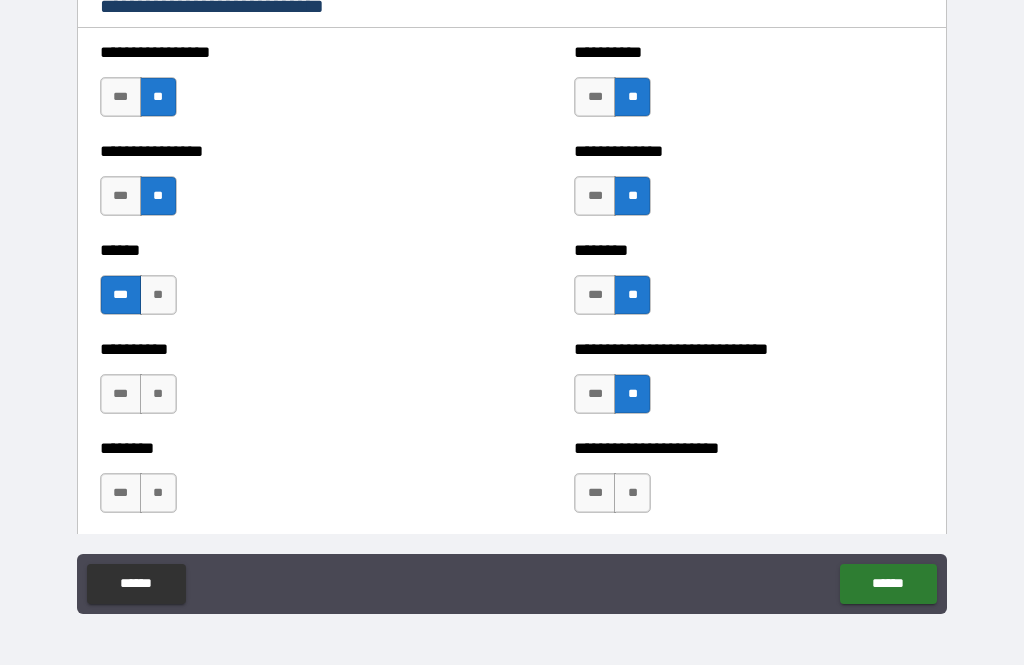 click on "**" at bounding box center [632, 493] 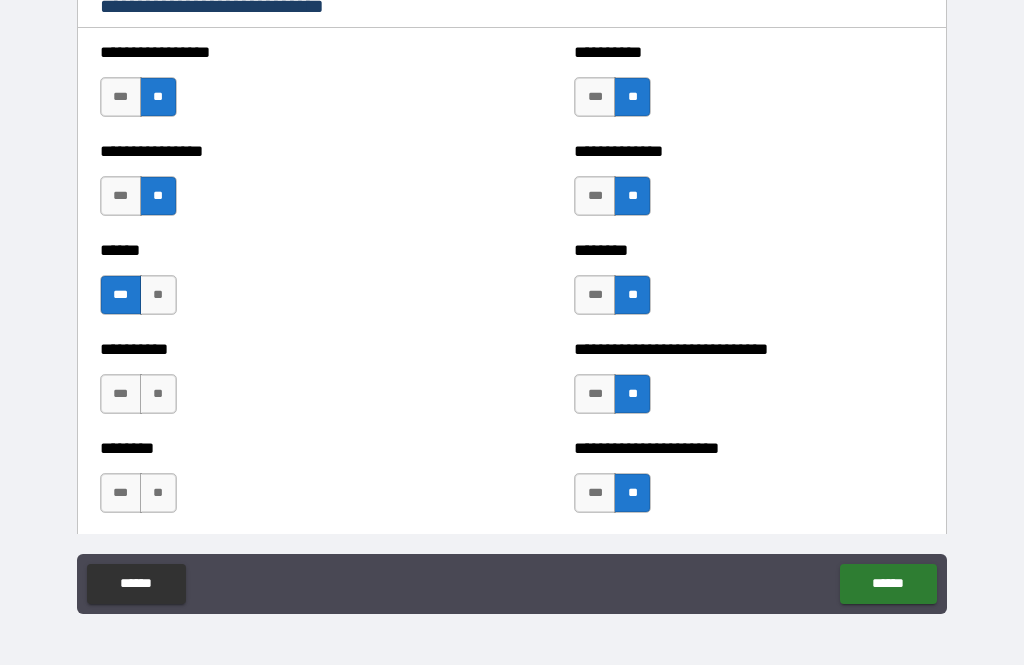 click on "**" at bounding box center (158, 394) 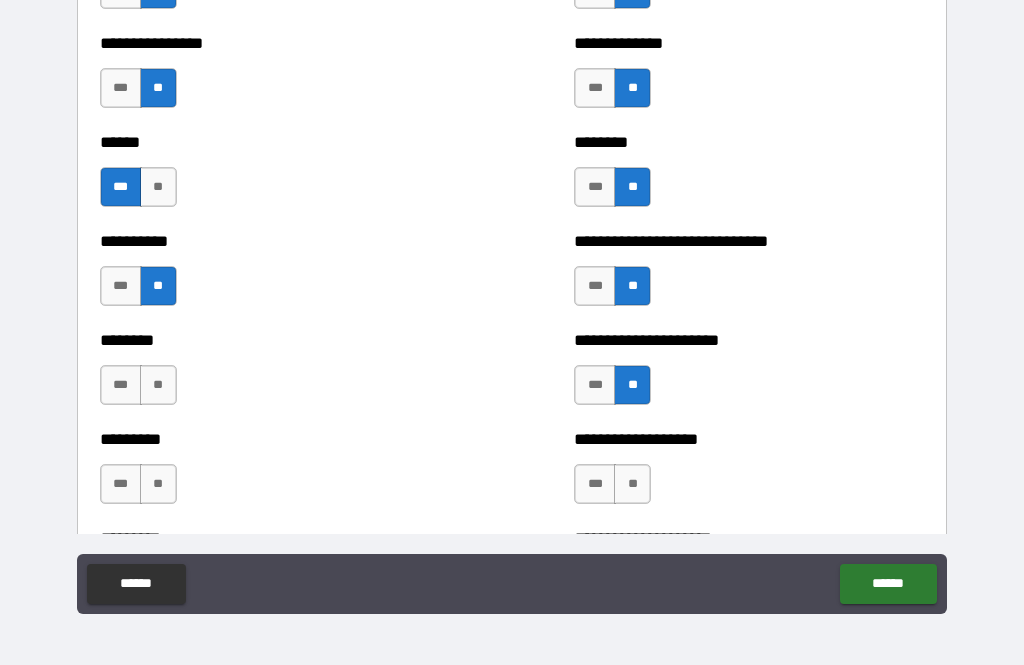 scroll, scrollTop: 6870, scrollLeft: 0, axis: vertical 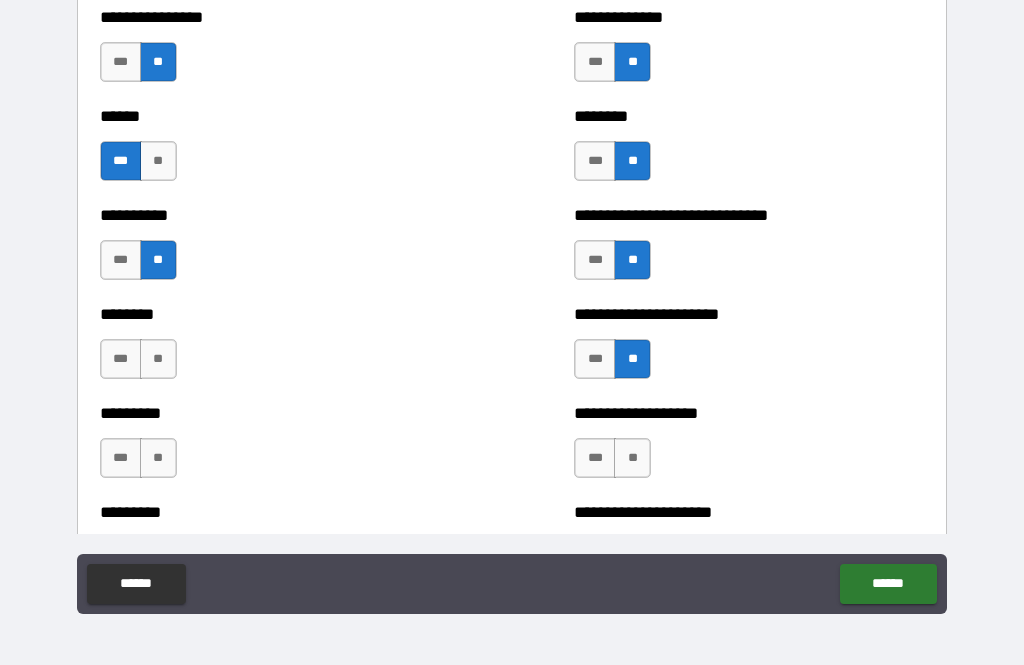 click on "**" at bounding box center [158, 359] 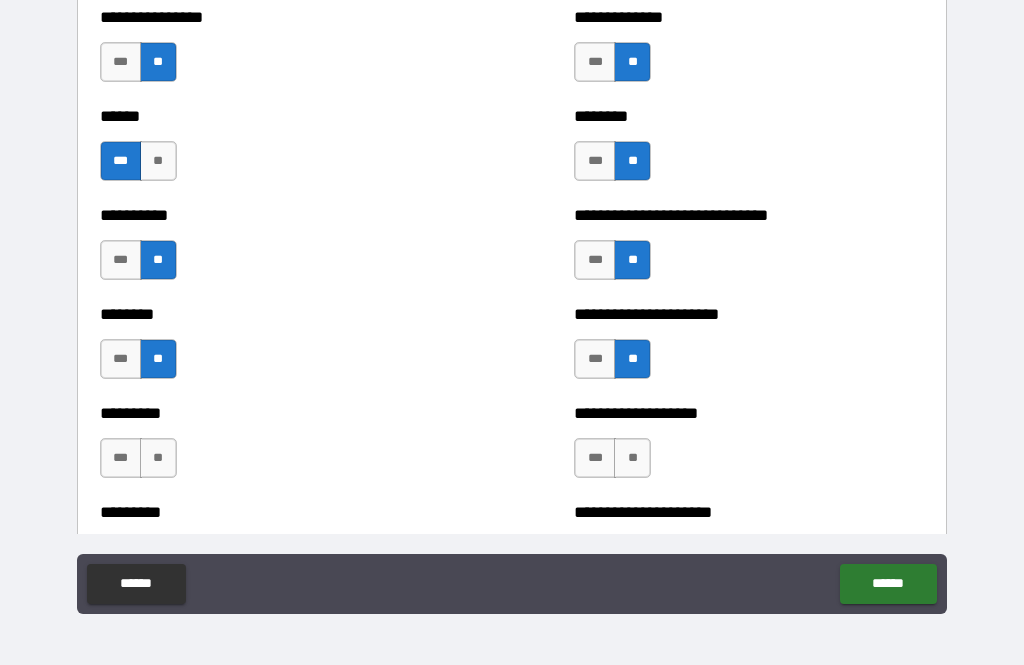 click on "**" at bounding box center (158, 458) 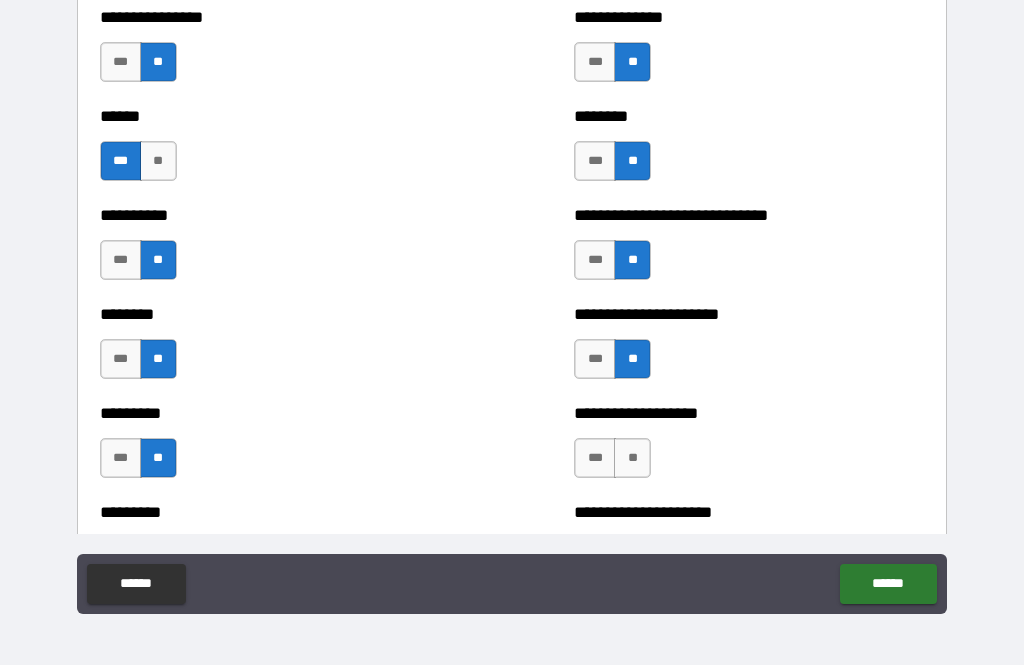 click on "***" at bounding box center [595, 458] 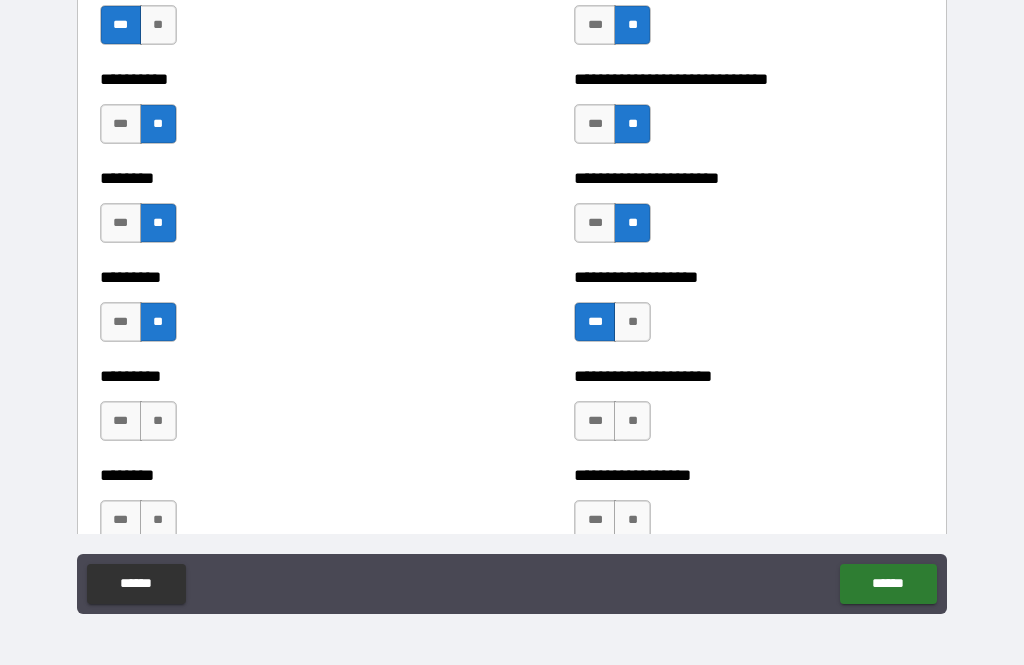 scroll, scrollTop: 7008, scrollLeft: 0, axis: vertical 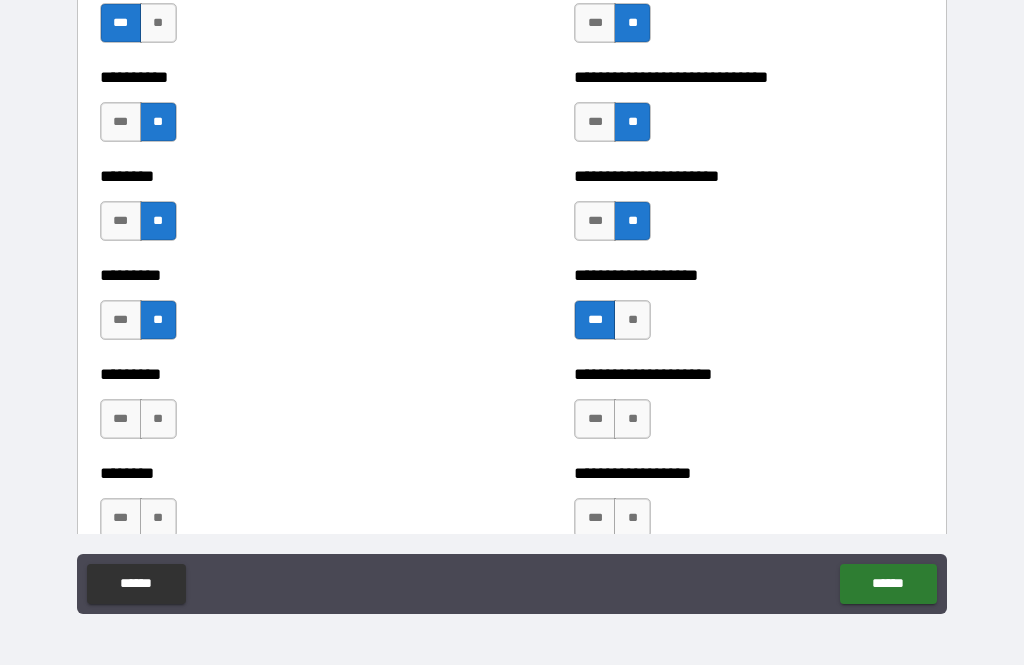 click on "**" at bounding box center [158, 419] 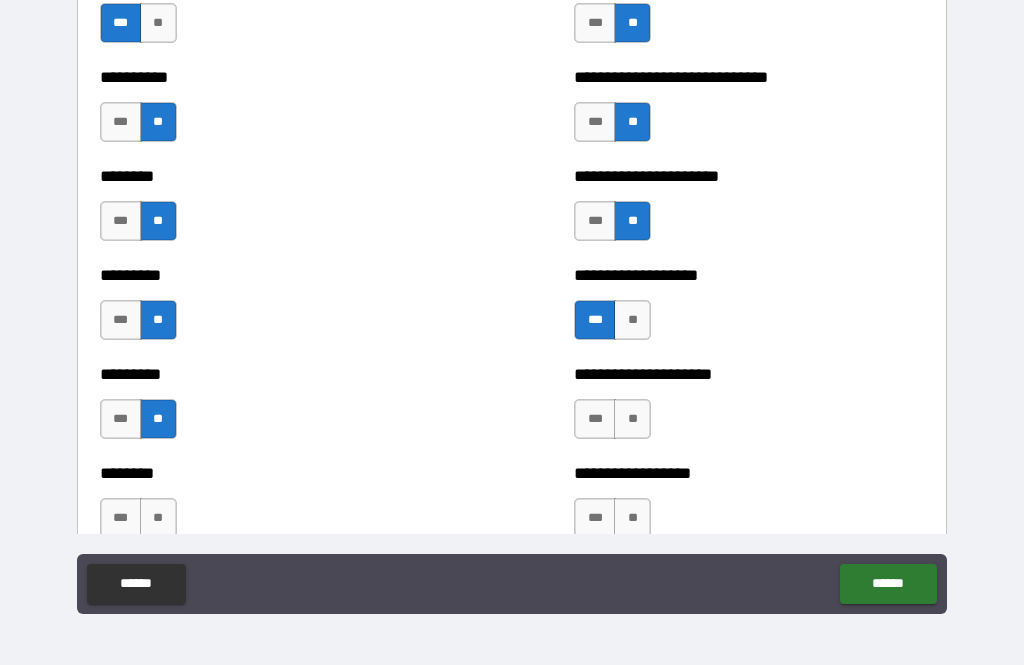 click on "**" at bounding box center [632, 419] 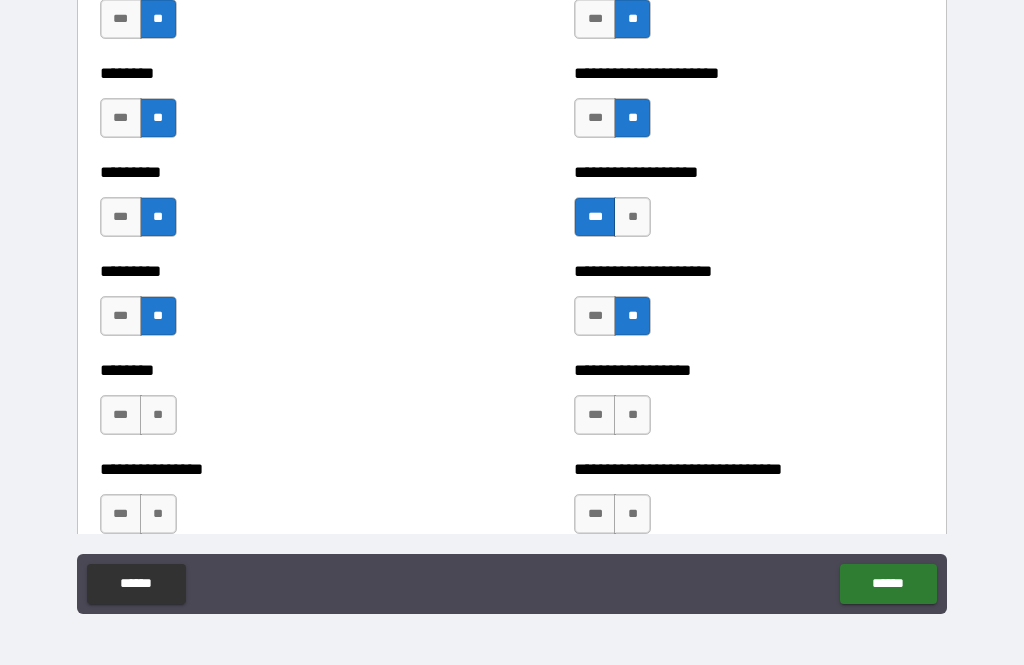 scroll, scrollTop: 7111, scrollLeft: 0, axis: vertical 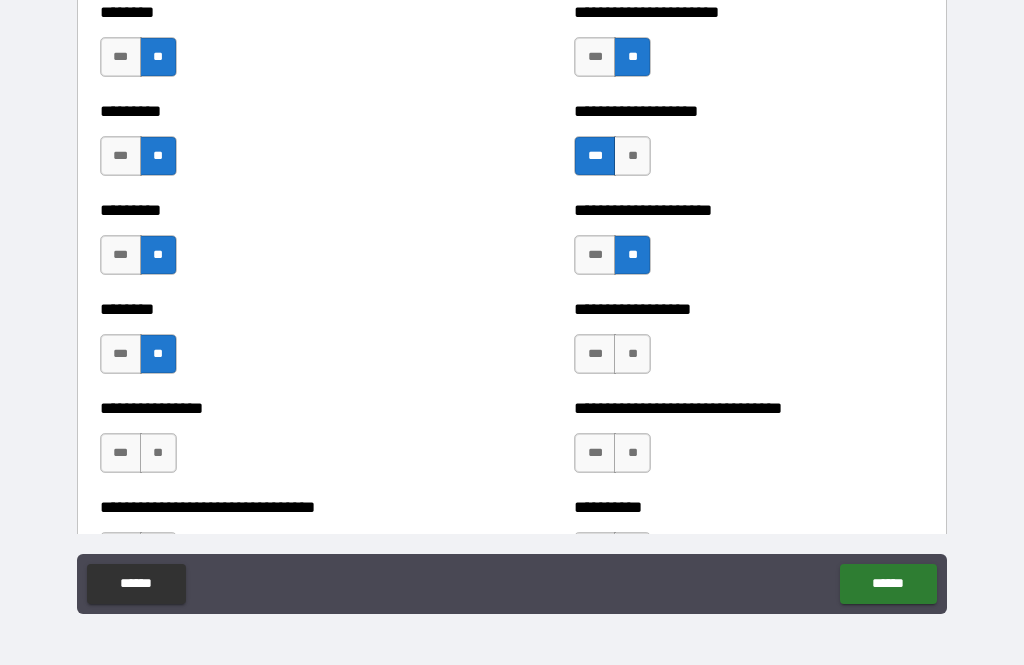 click on "**" at bounding box center (632, 354) 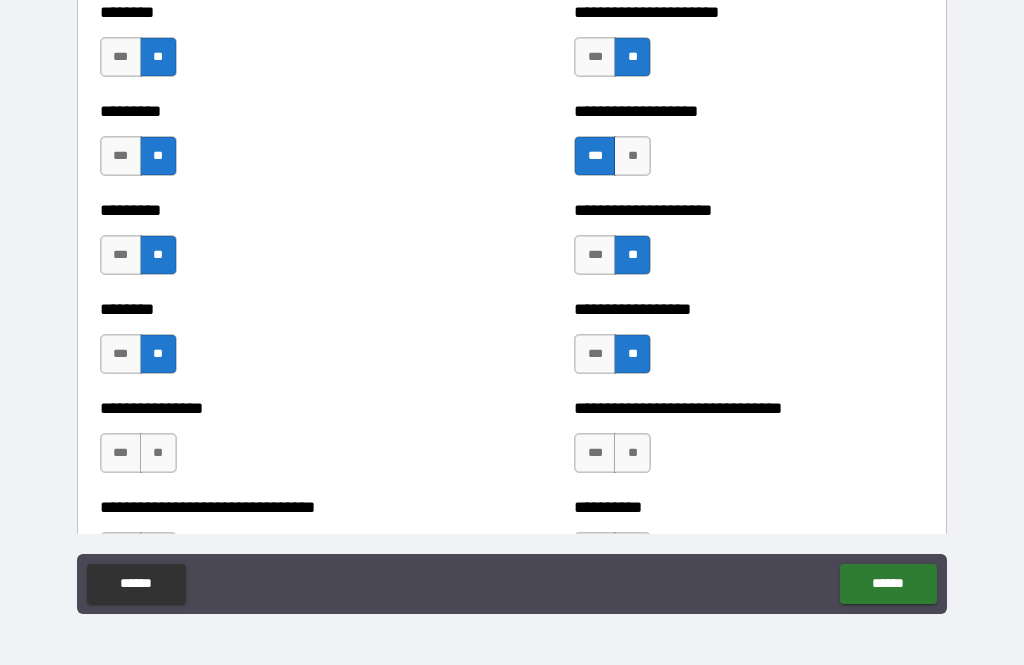 click on "***" at bounding box center [595, 354] 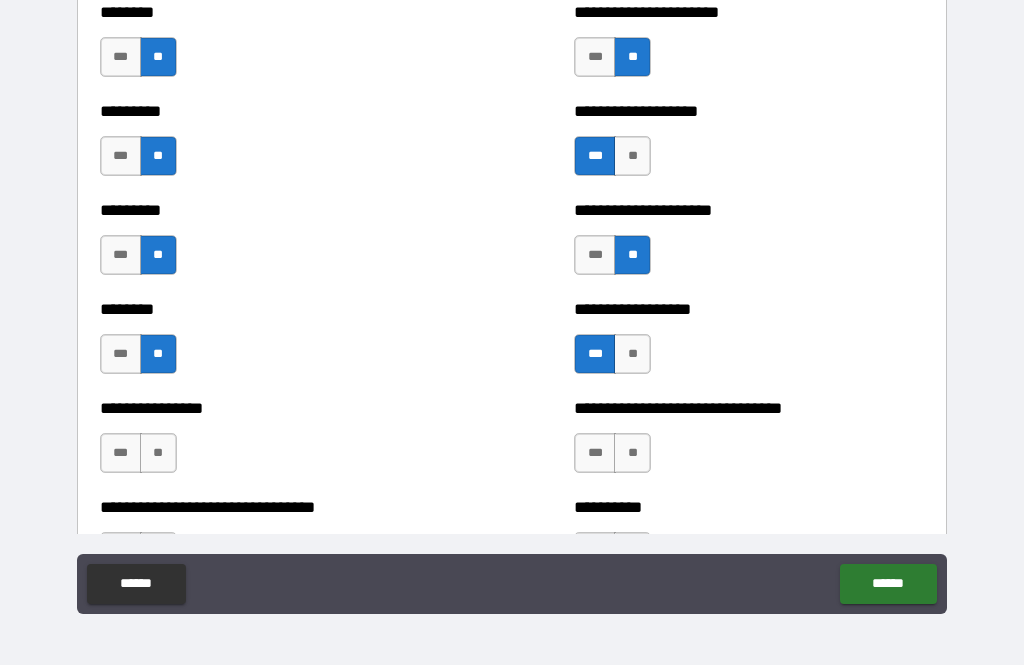 click on "**" at bounding box center [632, 453] 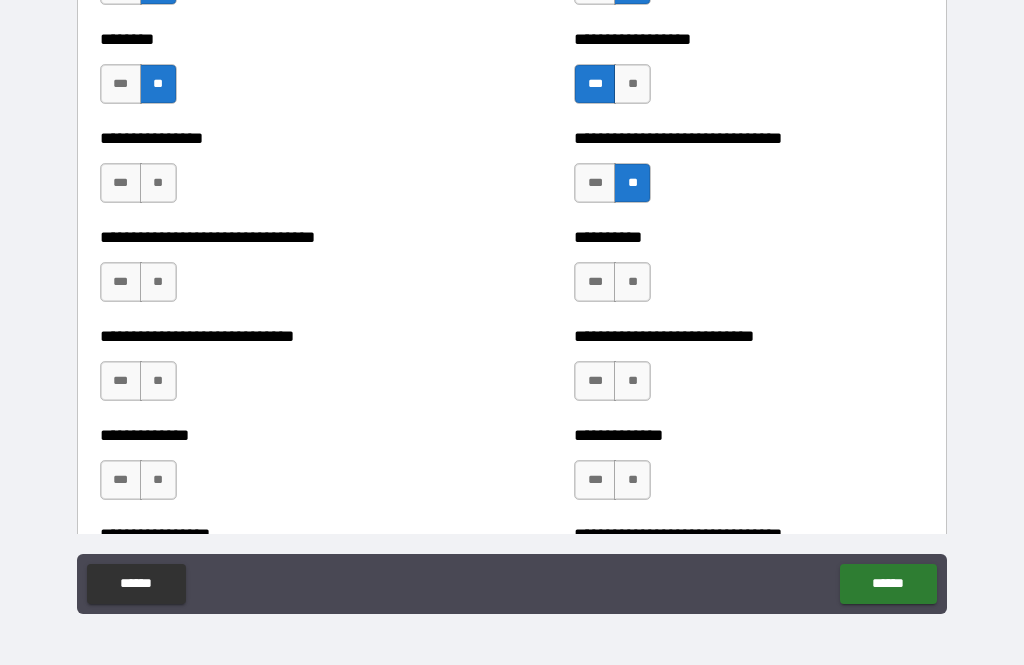 scroll, scrollTop: 7443, scrollLeft: 0, axis: vertical 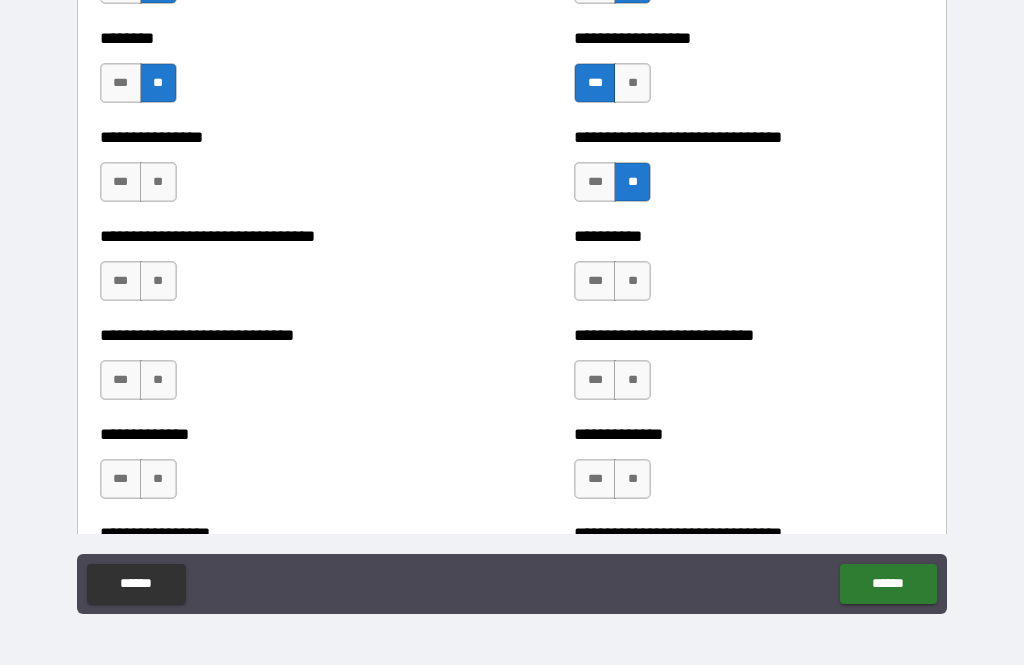 click on "**" at bounding box center (632, 380) 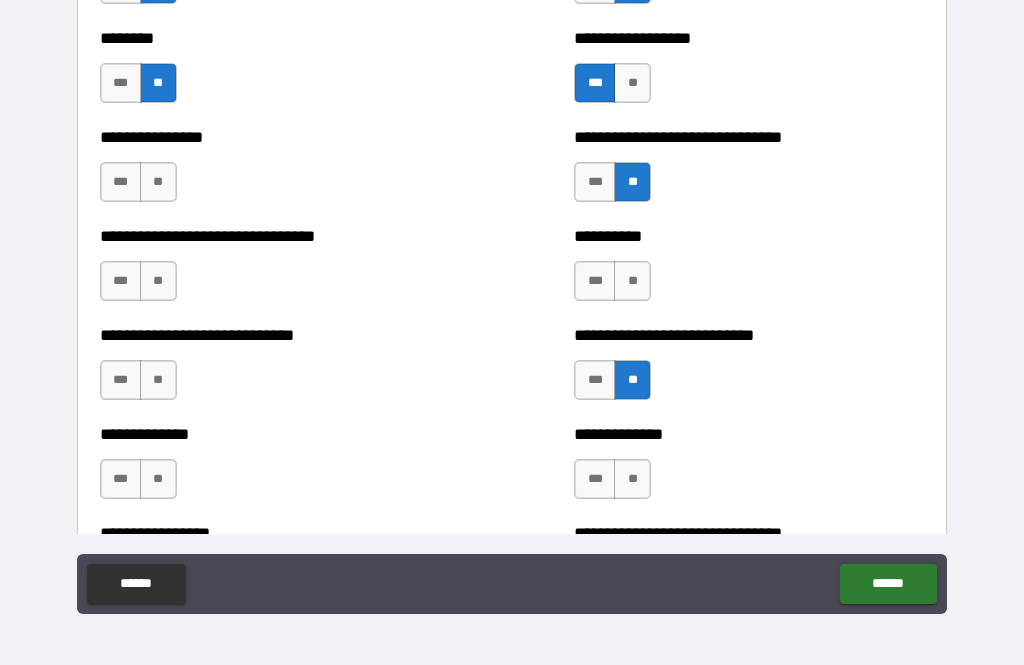 click on "*** **" at bounding box center (615, 484) 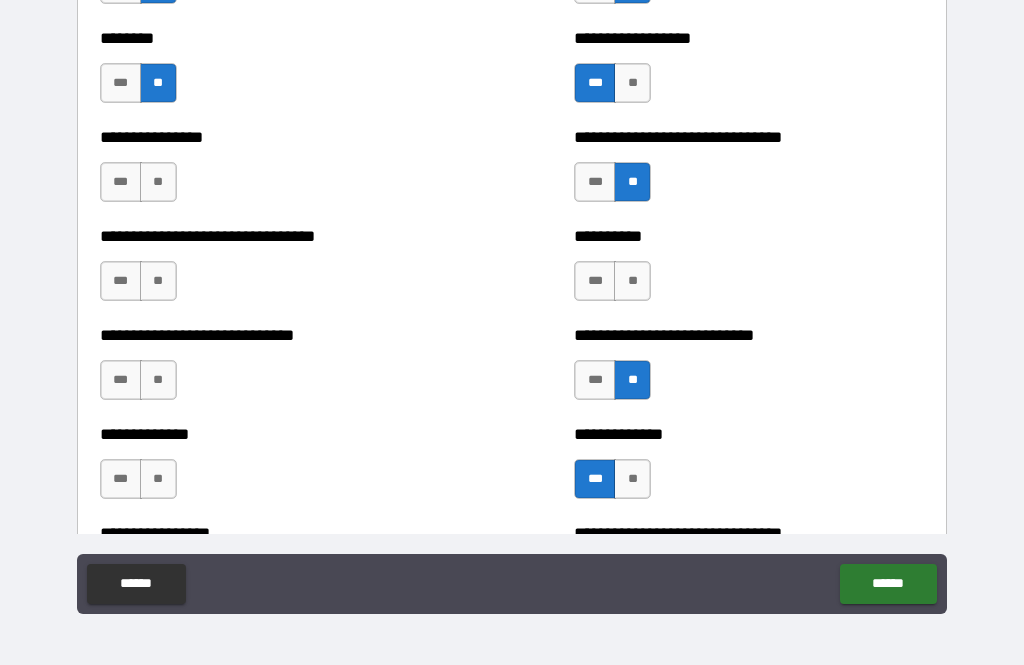 click on "***" at bounding box center [595, 281] 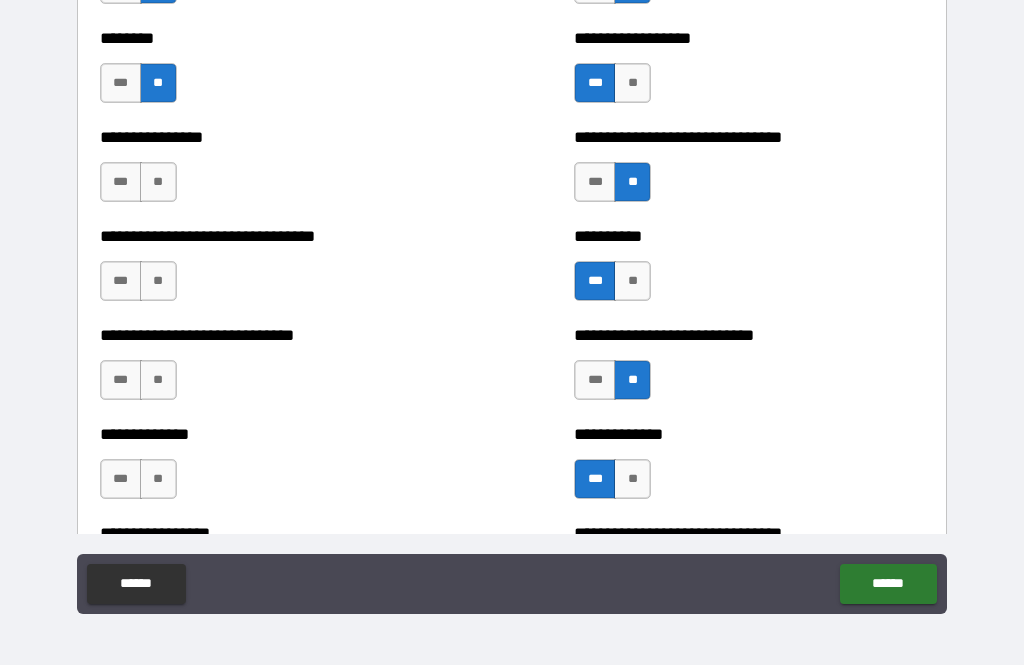 click on "**" at bounding box center (158, 182) 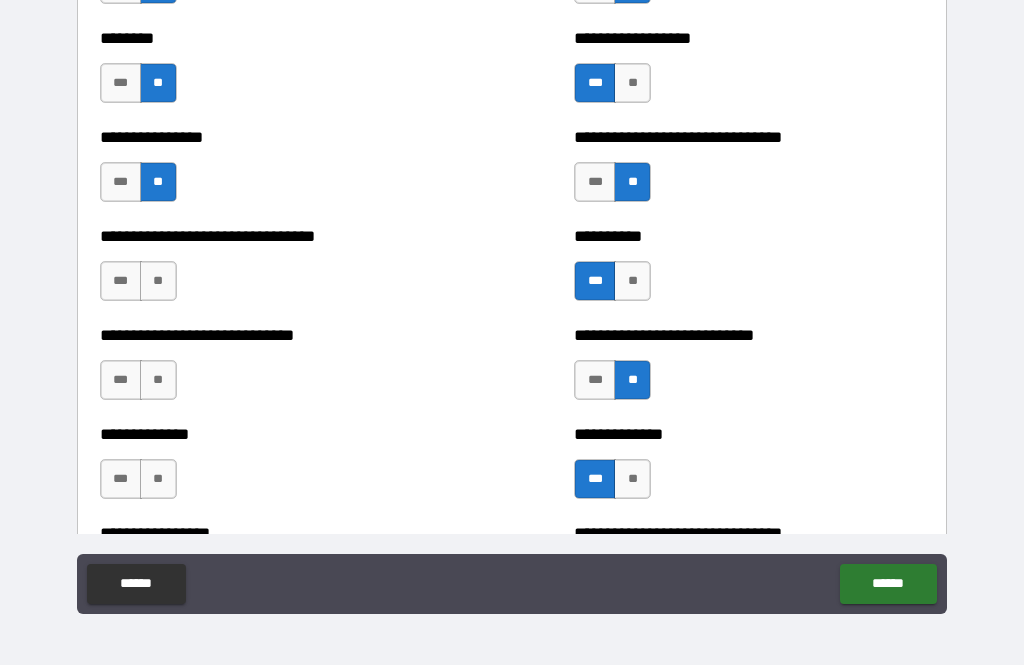 click on "**" at bounding box center (158, 281) 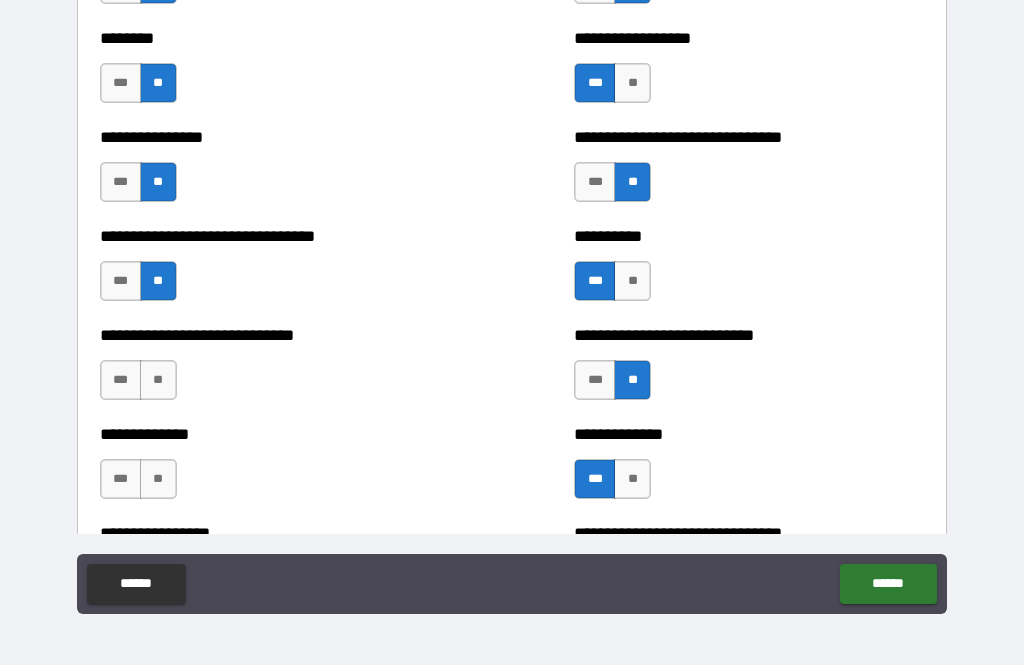 click on "**" at bounding box center (158, 380) 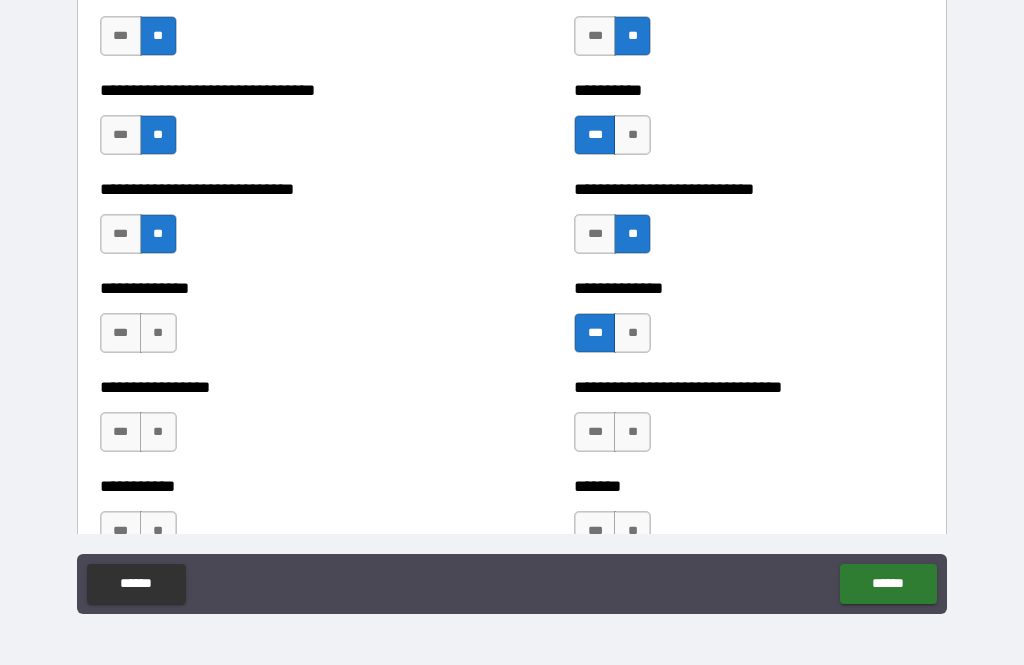 scroll, scrollTop: 7595, scrollLeft: 0, axis: vertical 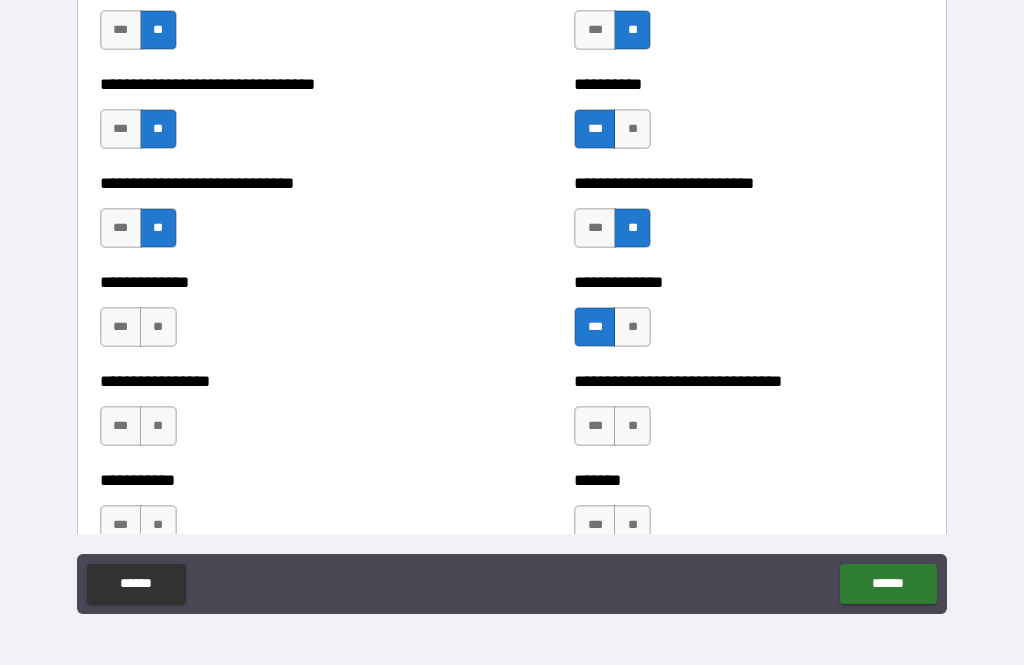 click on "**" at bounding box center (158, 327) 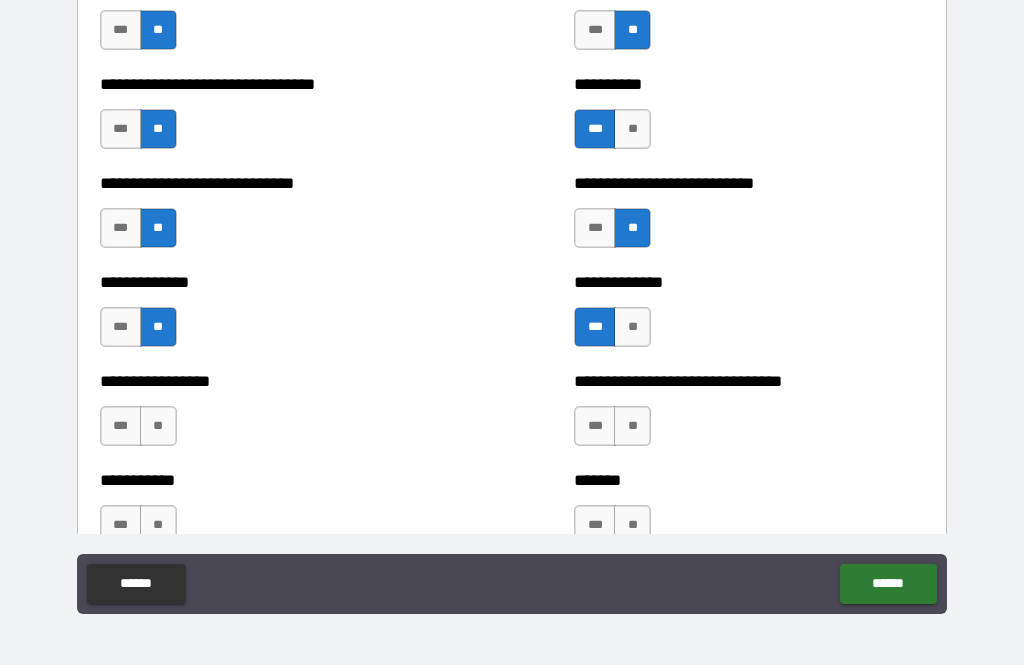 click on "**" at bounding box center (158, 426) 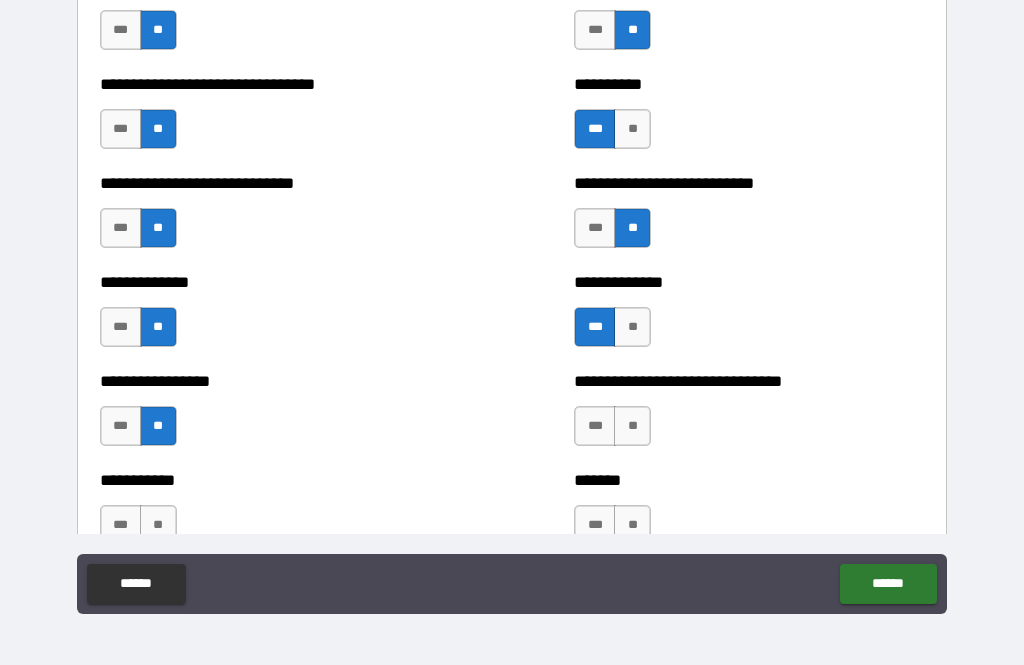 click on "***" at bounding box center (595, 426) 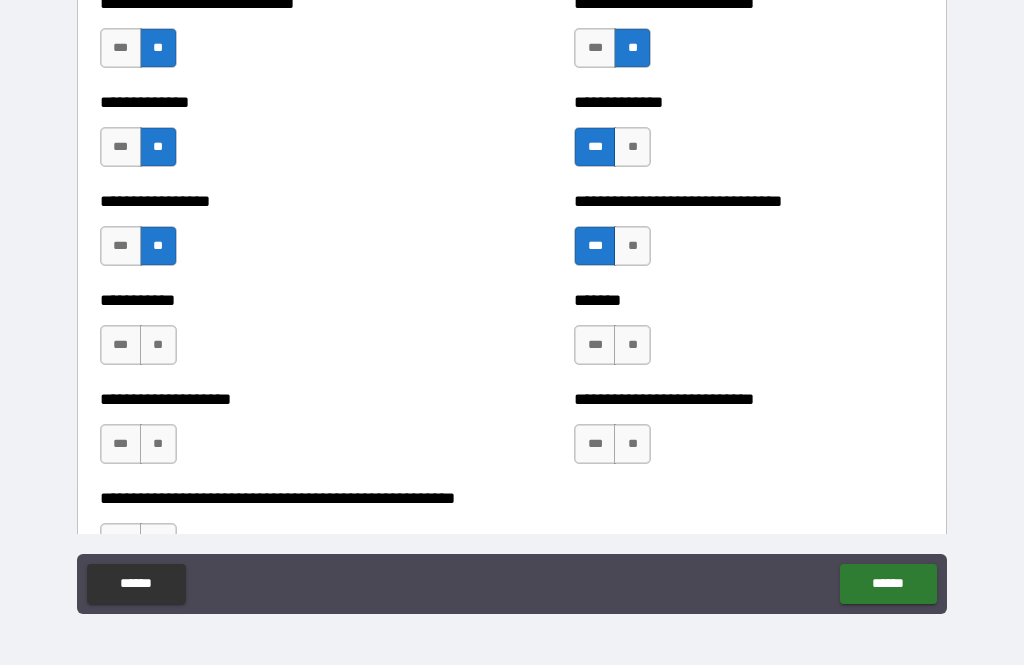 scroll, scrollTop: 7777, scrollLeft: 0, axis: vertical 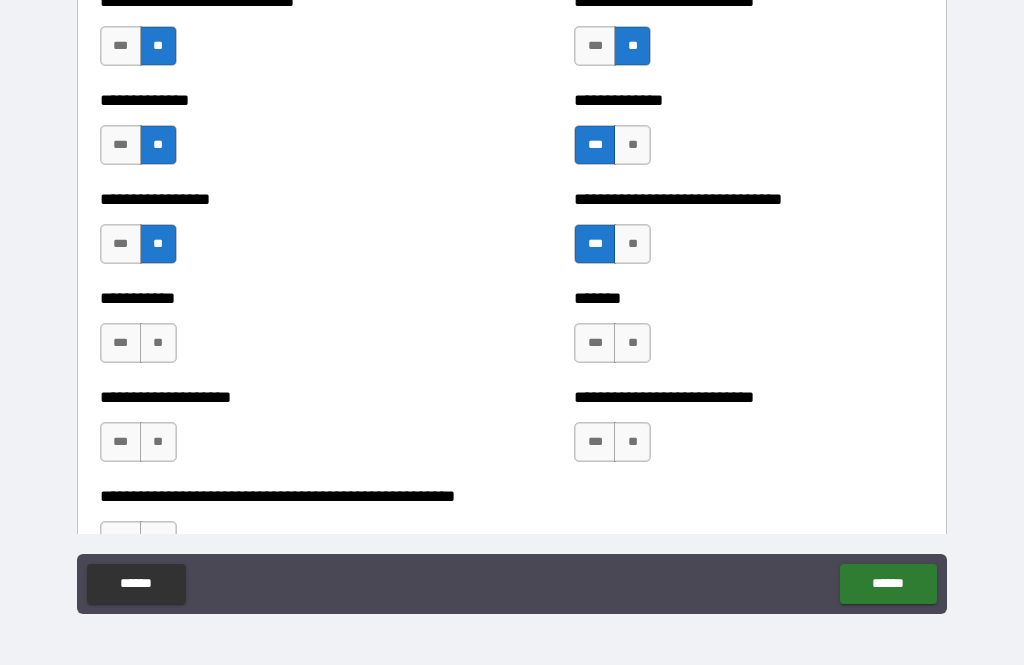 click on "**" at bounding box center [158, 343] 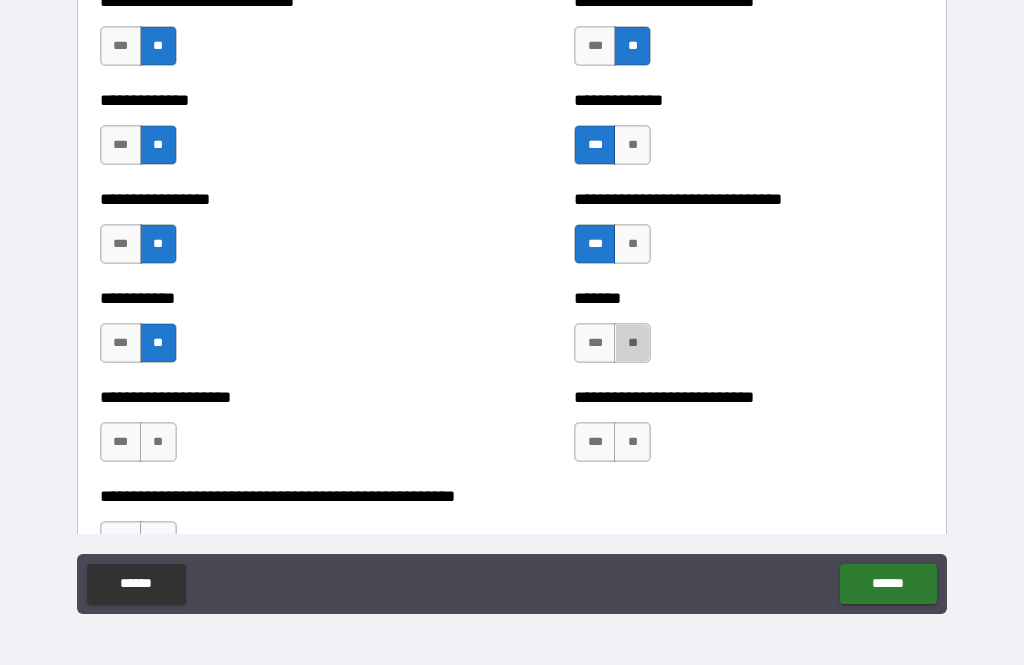 click on "**" at bounding box center (632, 343) 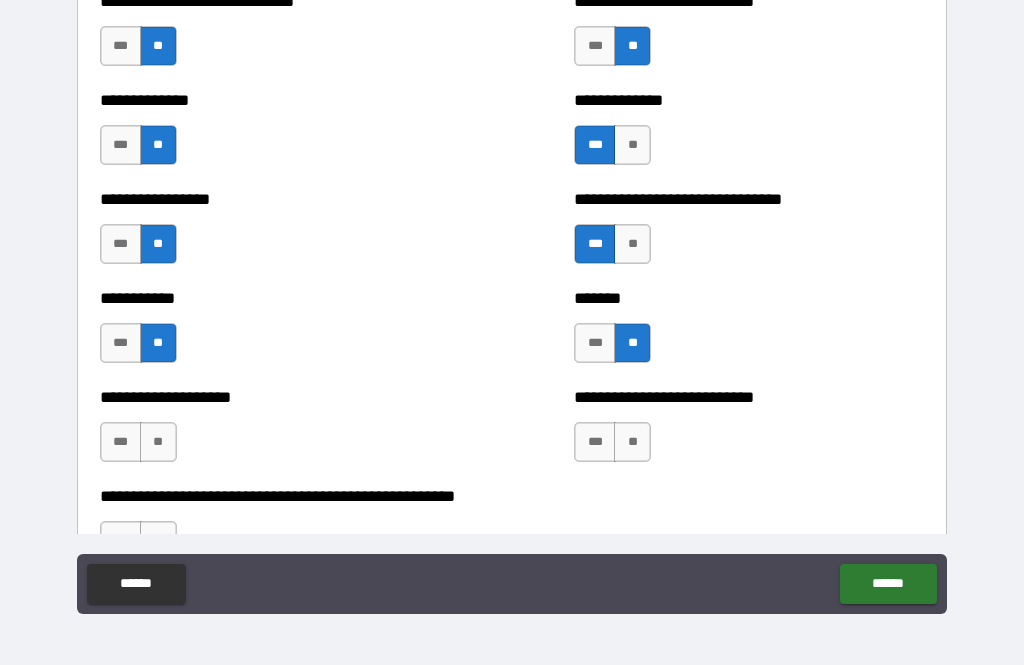 click on "***" at bounding box center (595, 442) 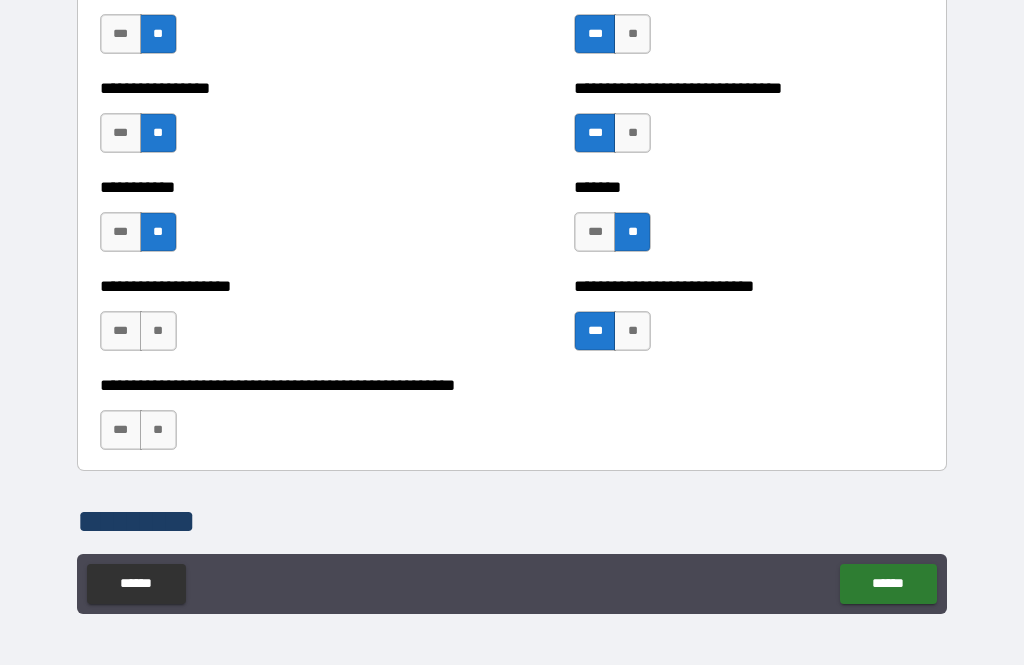 scroll, scrollTop: 7892, scrollLeft: 0, axis: vertical 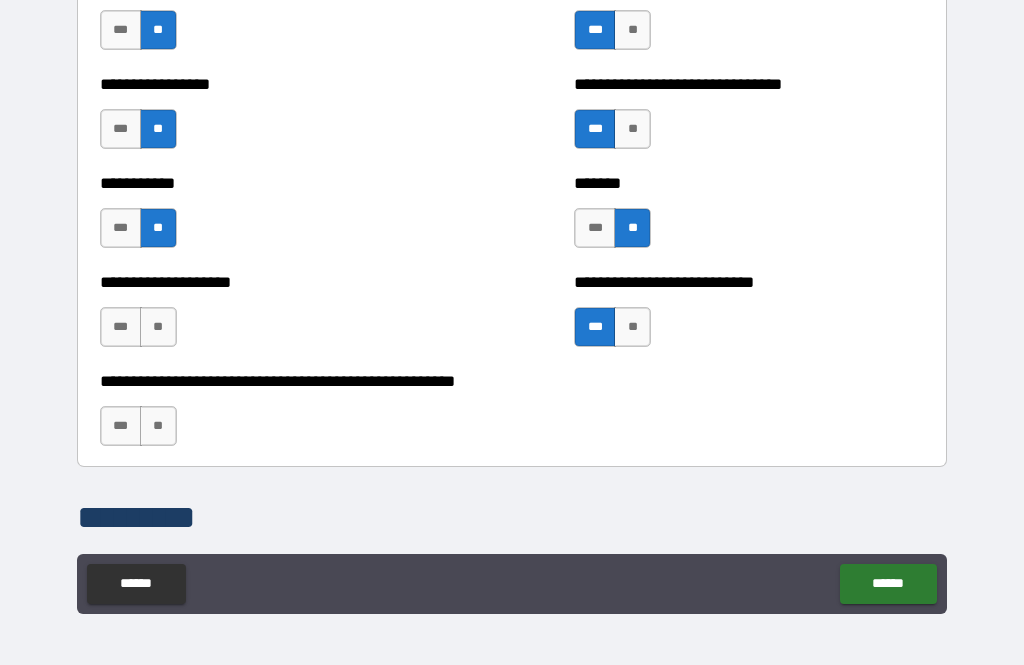 click on "***" at bounding box center [121, 327] 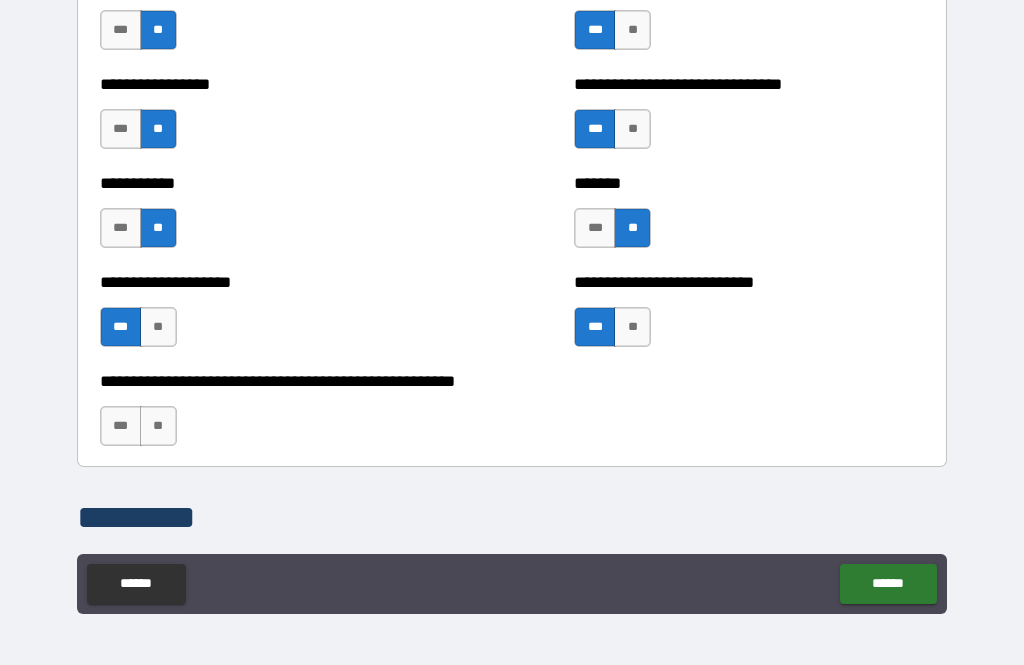 click on "**" at bounding box center [158, 426] 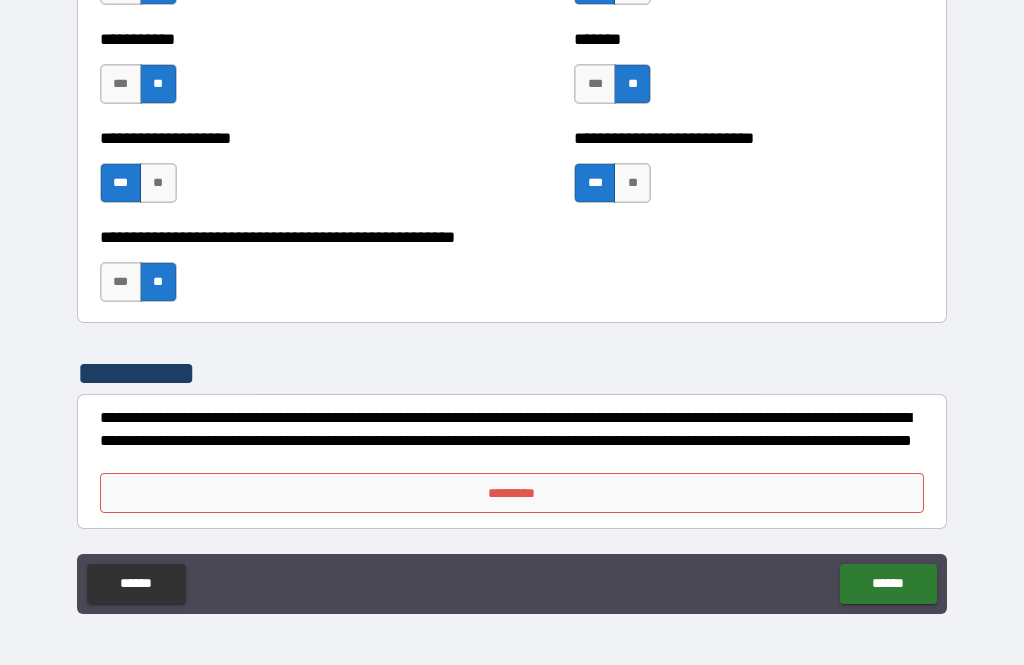 scroll, scrollTop: 8036, scrollLeft: 0, axis: vertical 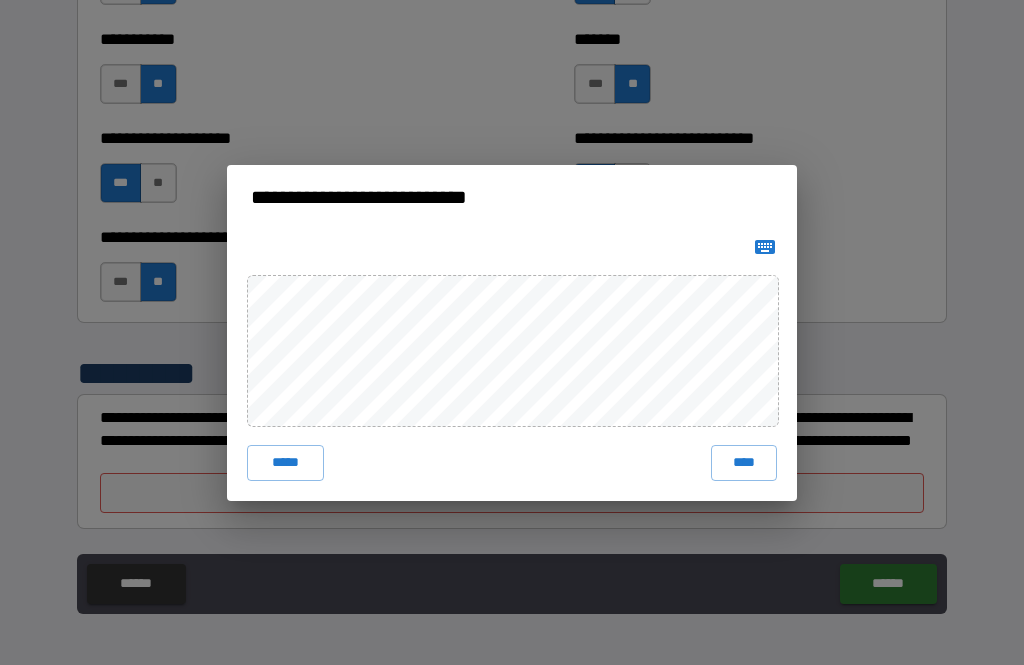 click on "****" at bounding box center (744, 463) 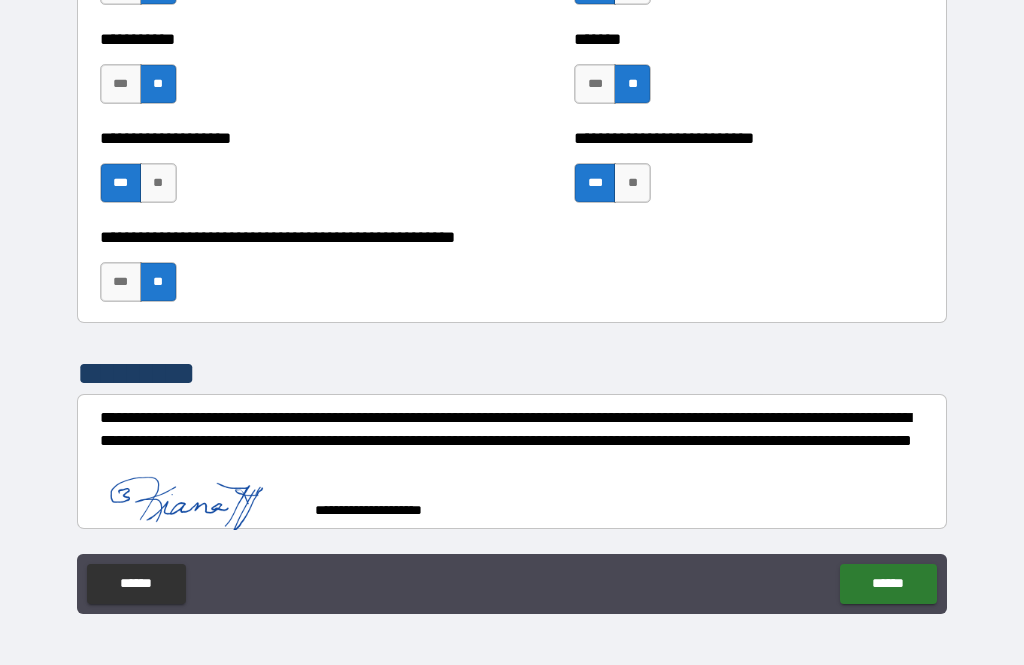 scroll, scrollTop: 8026, scrollLeft: 0, axis: vertical 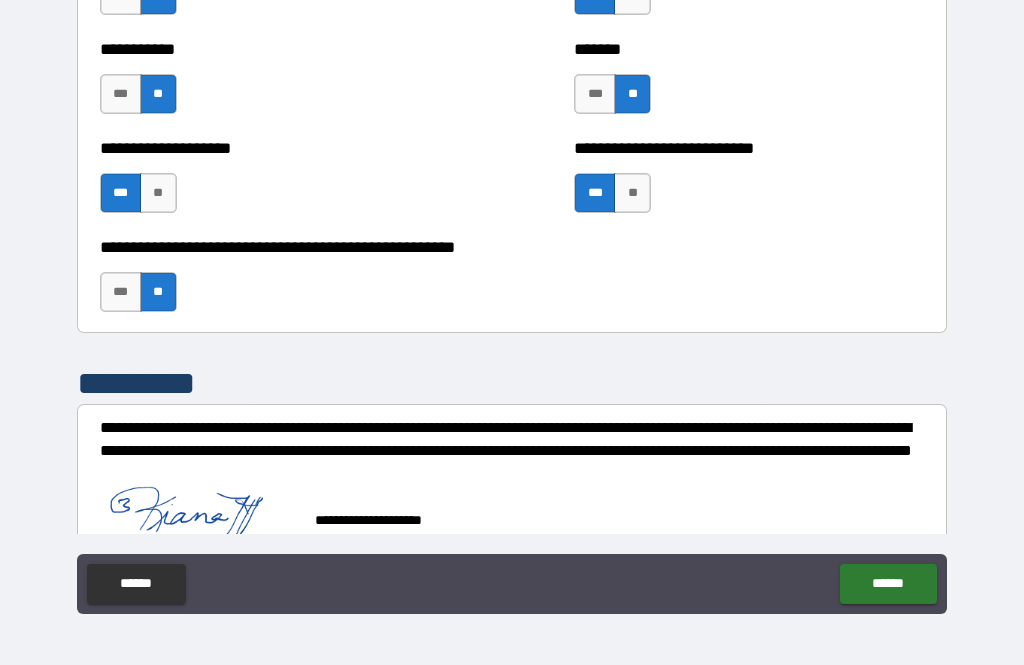 click on "******" at bounding box center (888, 584) 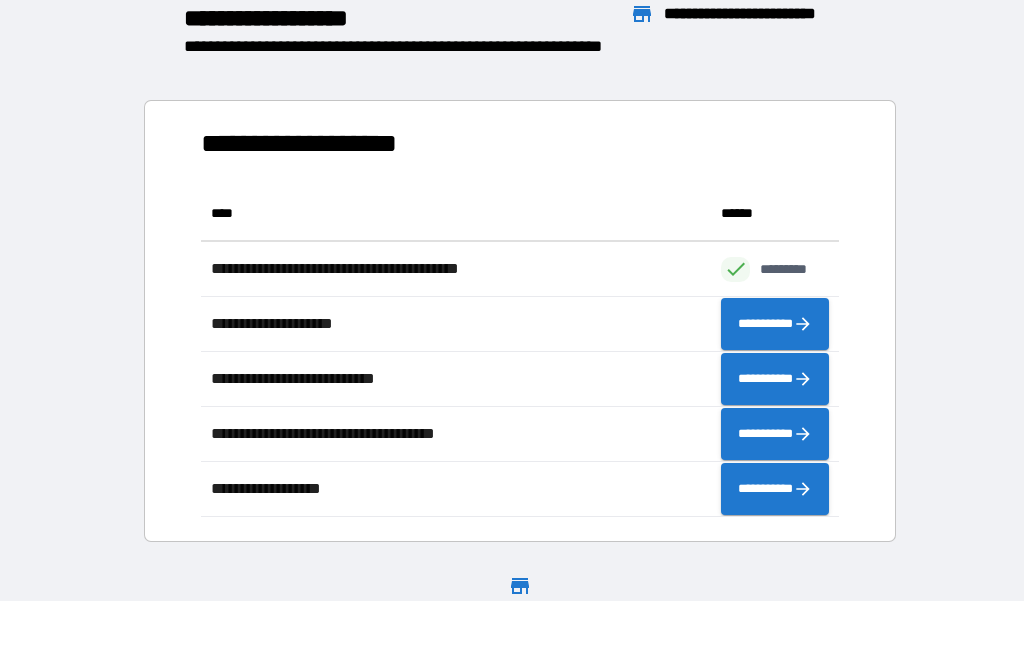 scroll, scrollTop: 331, scrollLeft: 638, axis: both 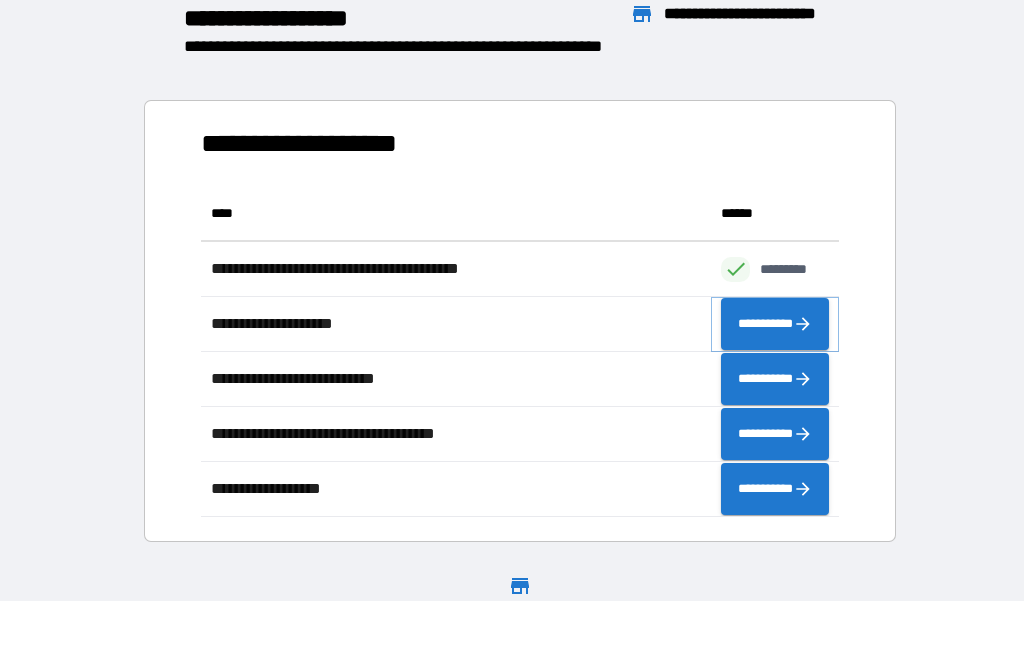 click on "**********" at bounding box center [775, 324] 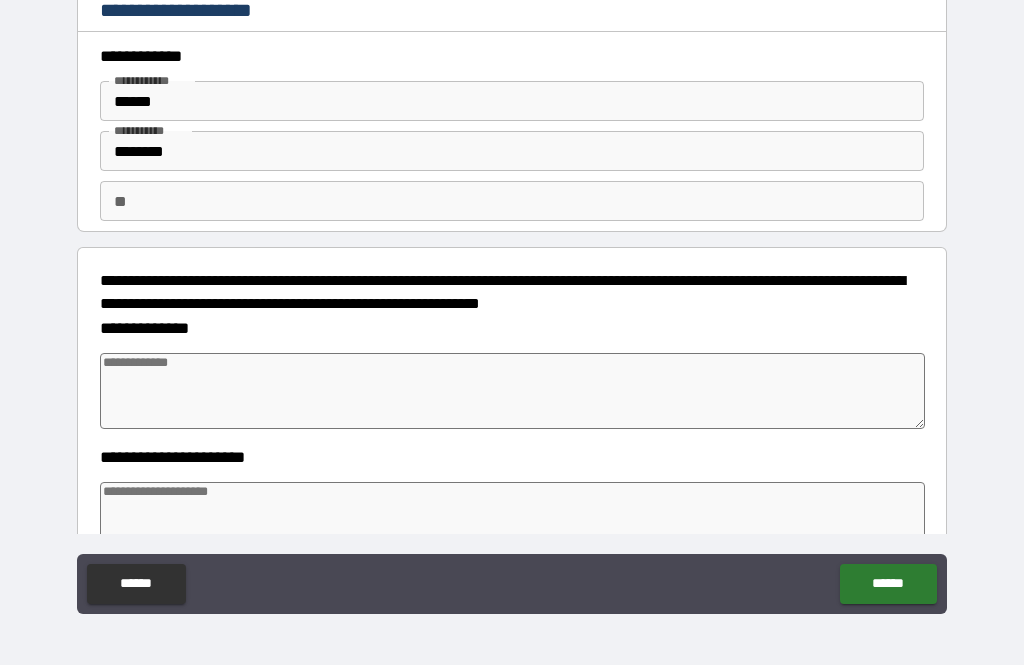 type on "*" 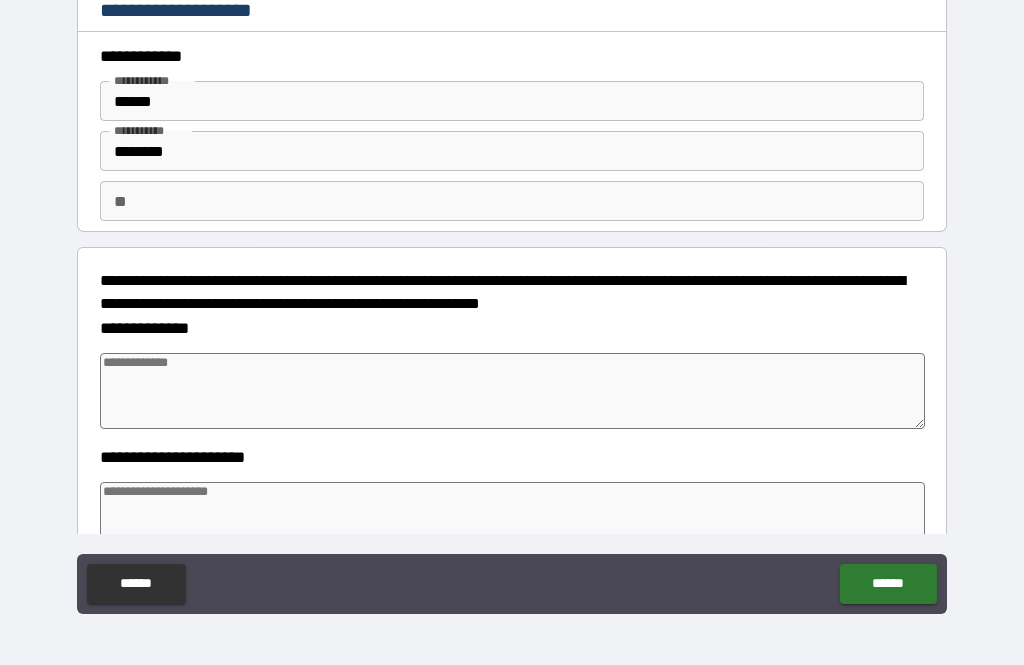 type on "*" 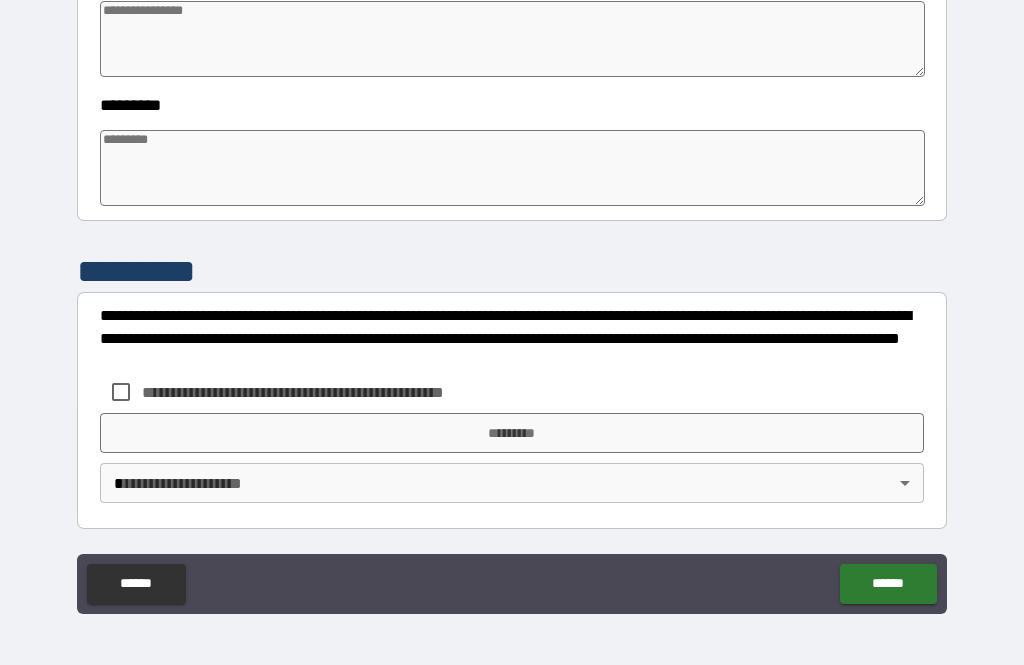 scroll, scrollTop: 610, scrollLeft: 0, axis: vertical 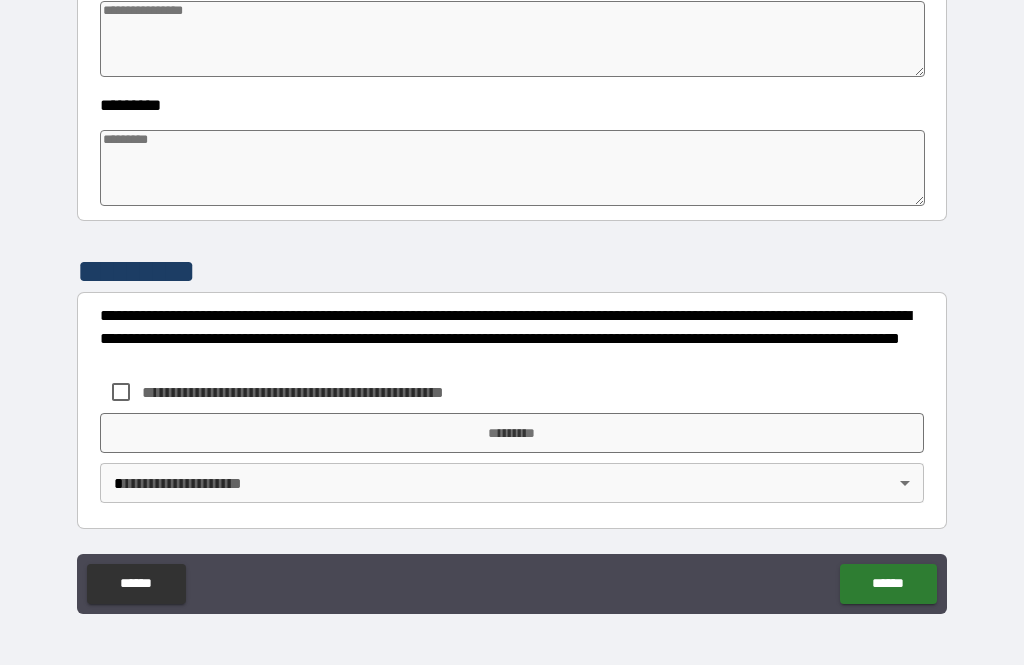 type on "*" 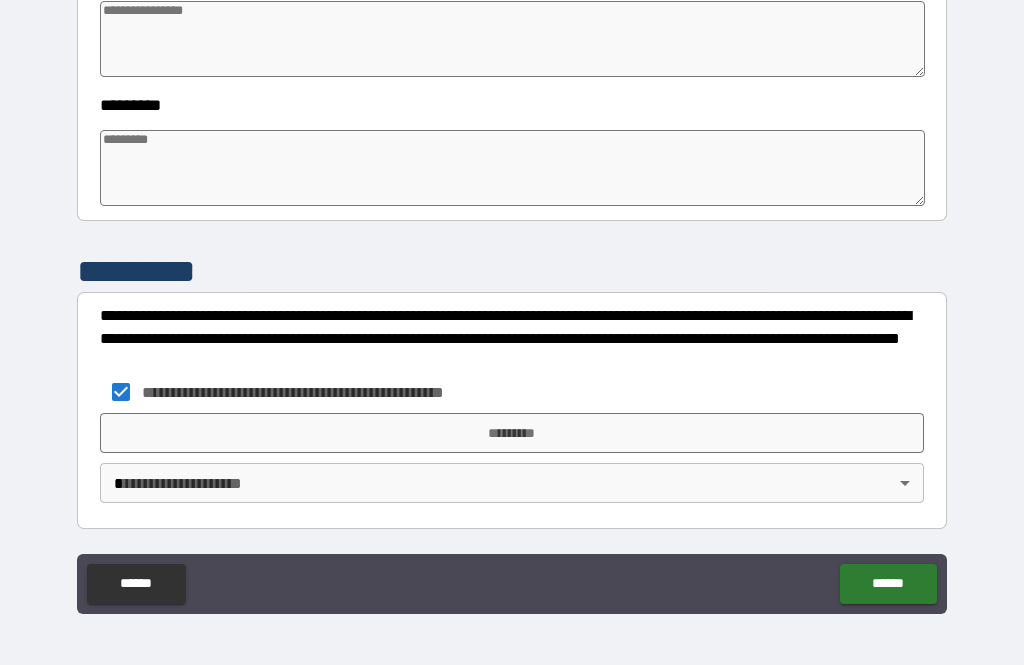 type on "*" 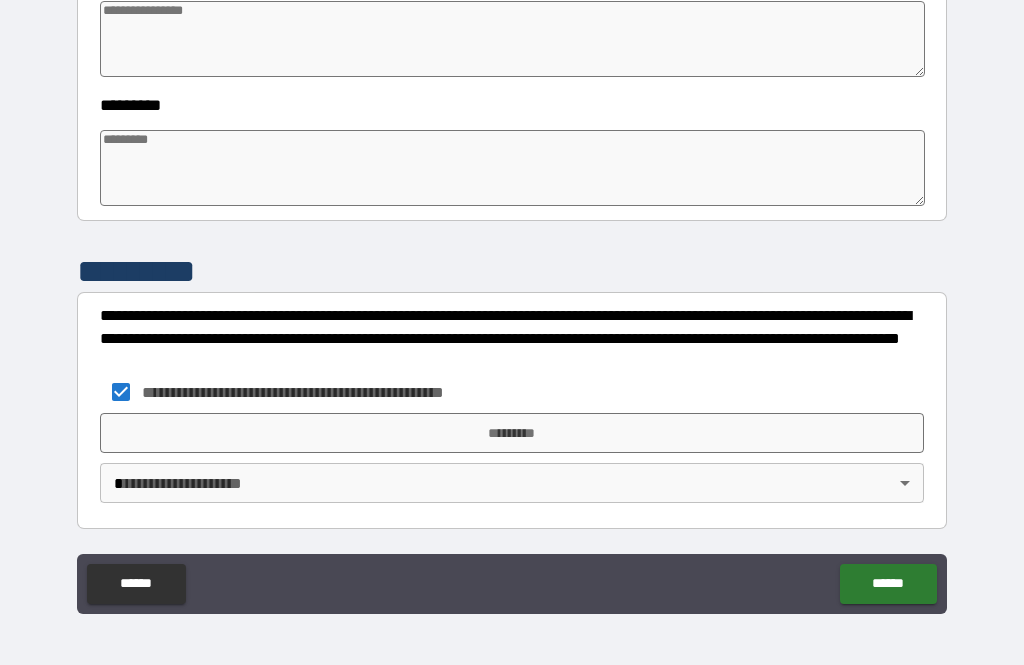 type on "*" 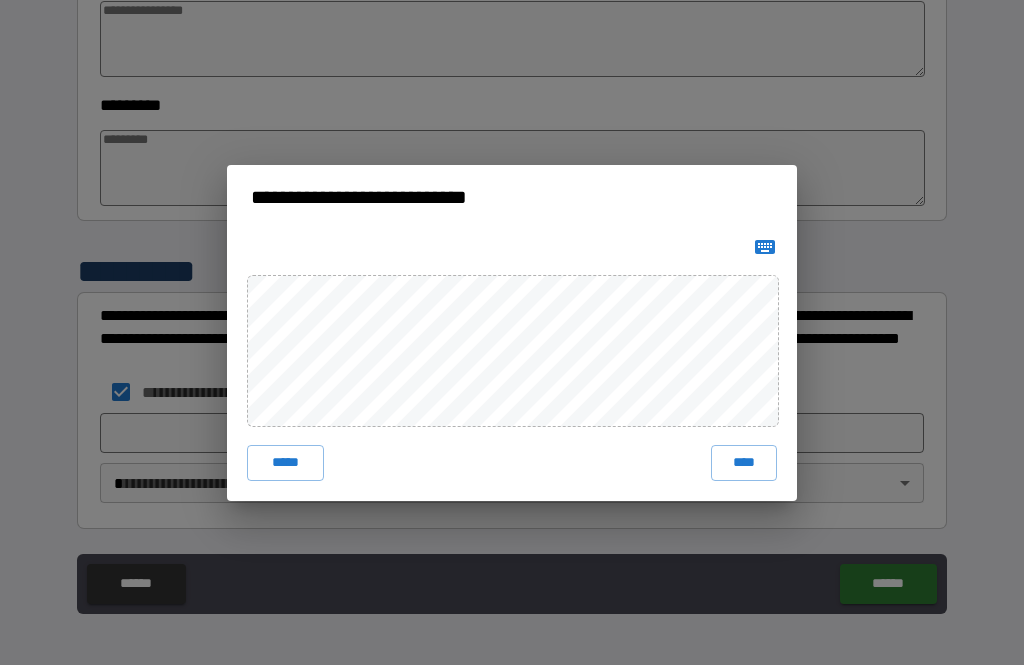 click on "****" at bounding box center (744, 463) 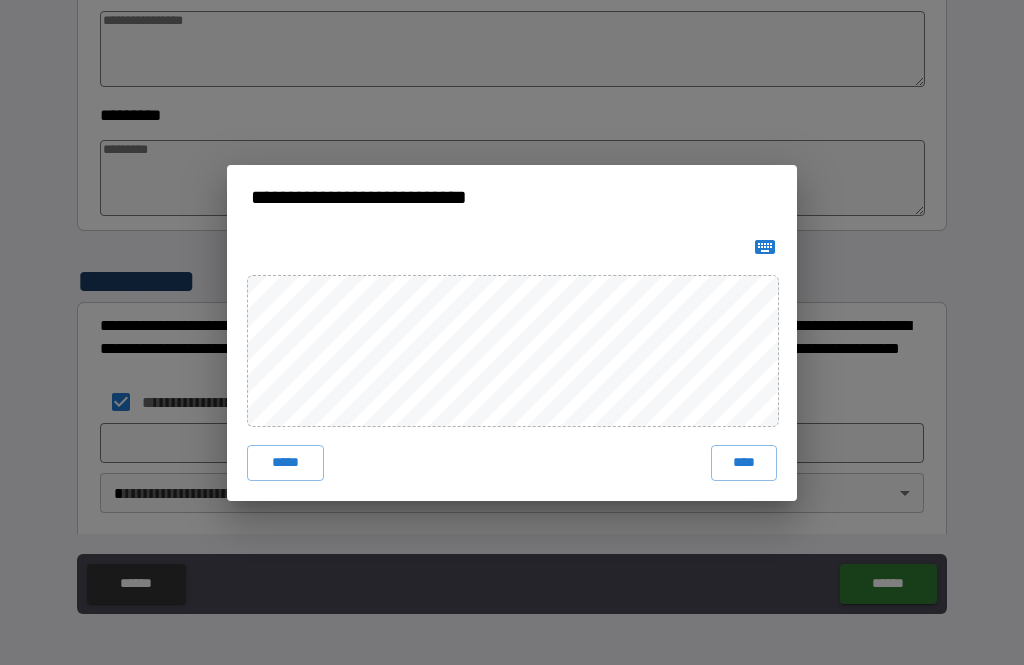 type on "*" 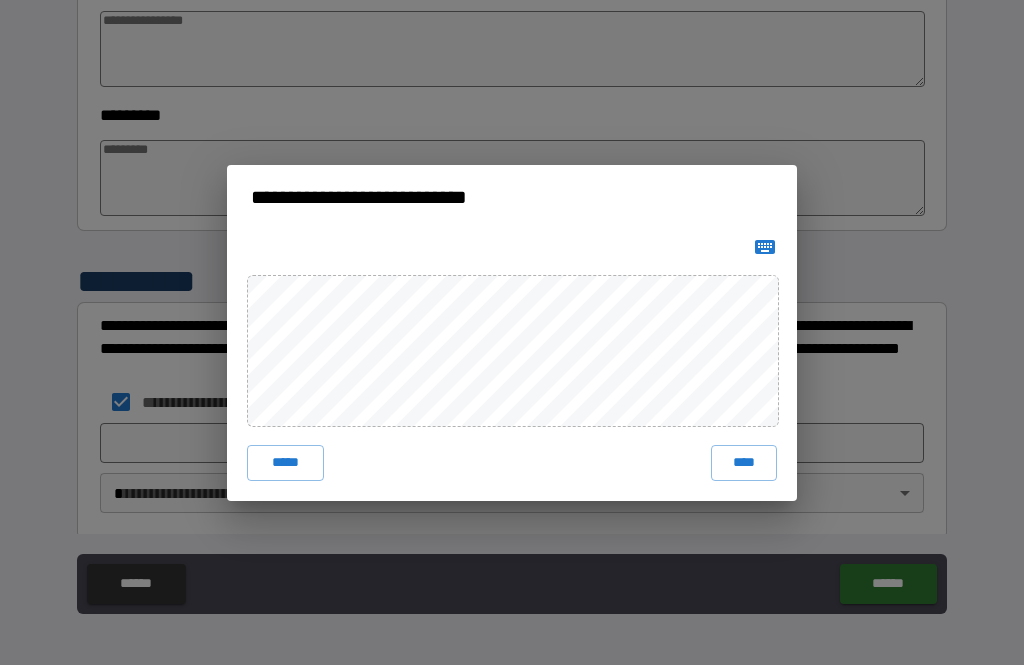 type on "*" 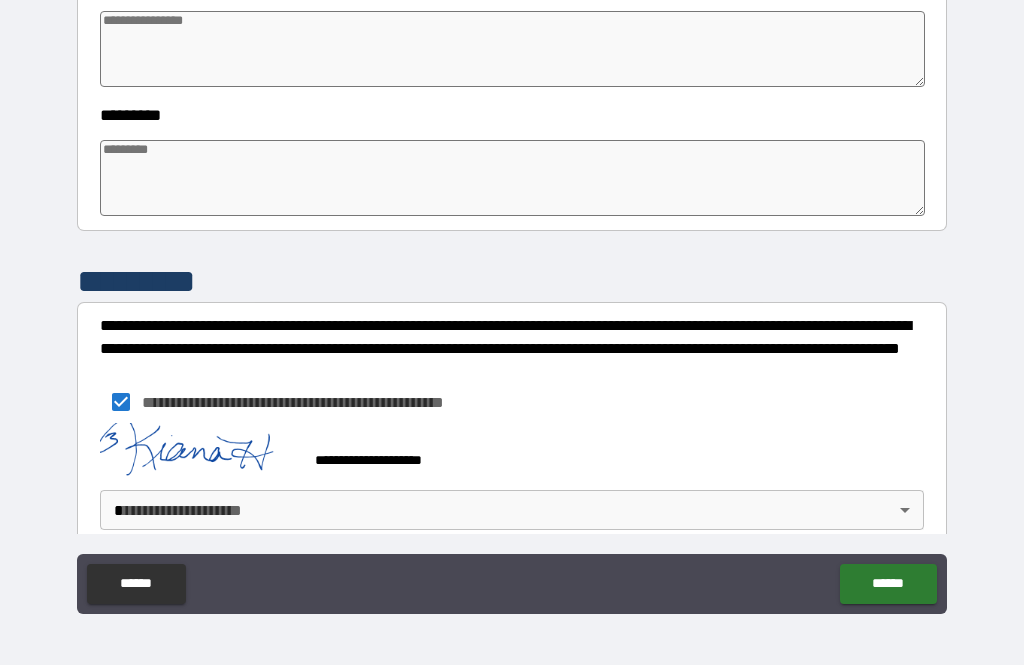 click on "**********" at bounding box center [512, 300] 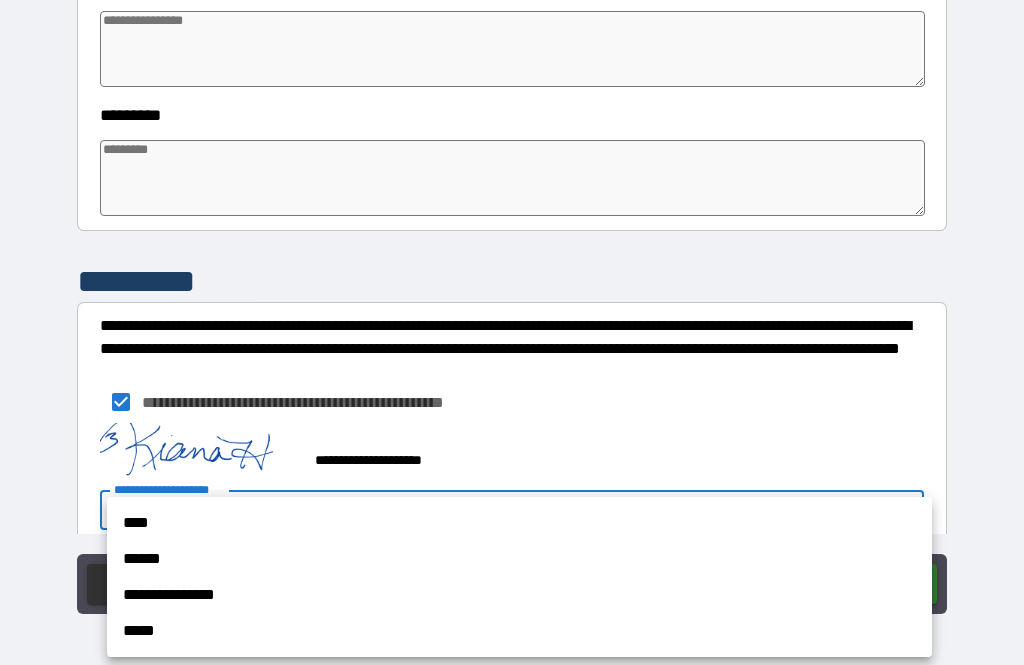 click on "*****" at bounding box center (519, 631) 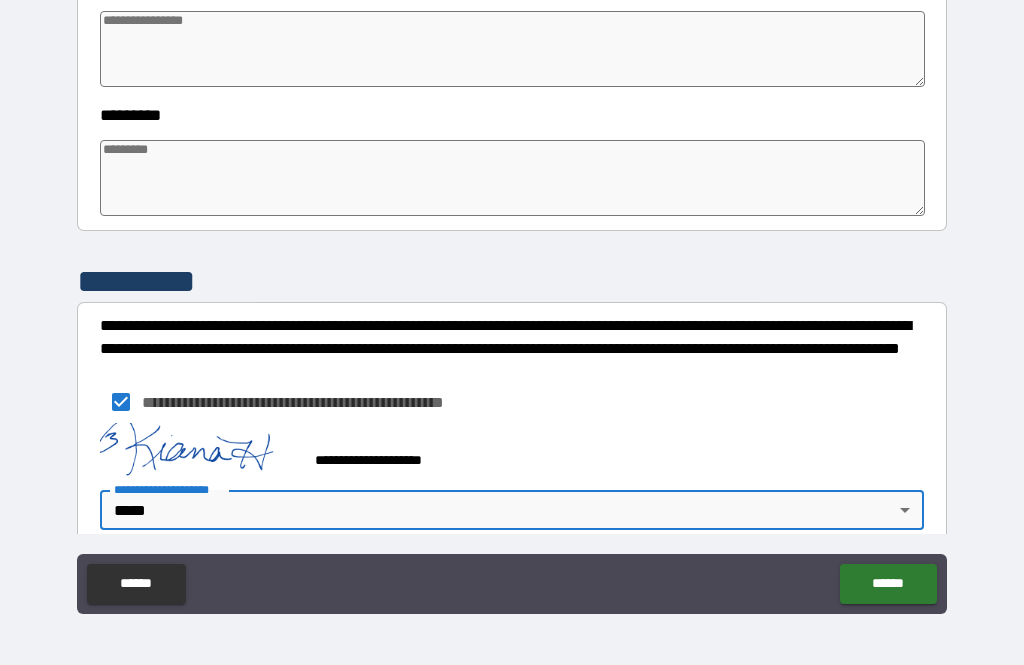 type on "*" 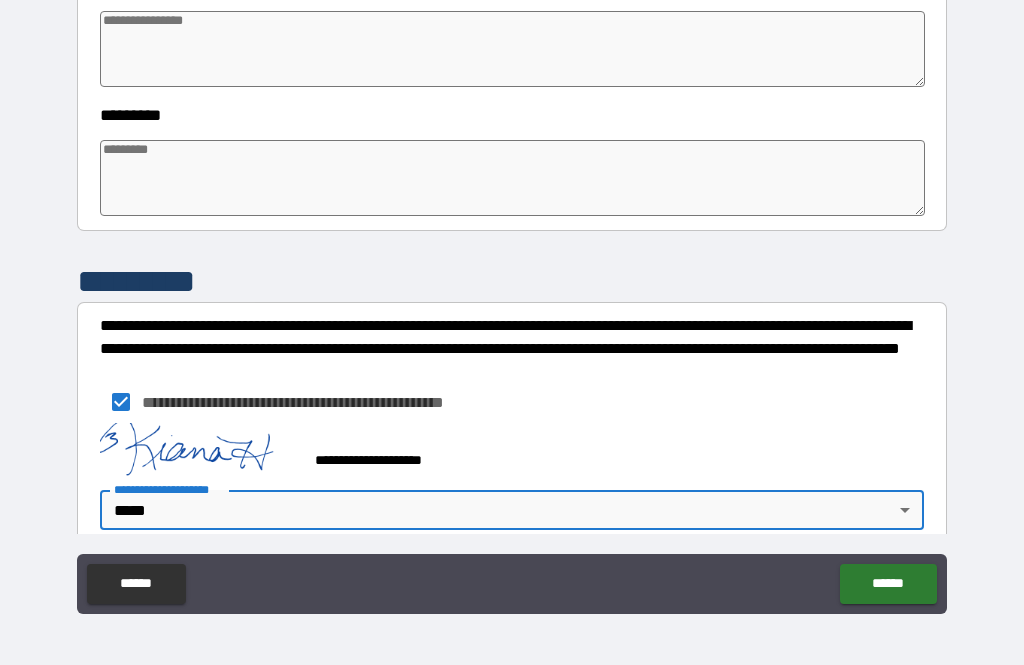 type on "*" 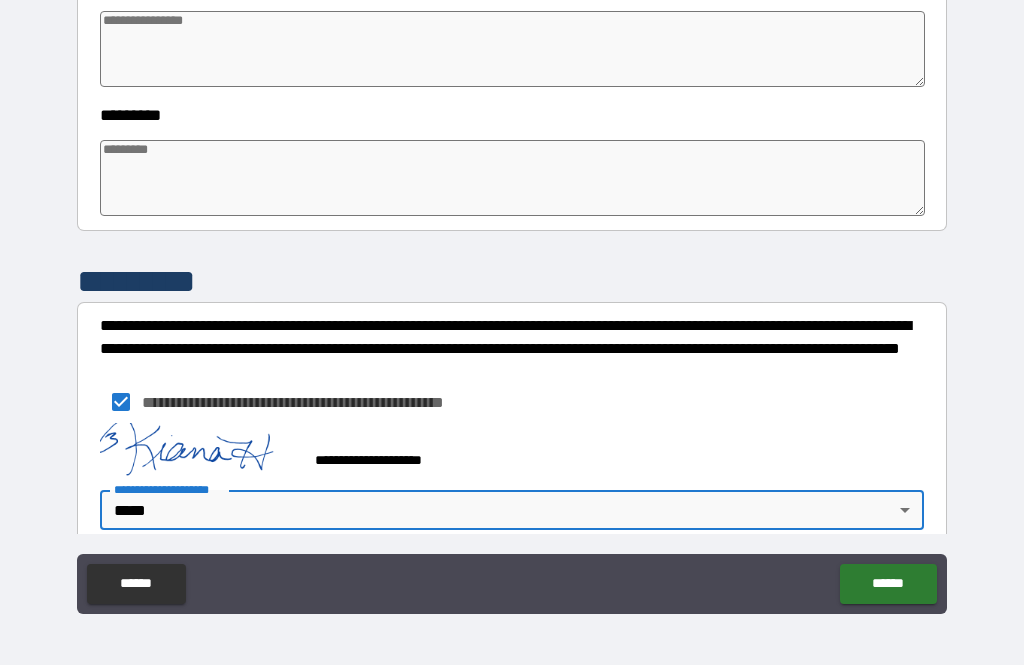 click on "**********" at bounding box center [512, 300] 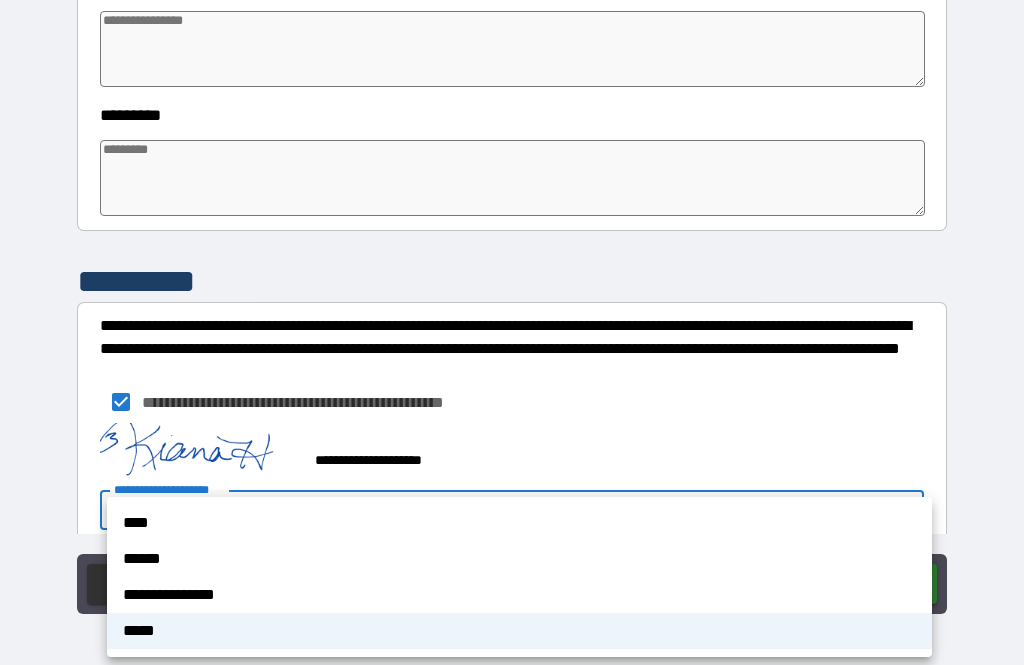 click on "**********" at bounding box center (519, 595) 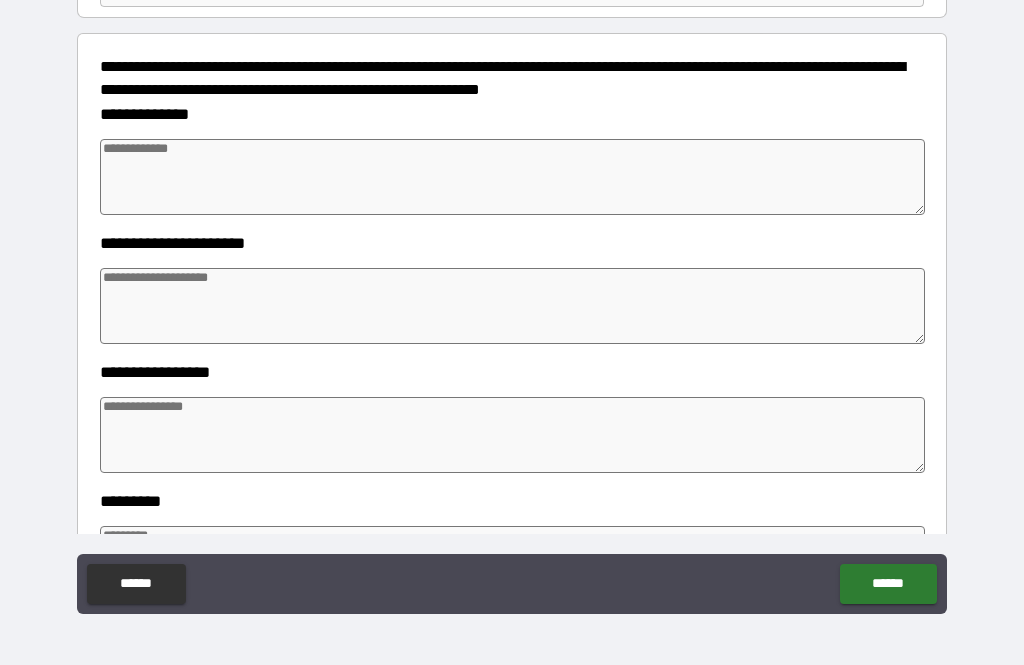 scroll, scrollTop: 218, scrollLeft: 0, axis: vertical 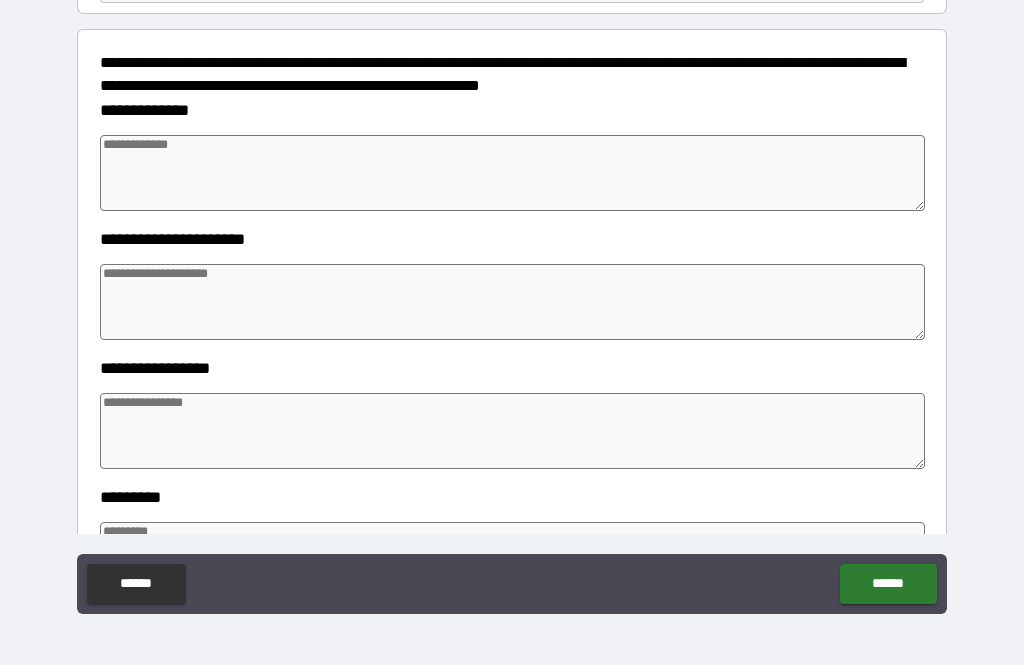 click at bounding box center (513, 173) 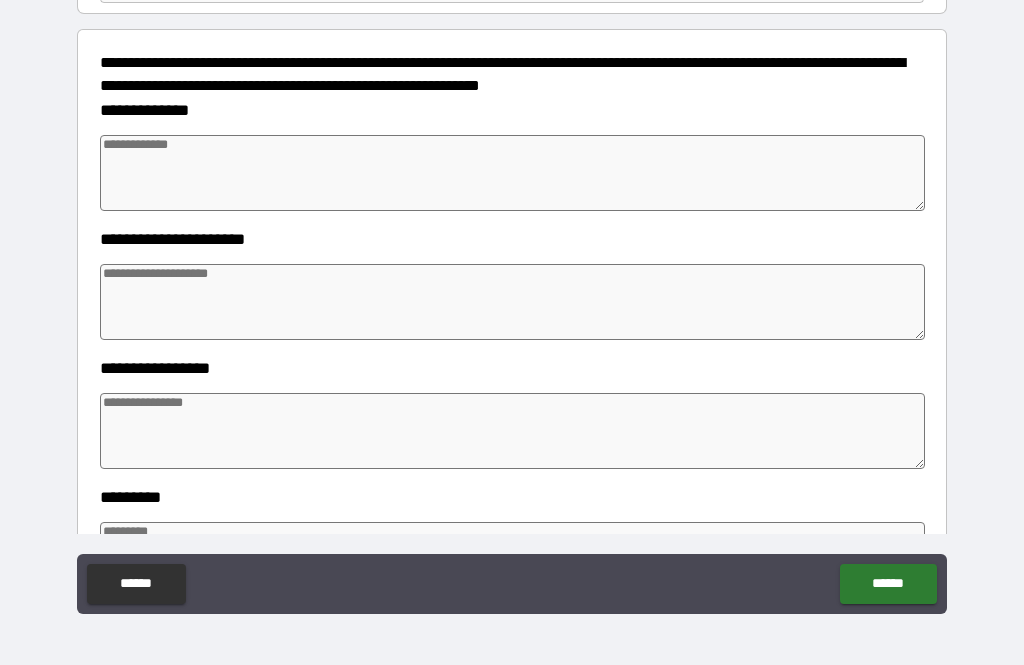 type on "*" 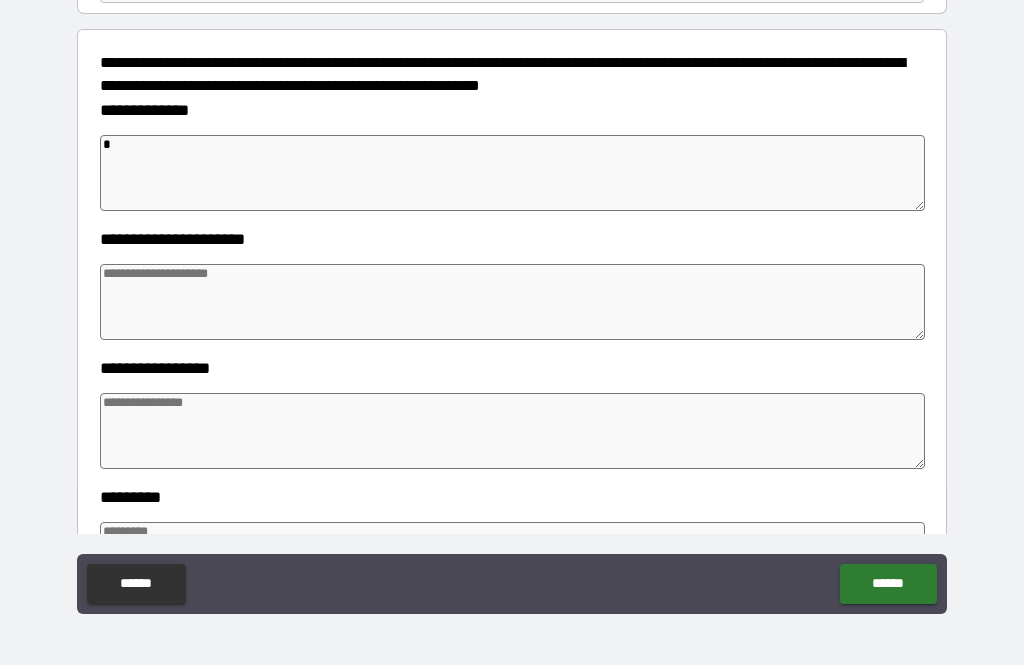 type on "*" 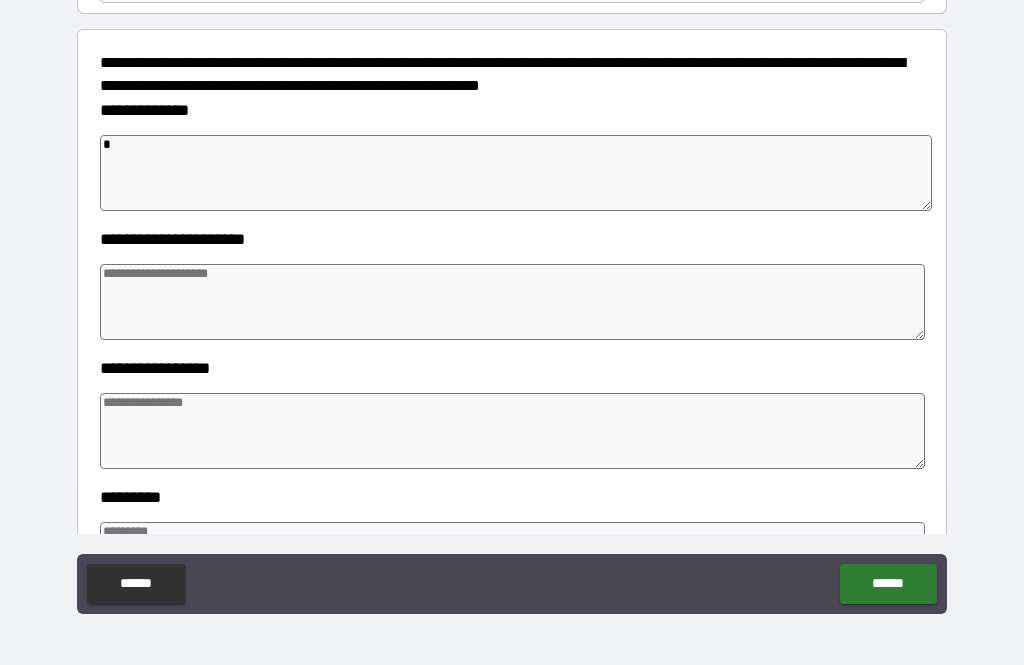type on "*" 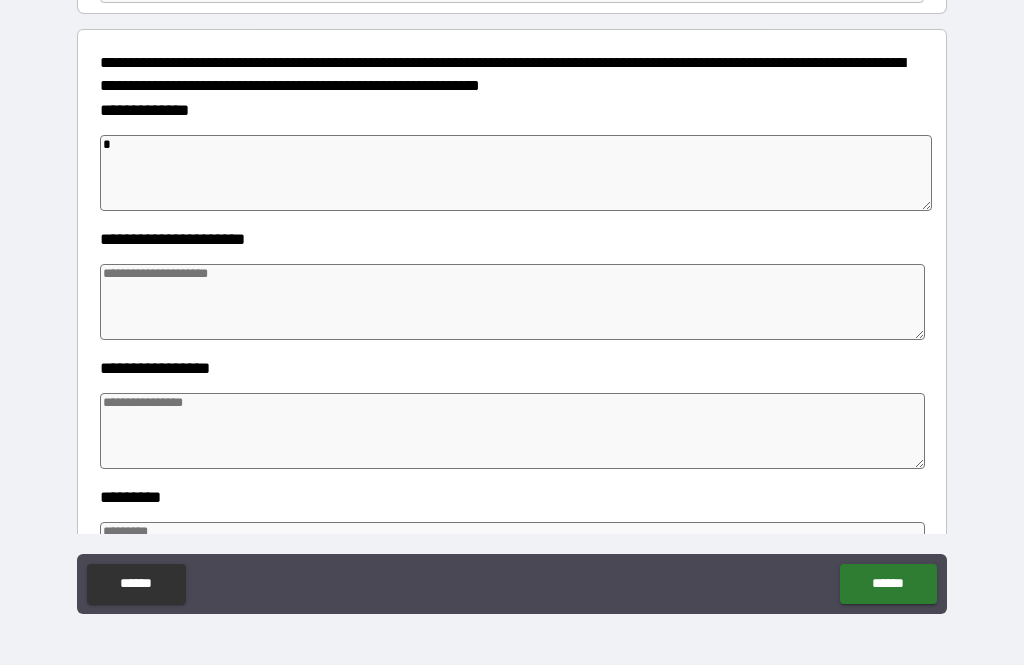 type on "*" 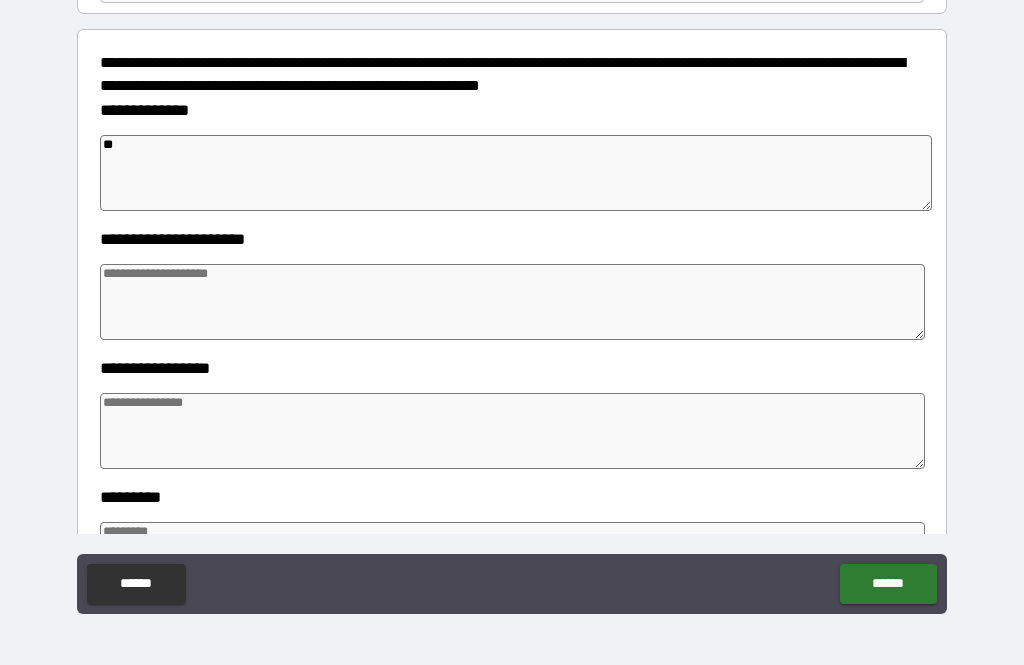 type on "***" 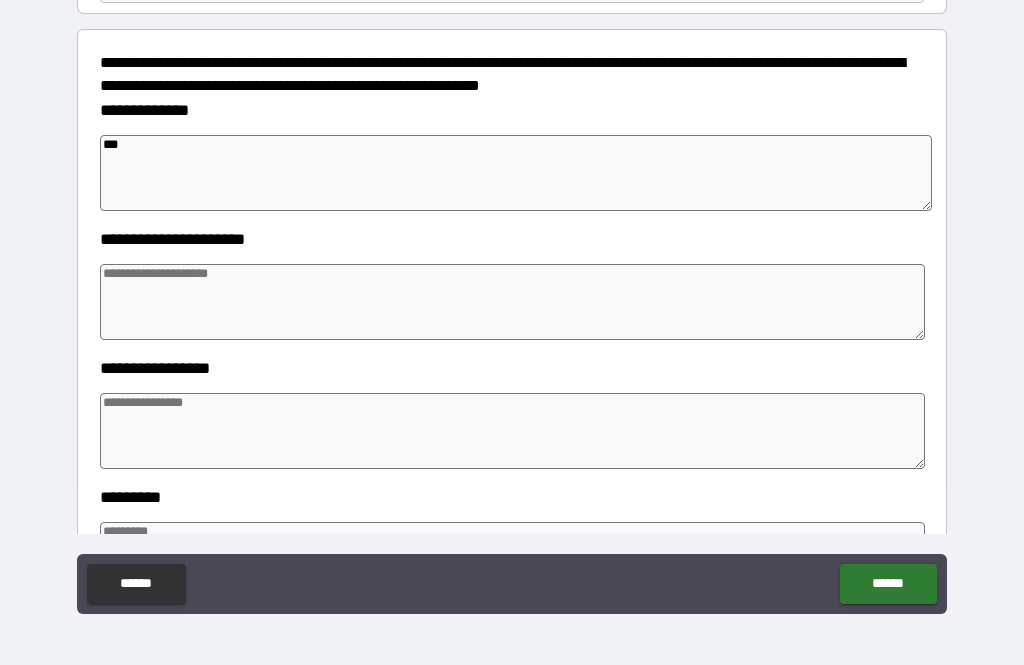 type on "*" 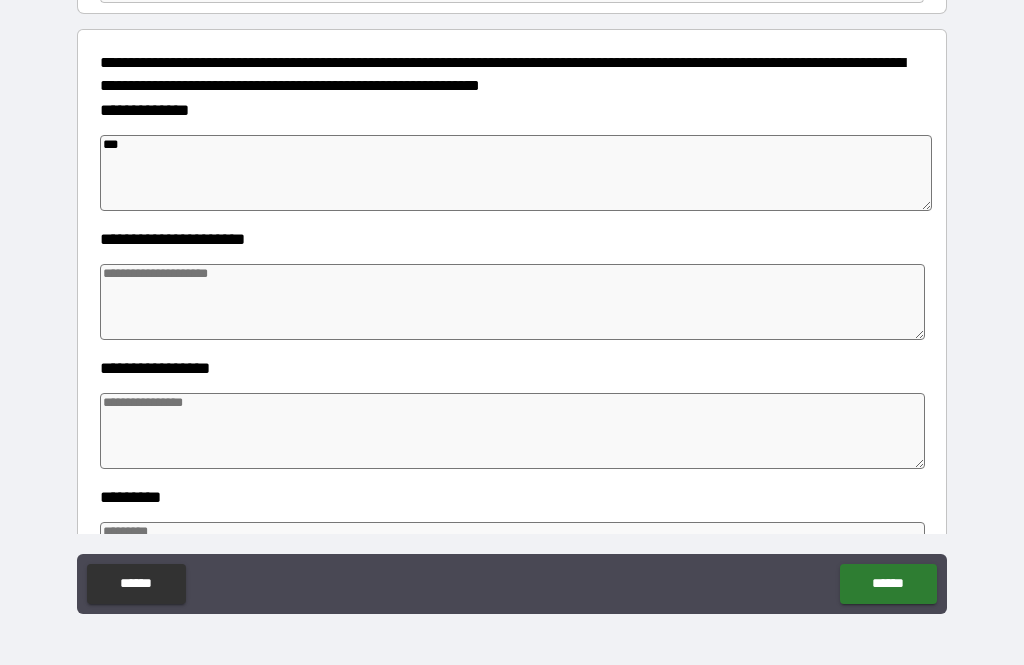 type on "*" 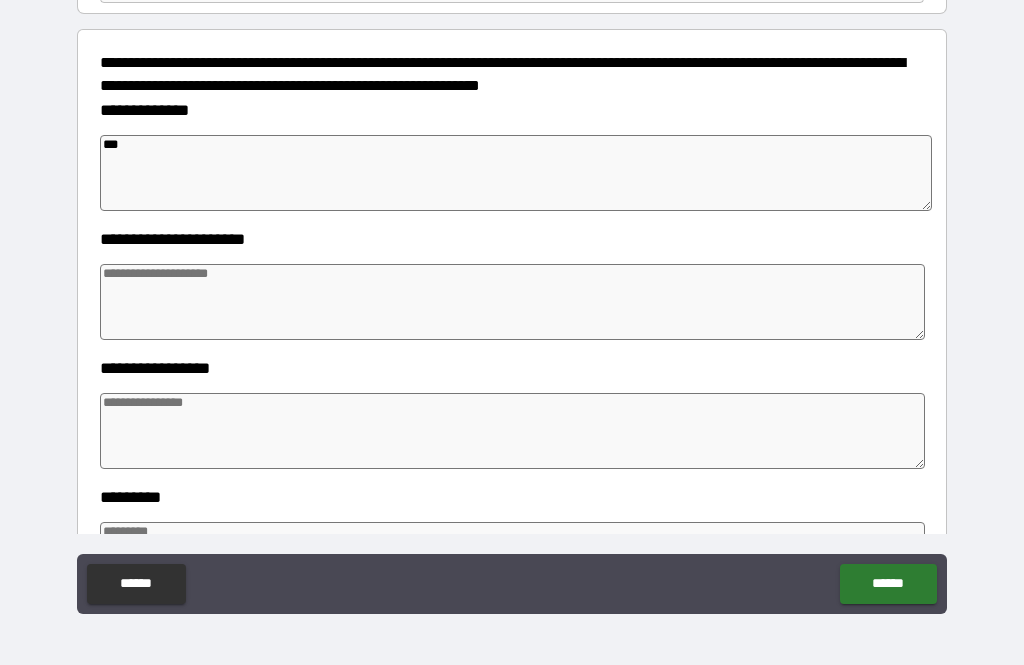 type on "*" 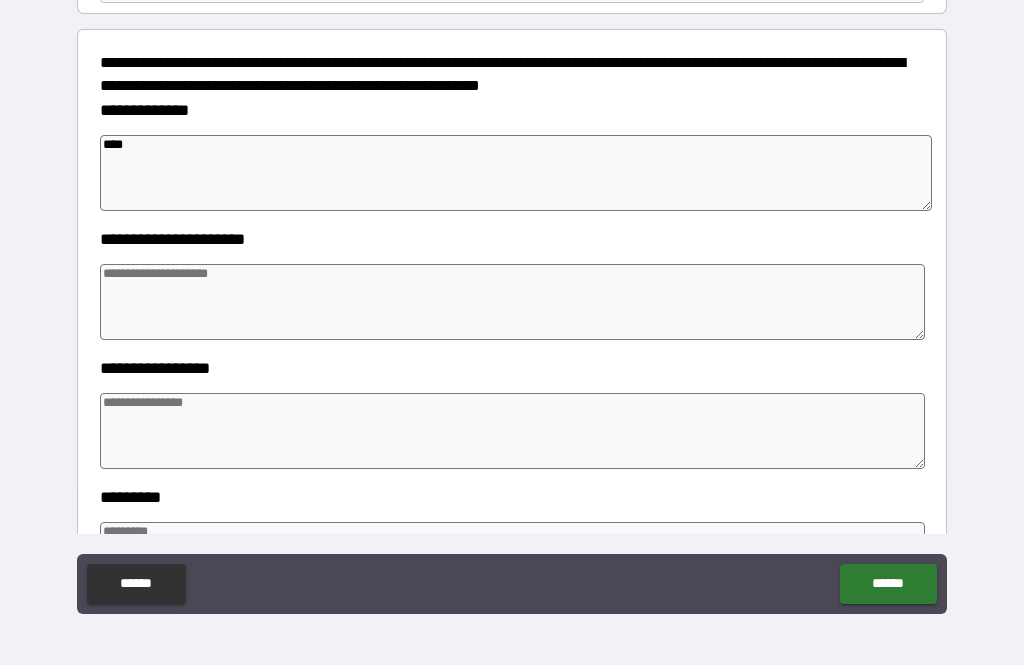 type on "*" 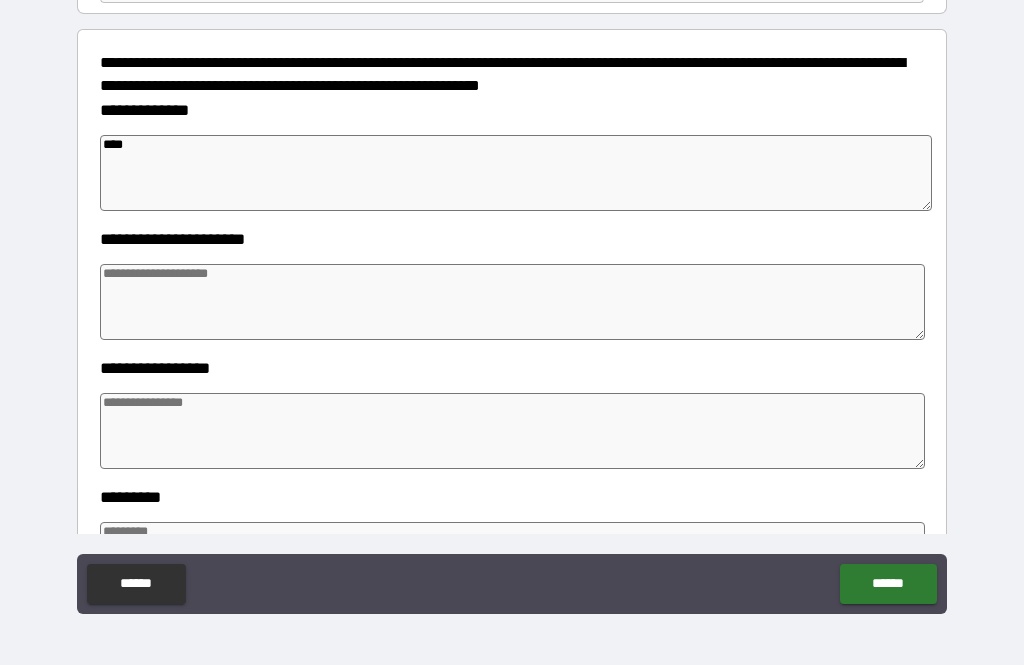 type on "*" 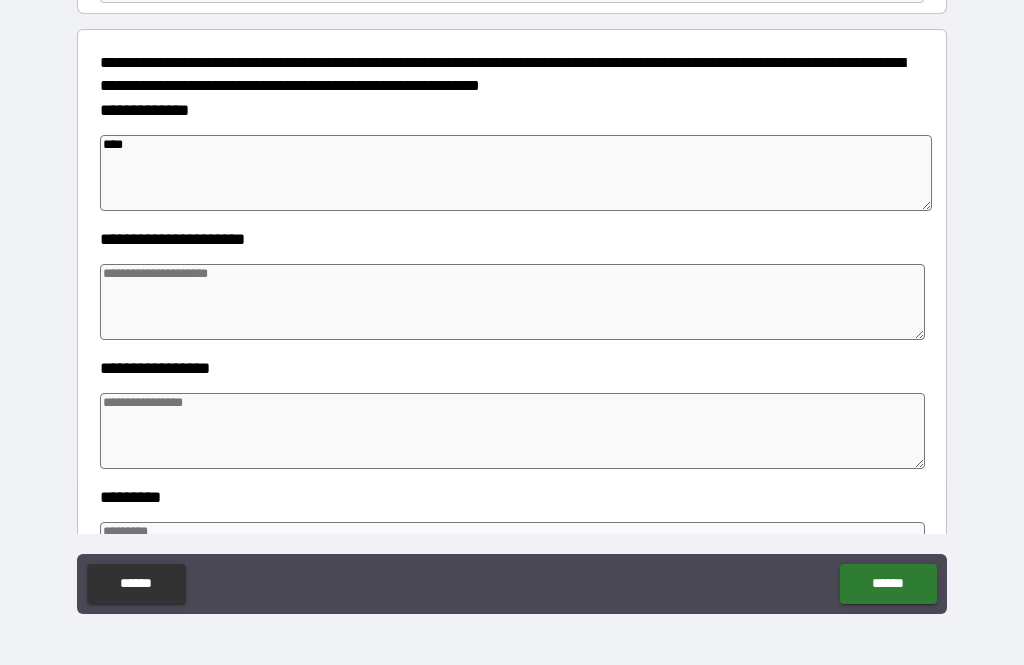 type on "*" 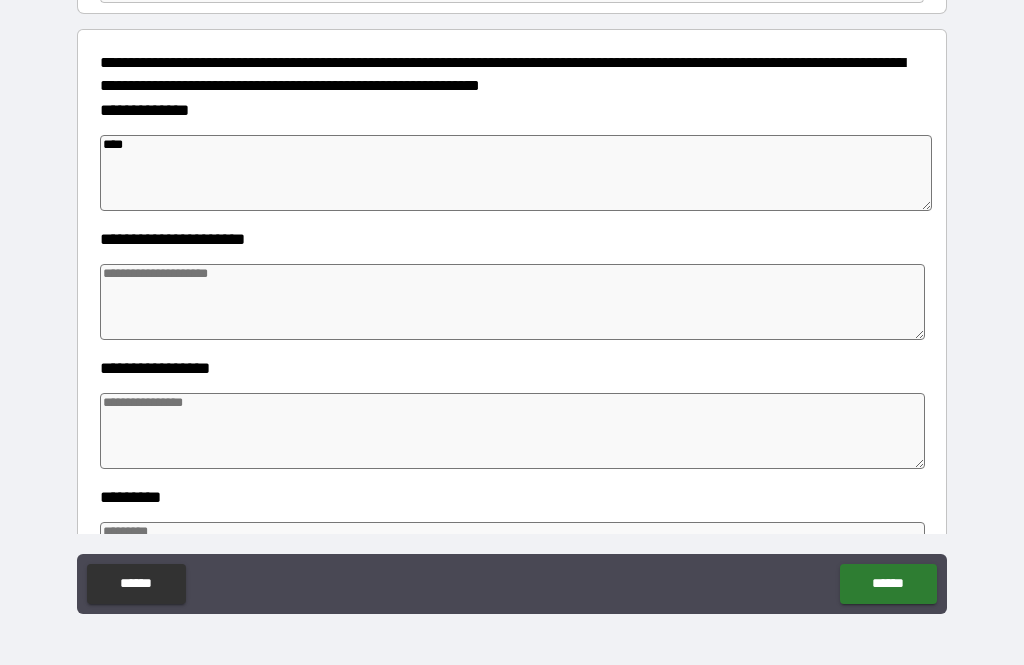 type on "*" 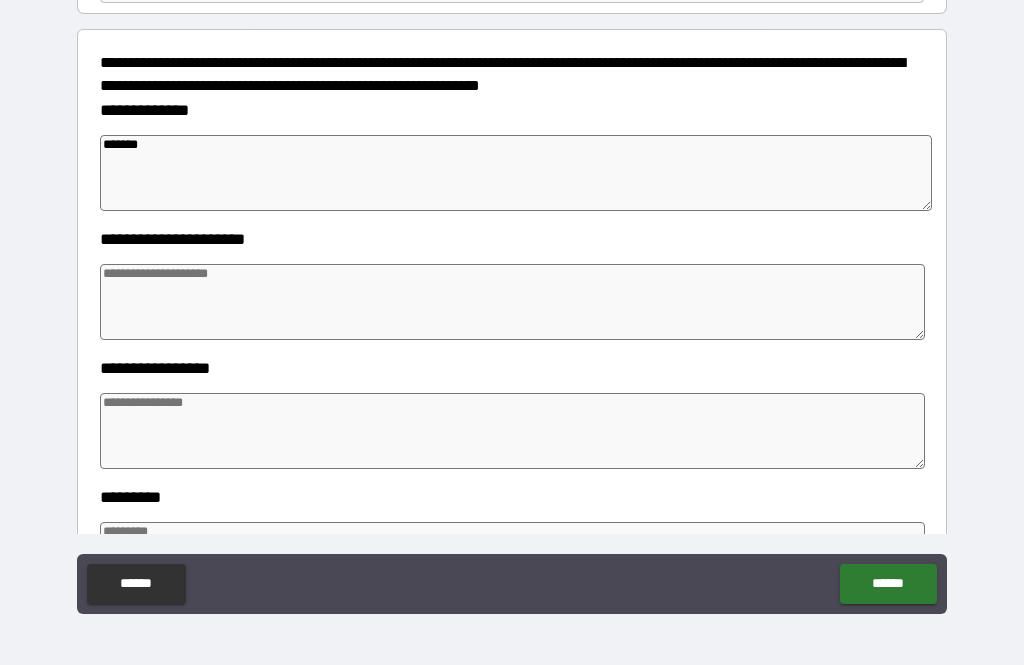 type on "*******" 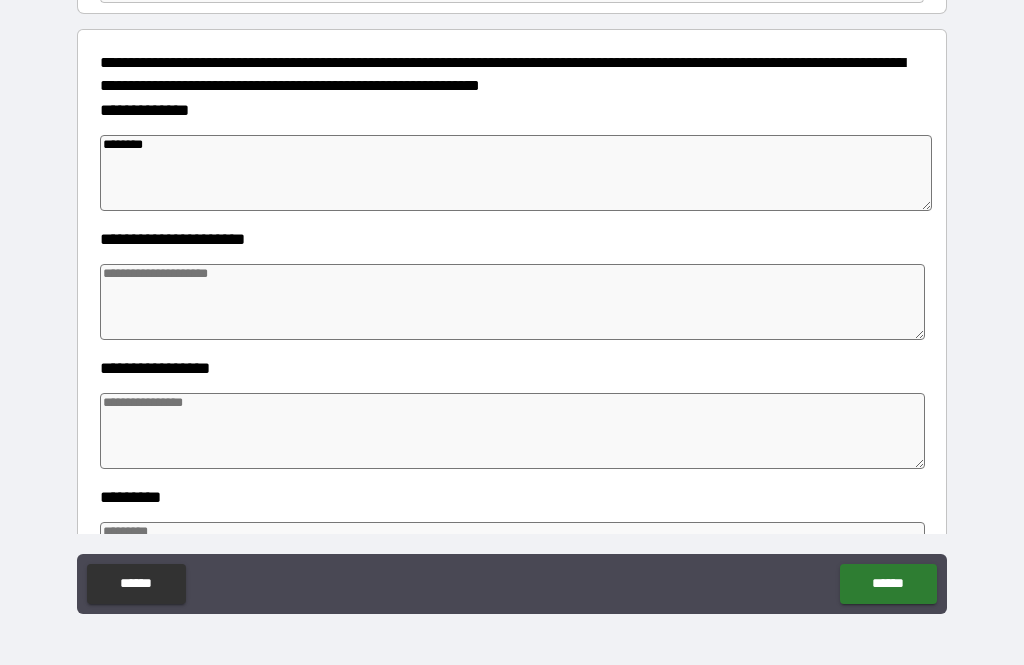 type on "*" 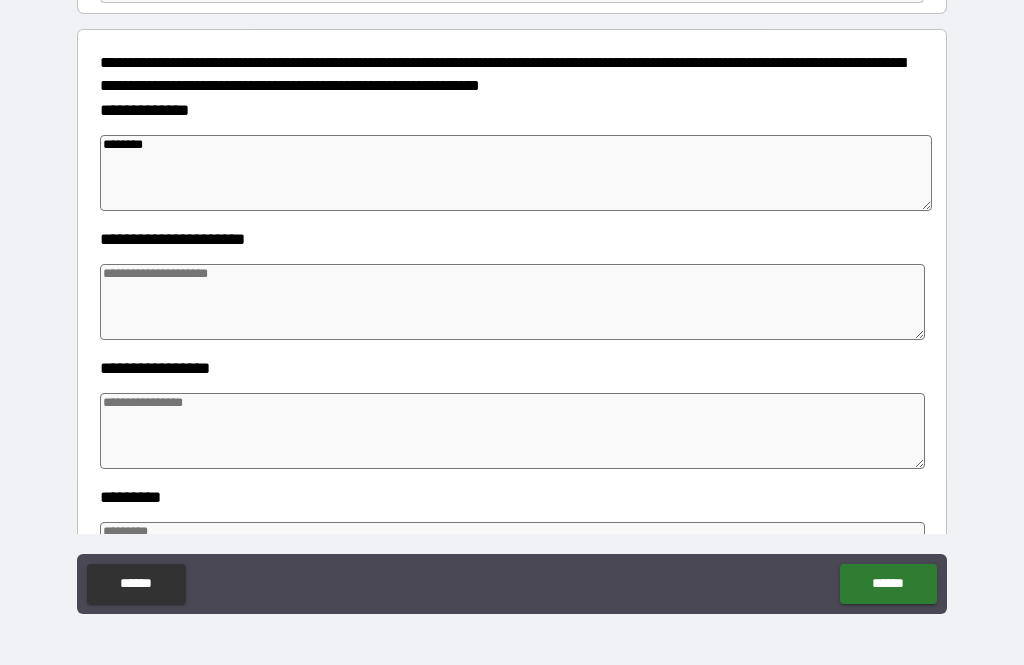 type on "*" 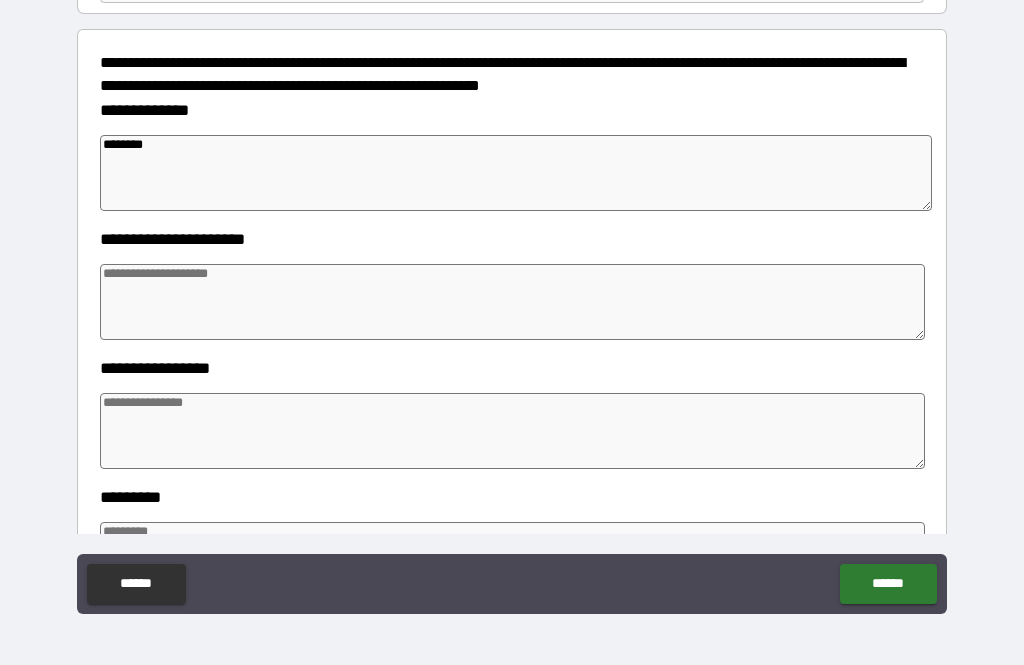 type on "*******" 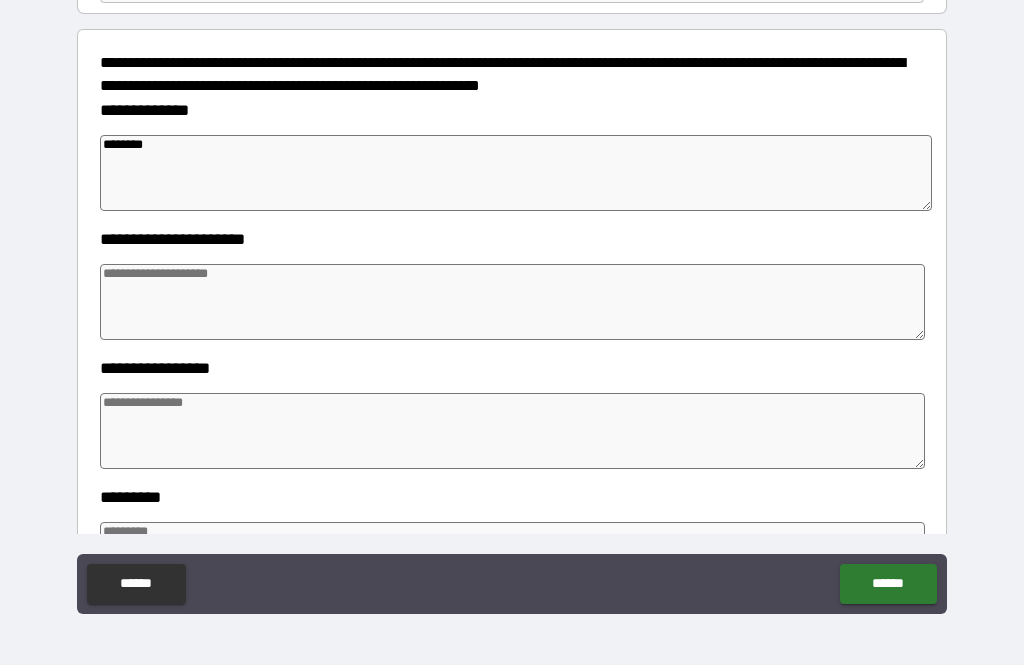 type on "*" 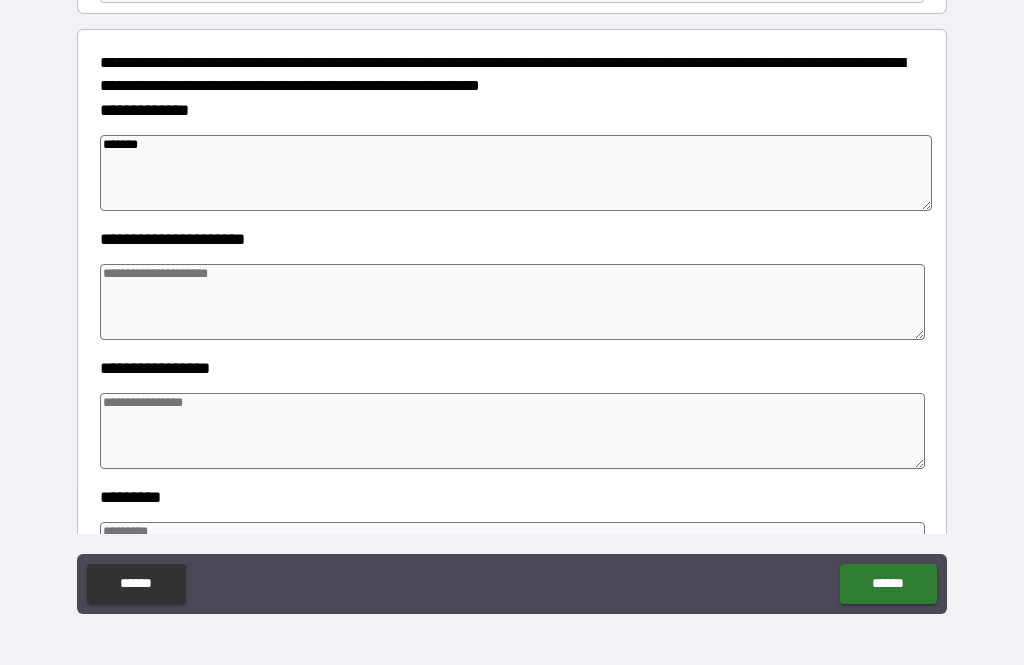 type on "******" 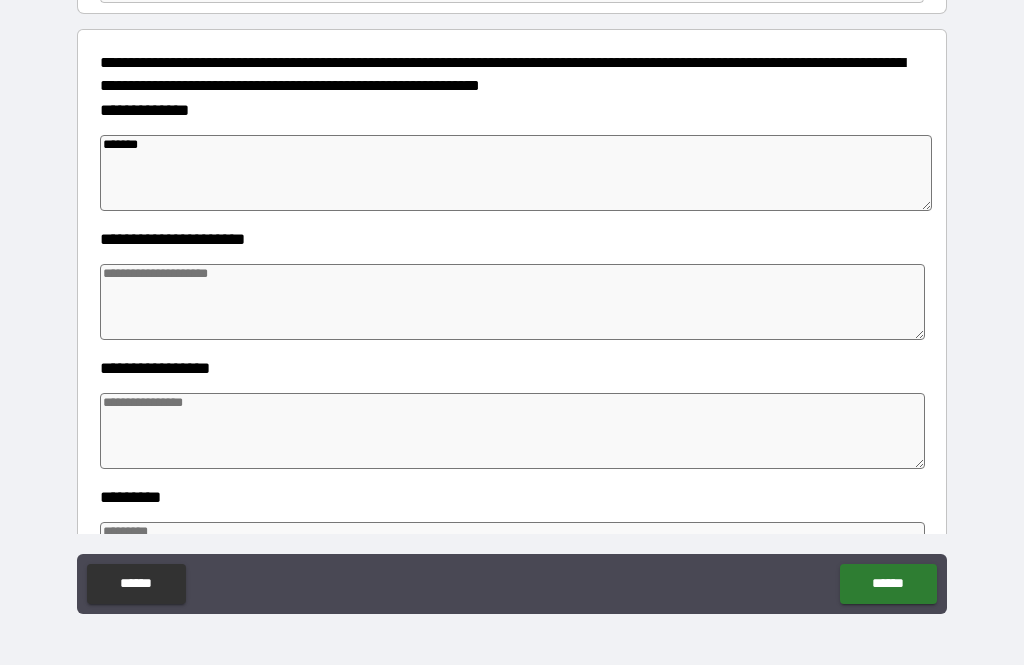 type on "*" 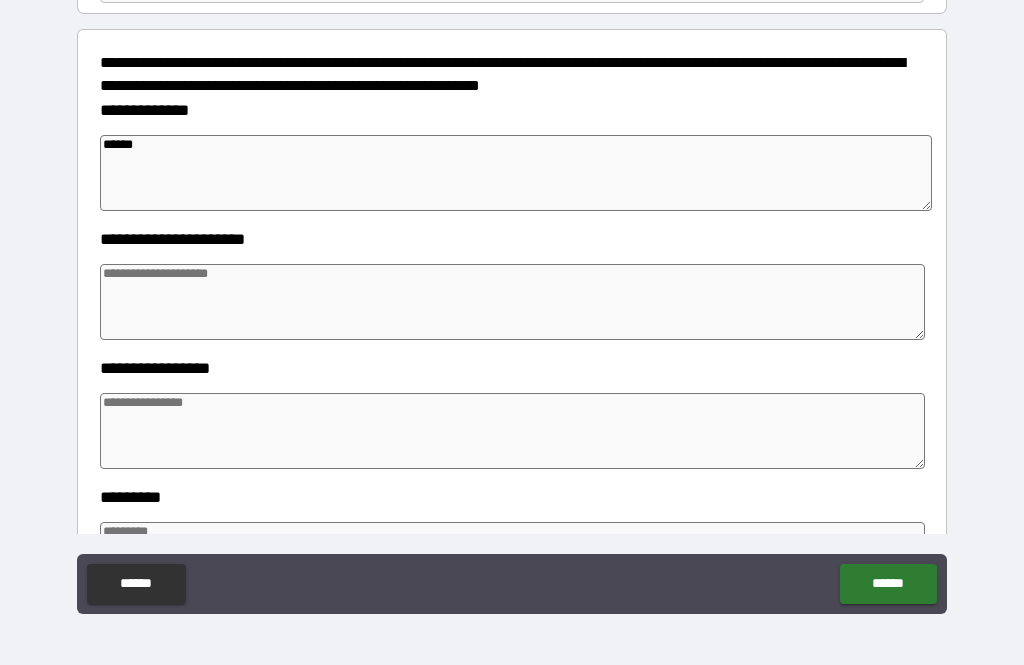 type on "*****" 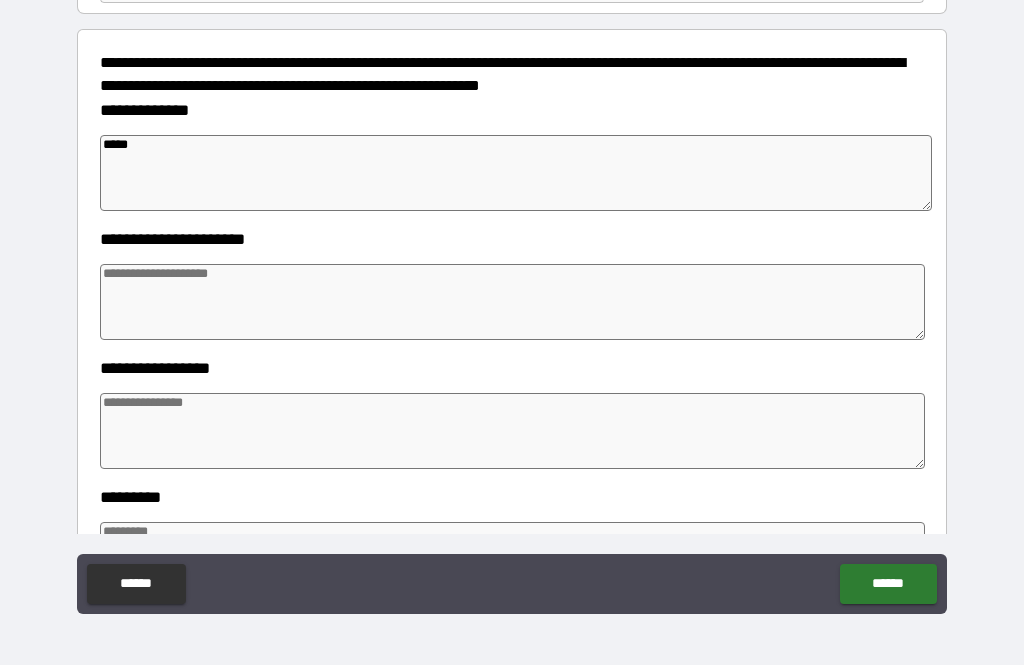 type on "*" 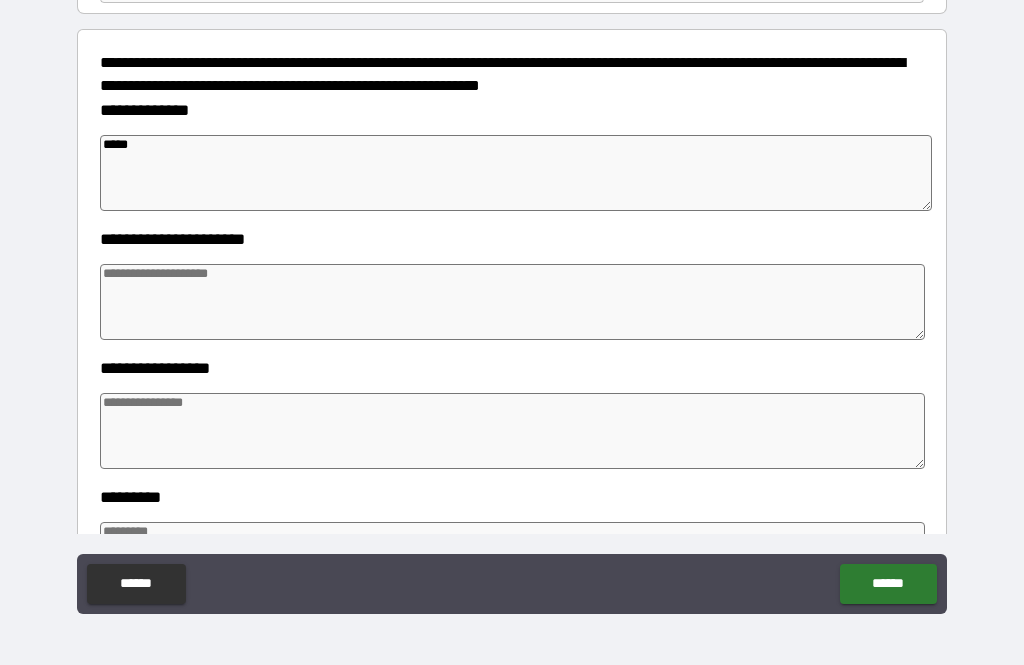 type on "*" 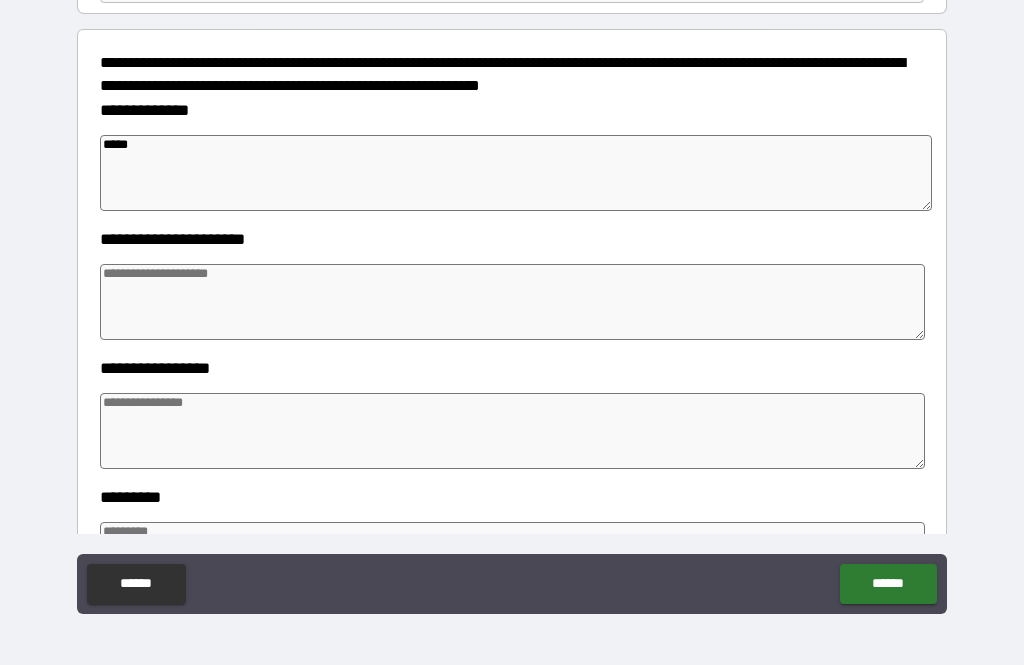 type on "*" 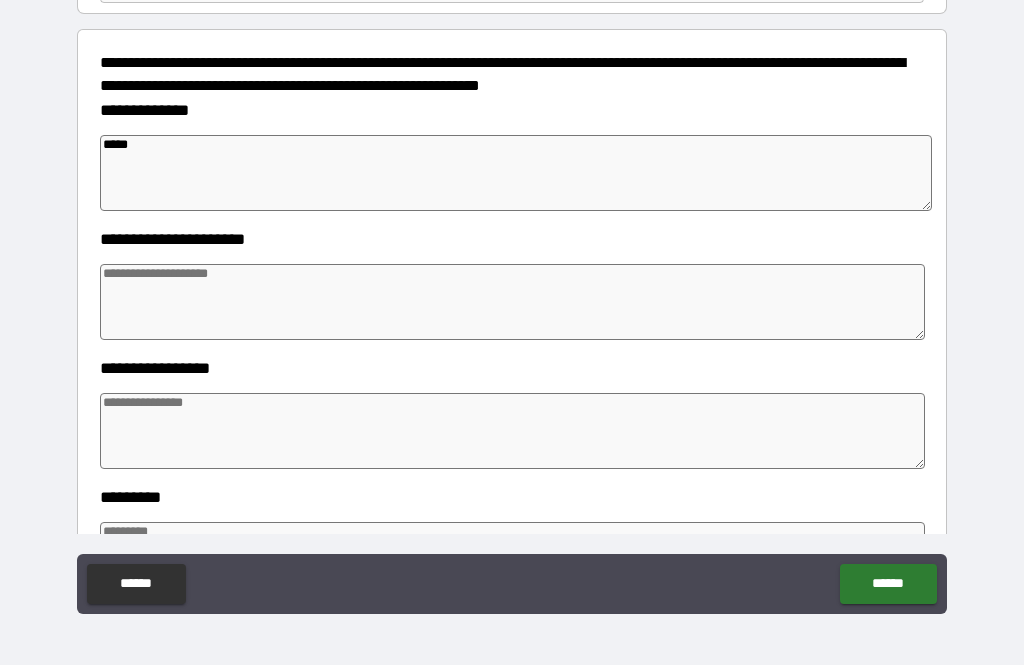 type on "****" 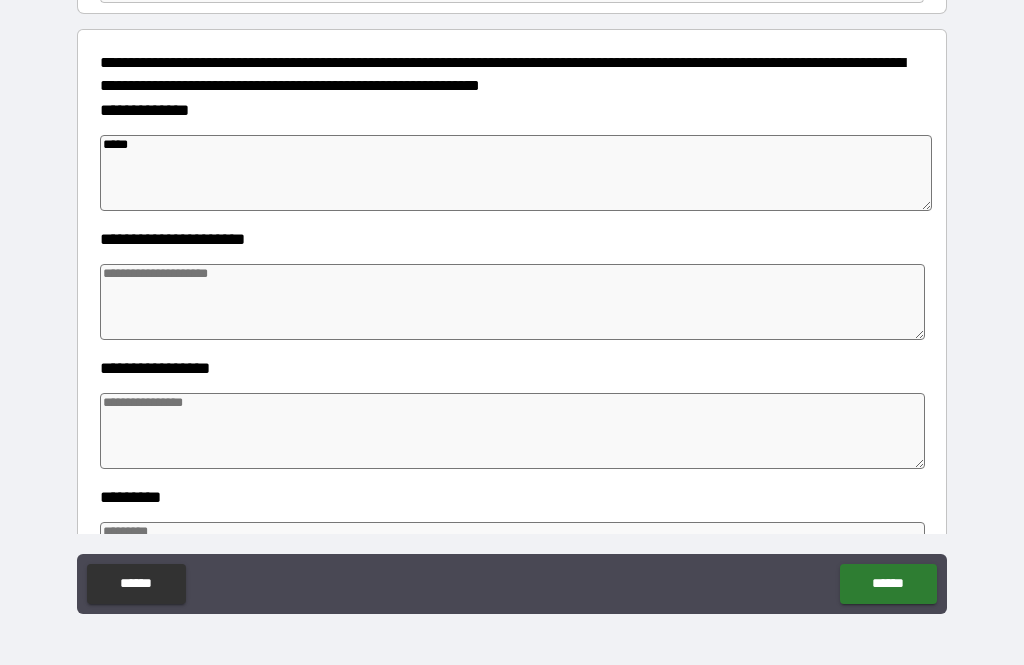 type on "*" 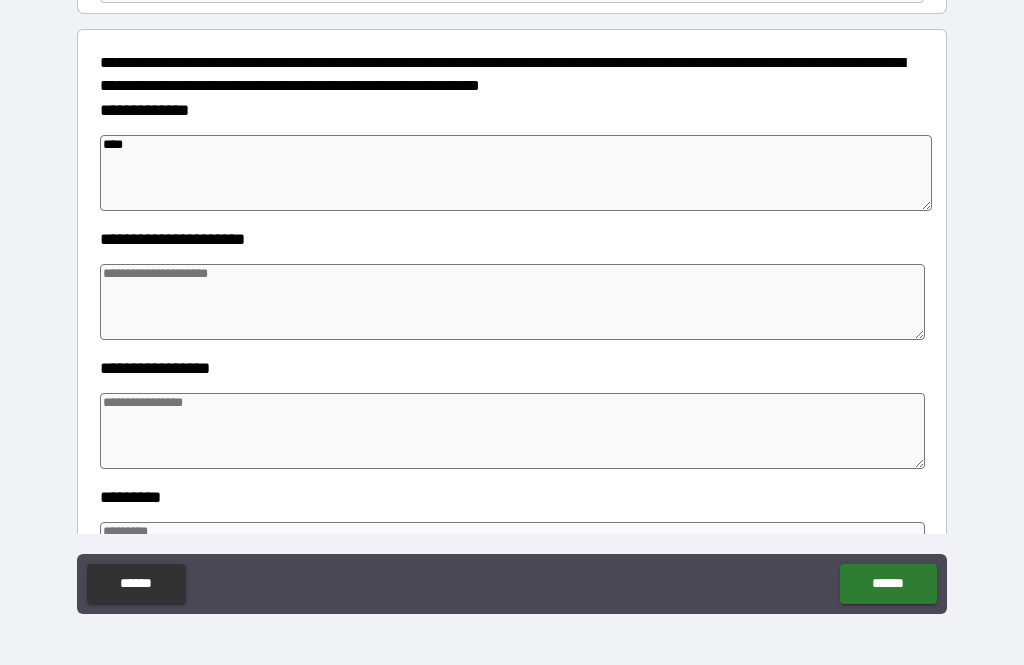 type on "***" 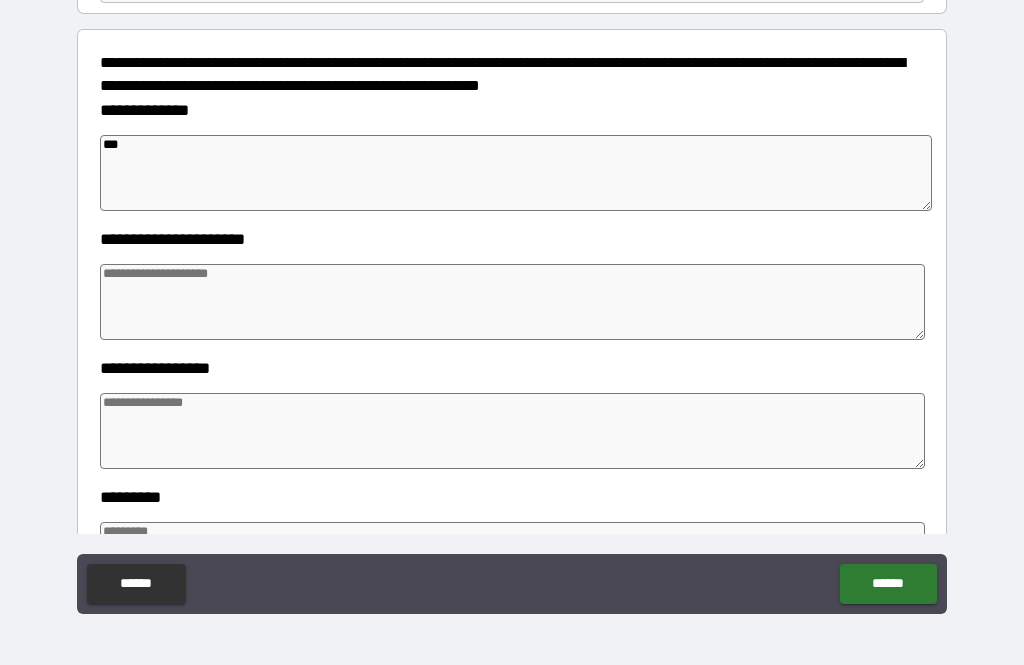 type on "*" 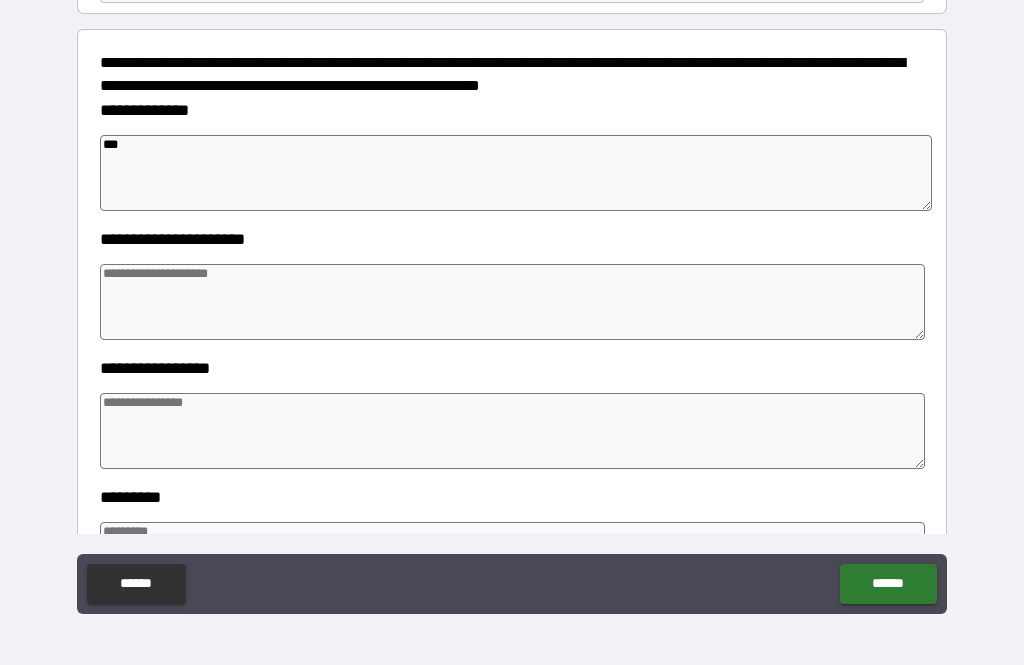 type on "*" 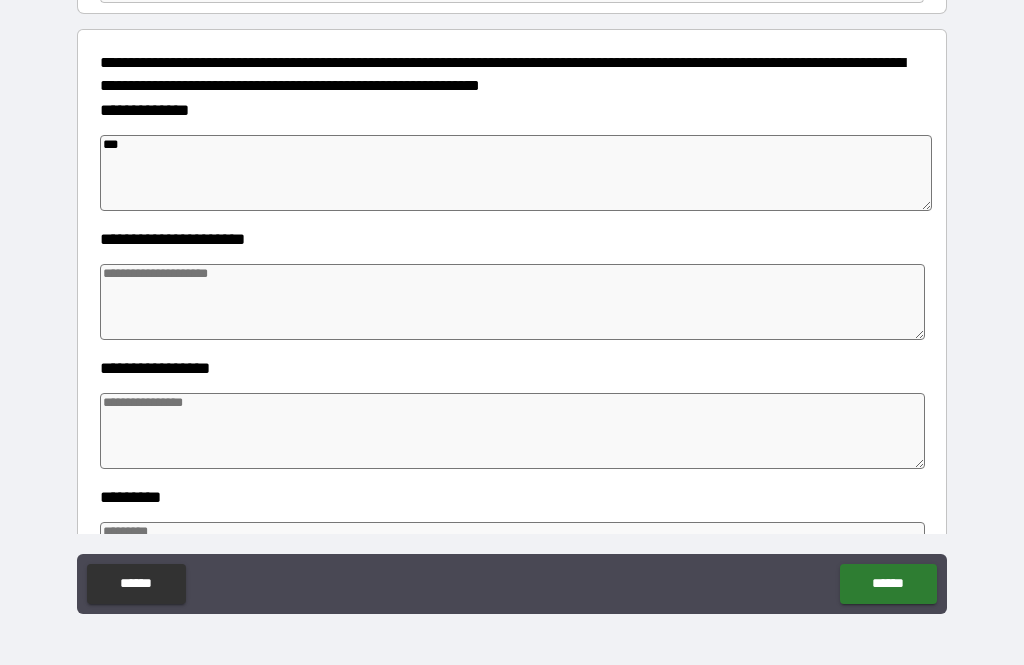 type on "*" 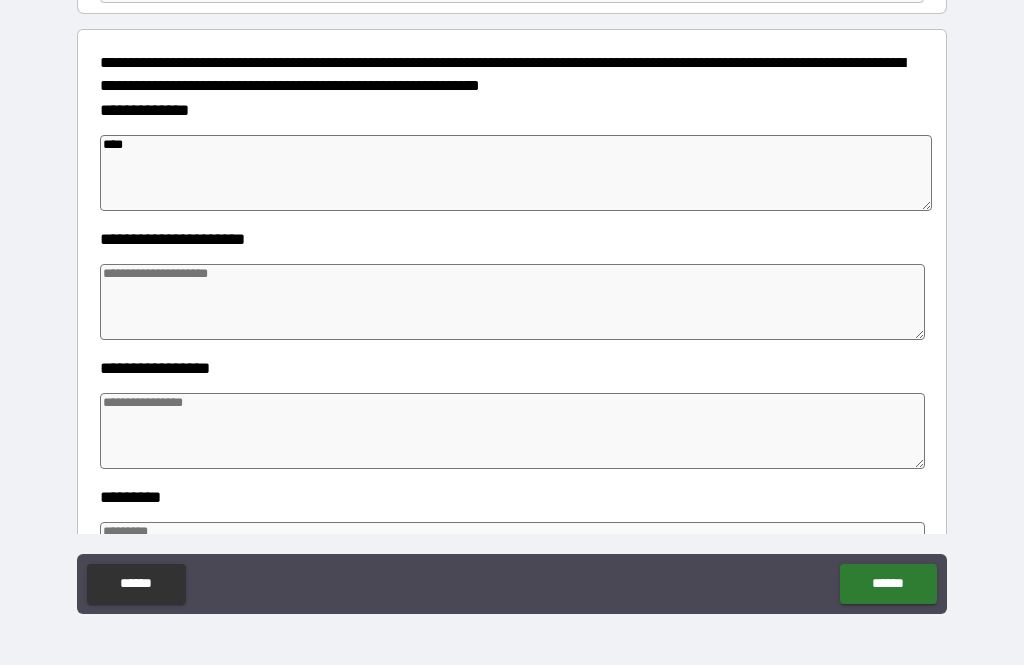 type on "*" 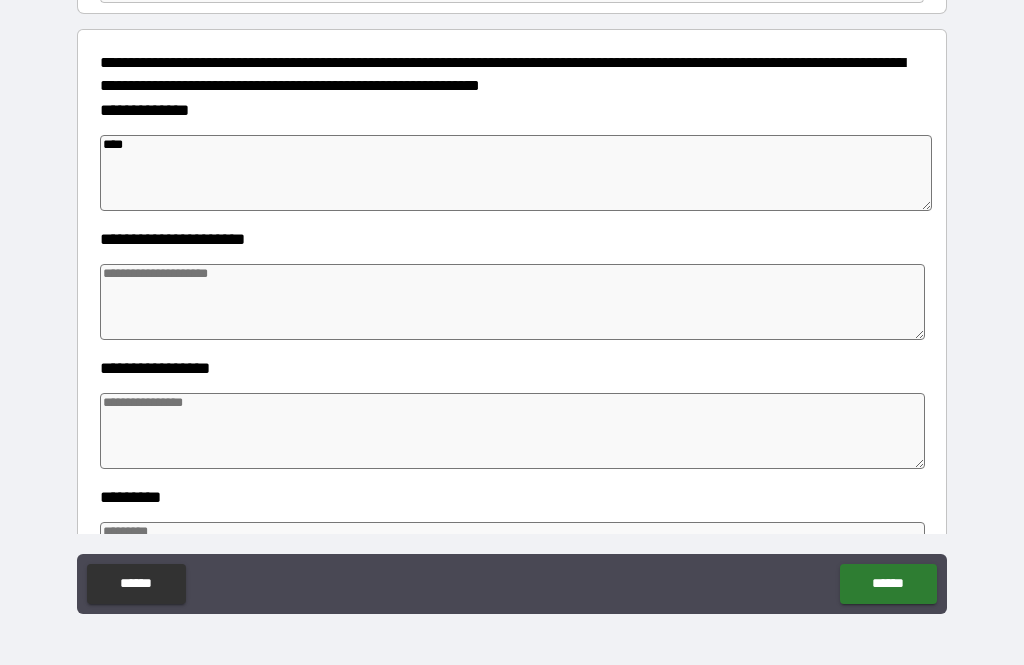 type on "*" 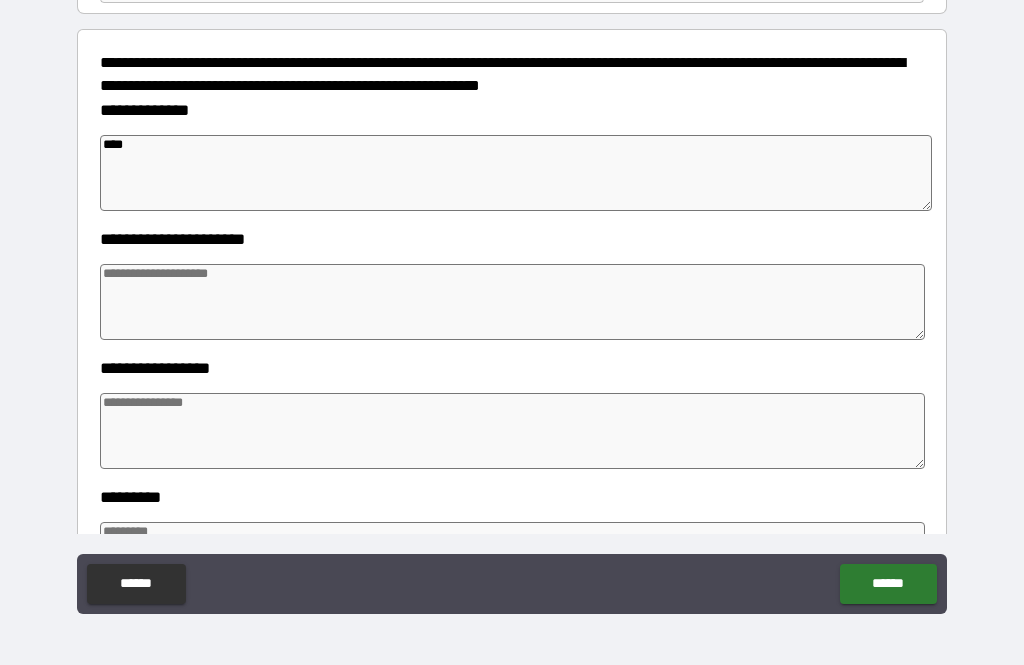 type on "*" 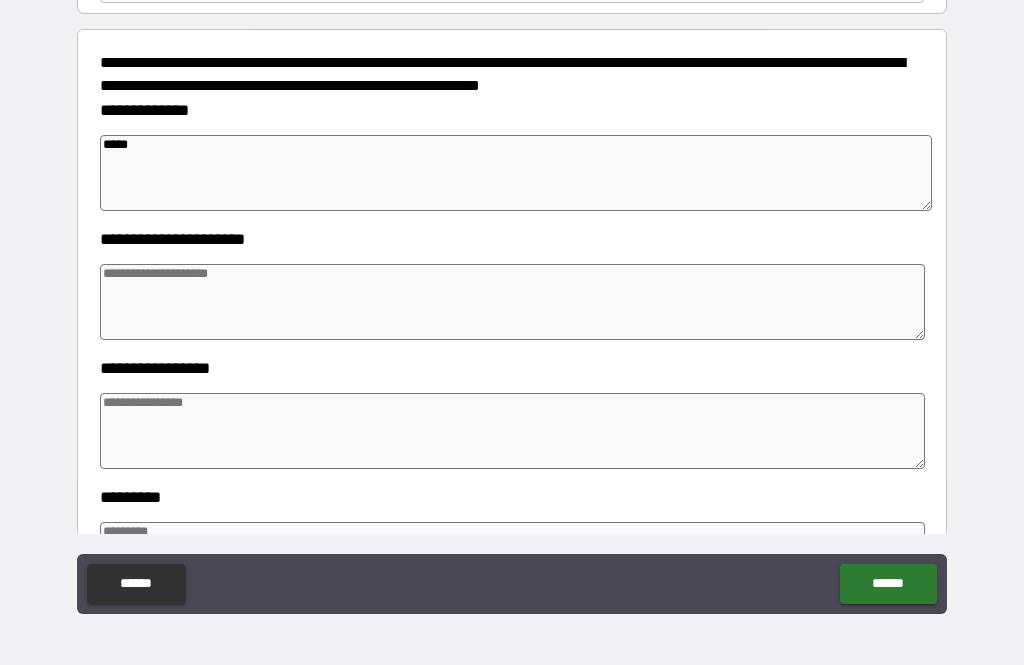 type on "*" 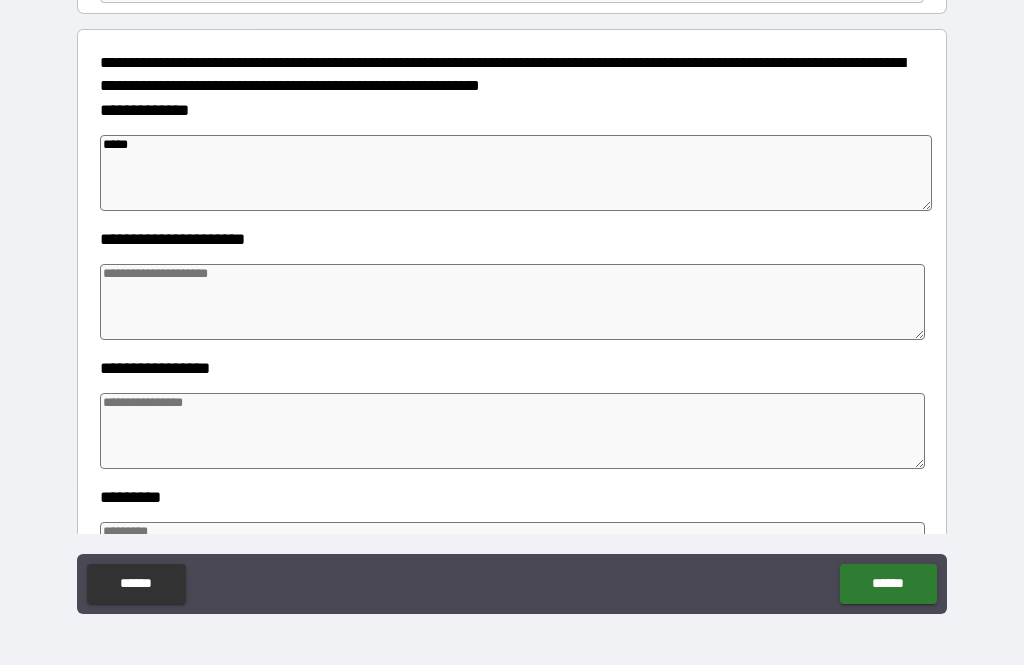 type on "*" 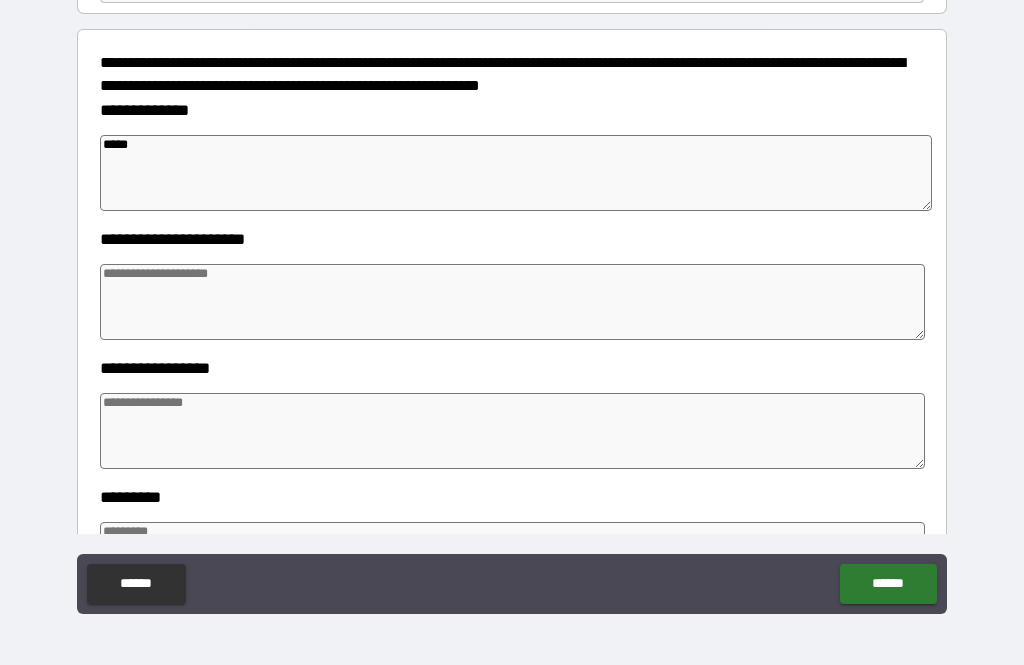 type on "*" 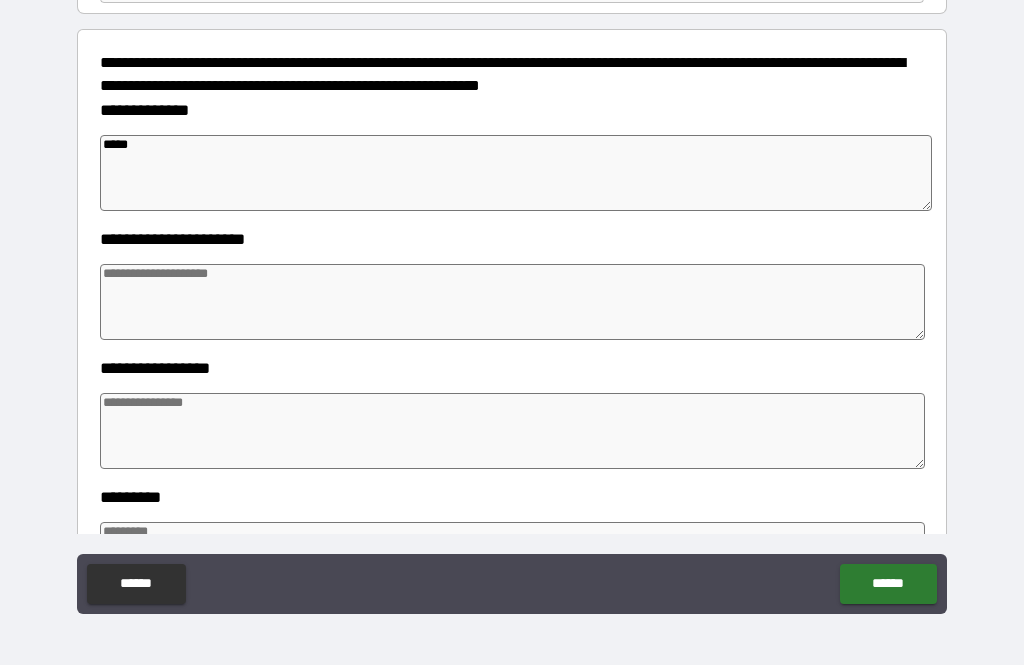 type on "****" 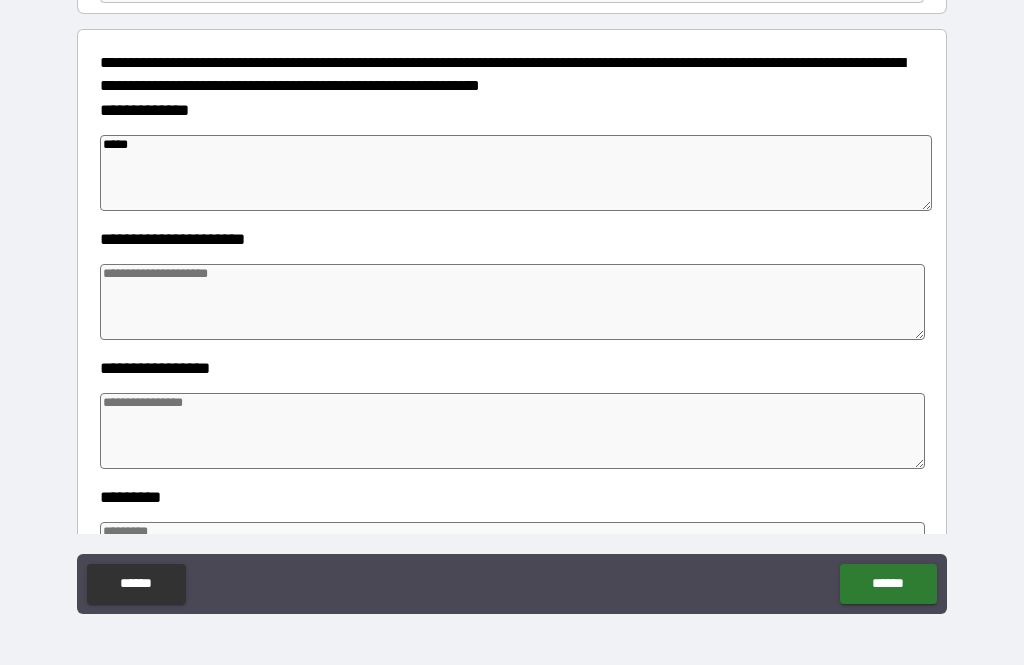 type on "*" 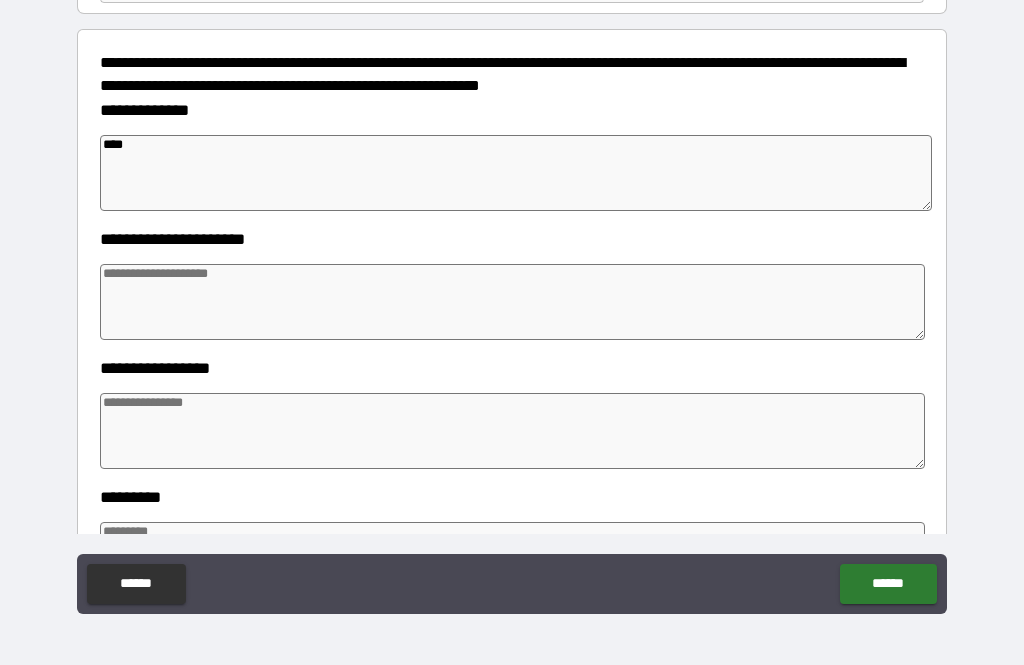 type on "*" 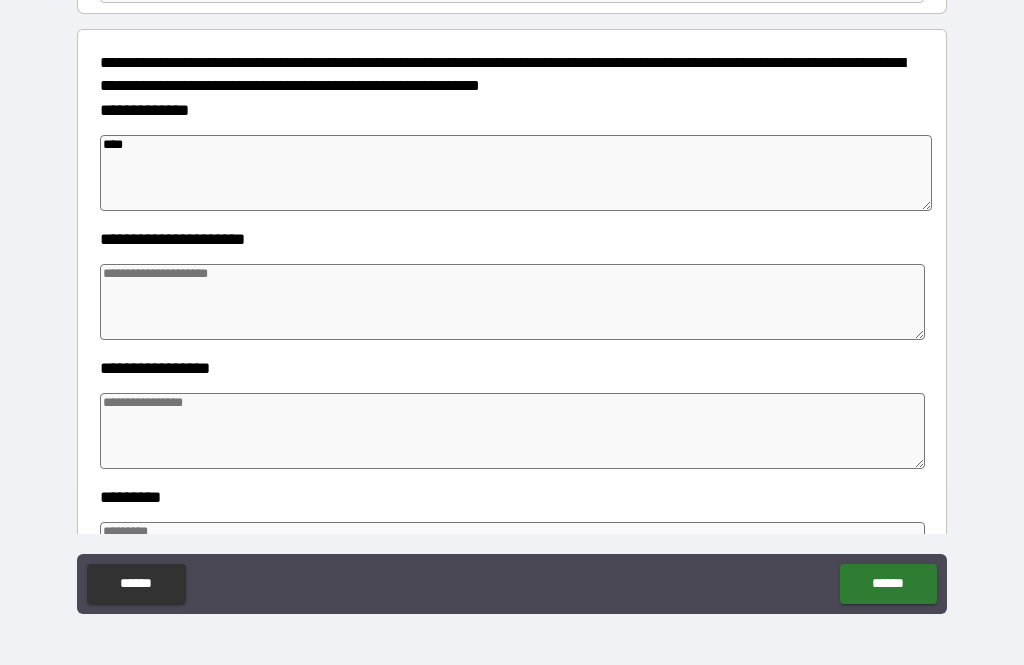 type on "*" 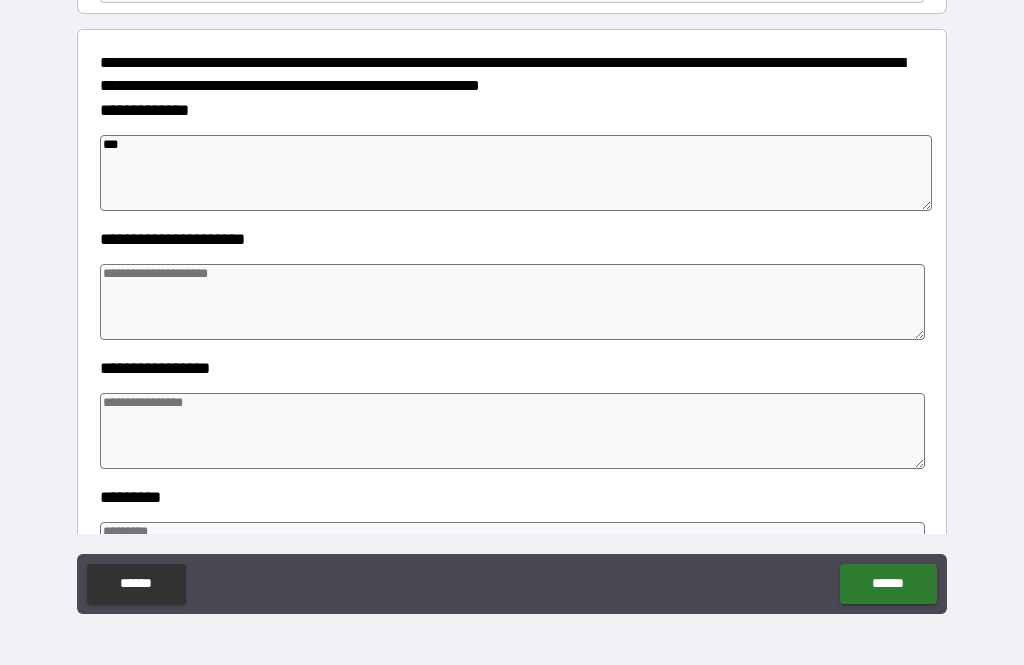 type on "*" 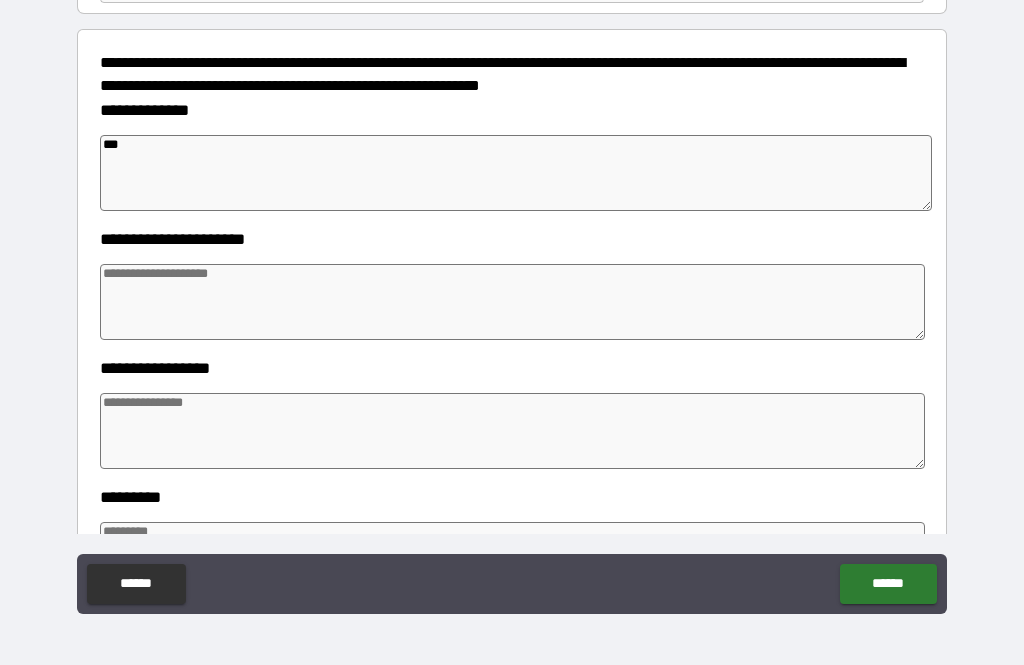 type on "*" 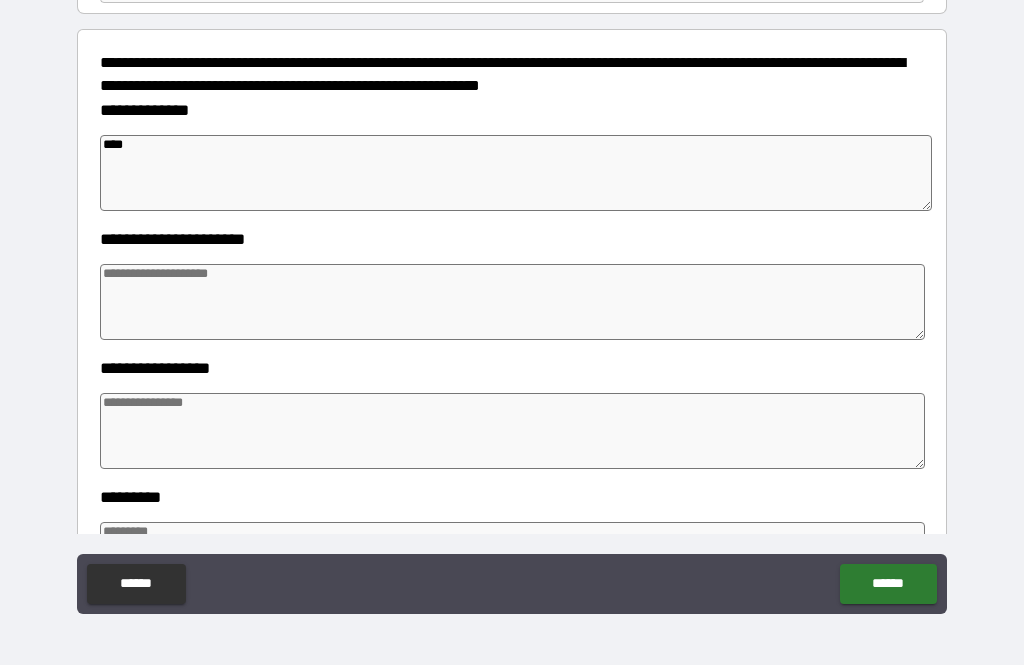 type on "*" 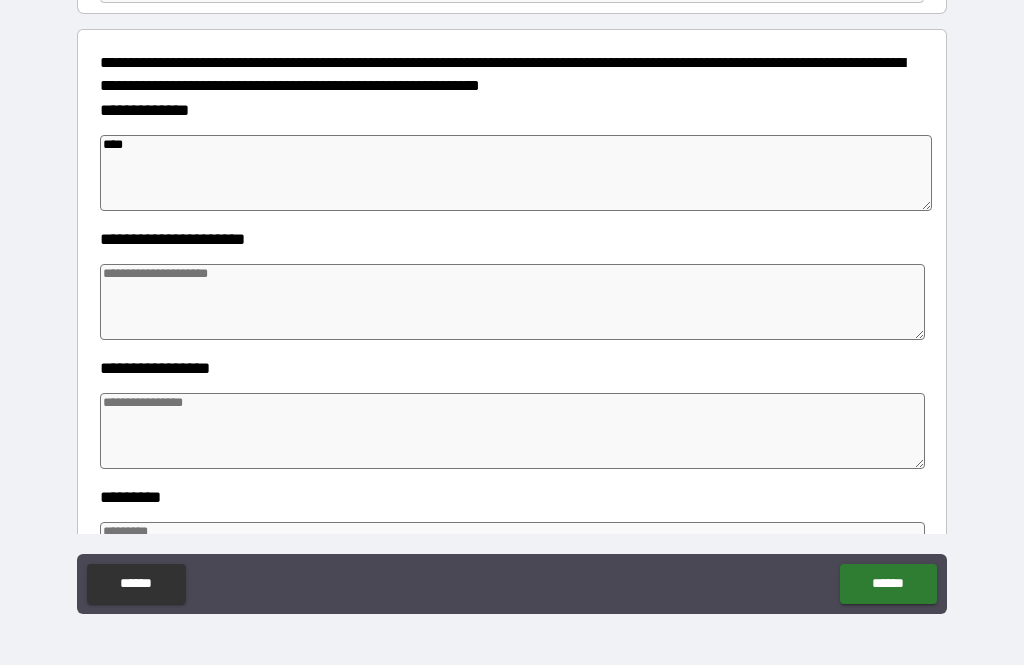 type on "*" 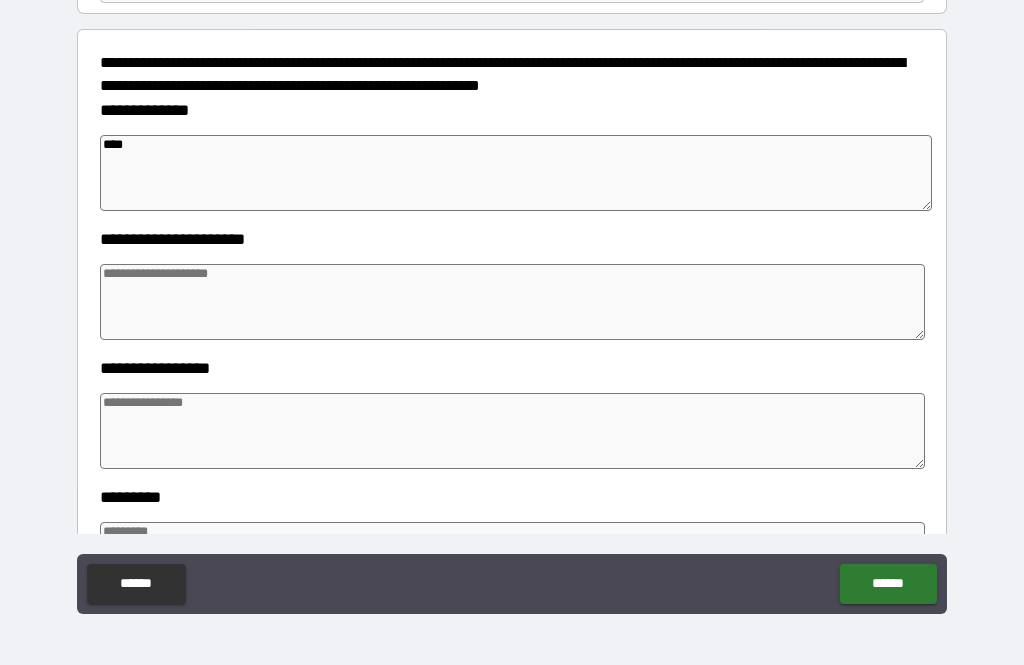 type on "*" 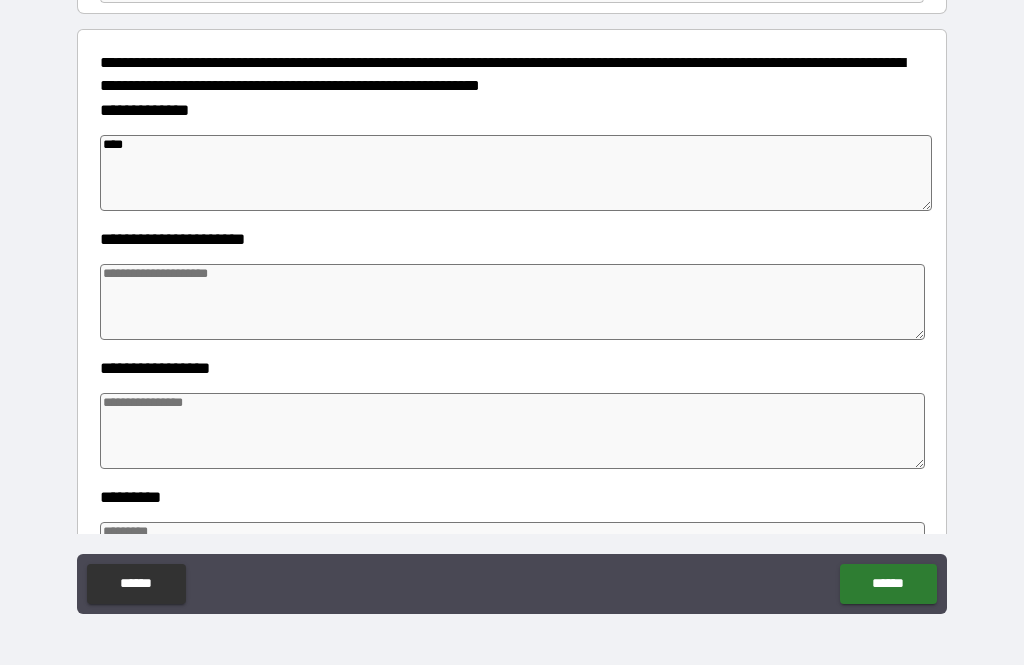 type on "*****" 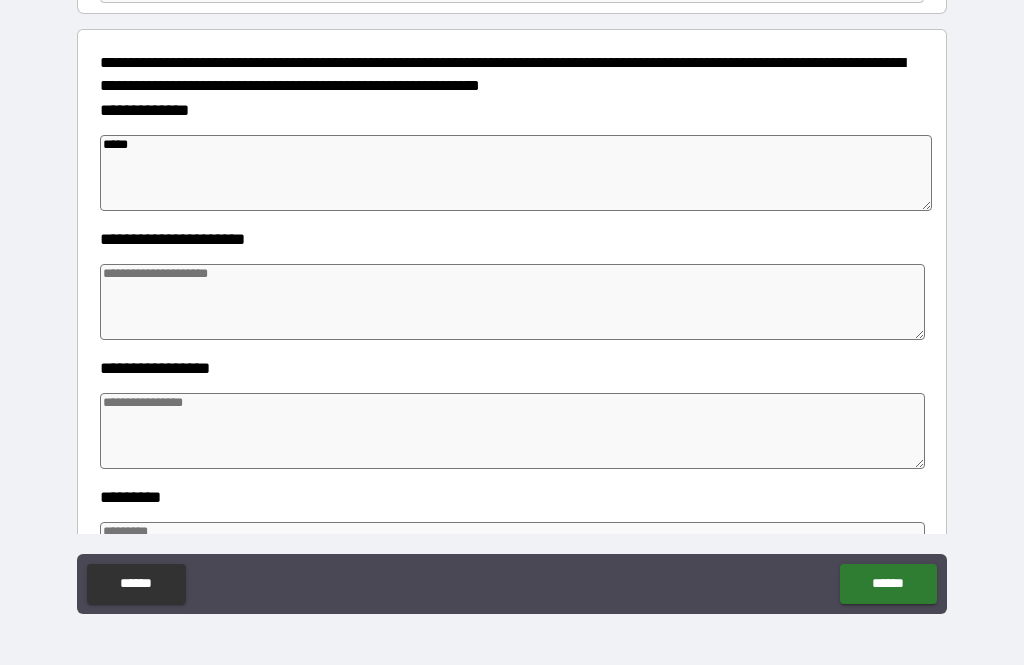 type on "*" 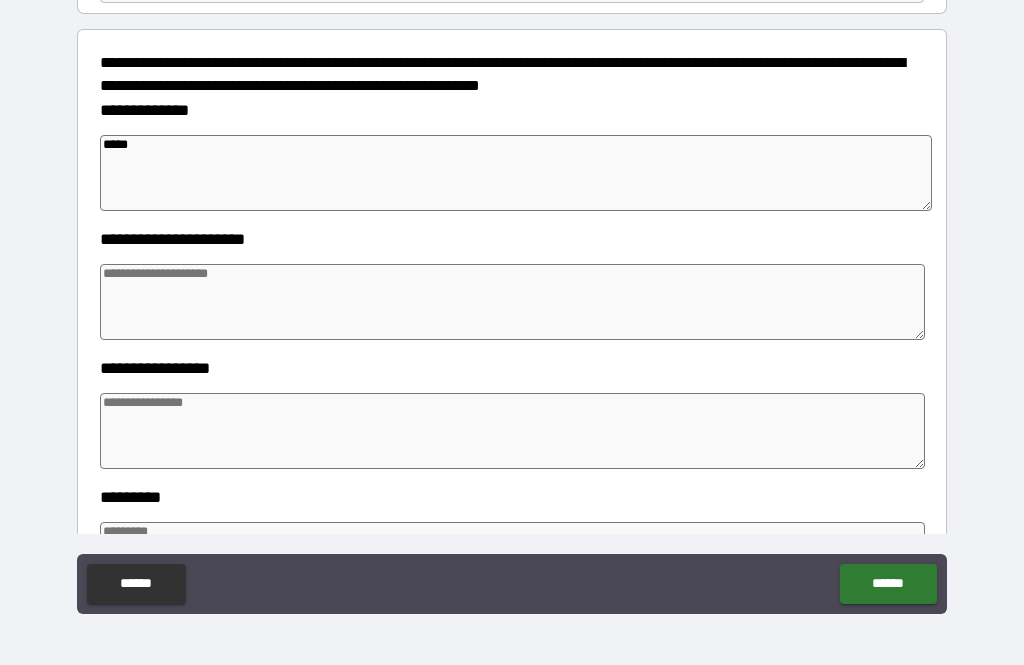 type on "*" 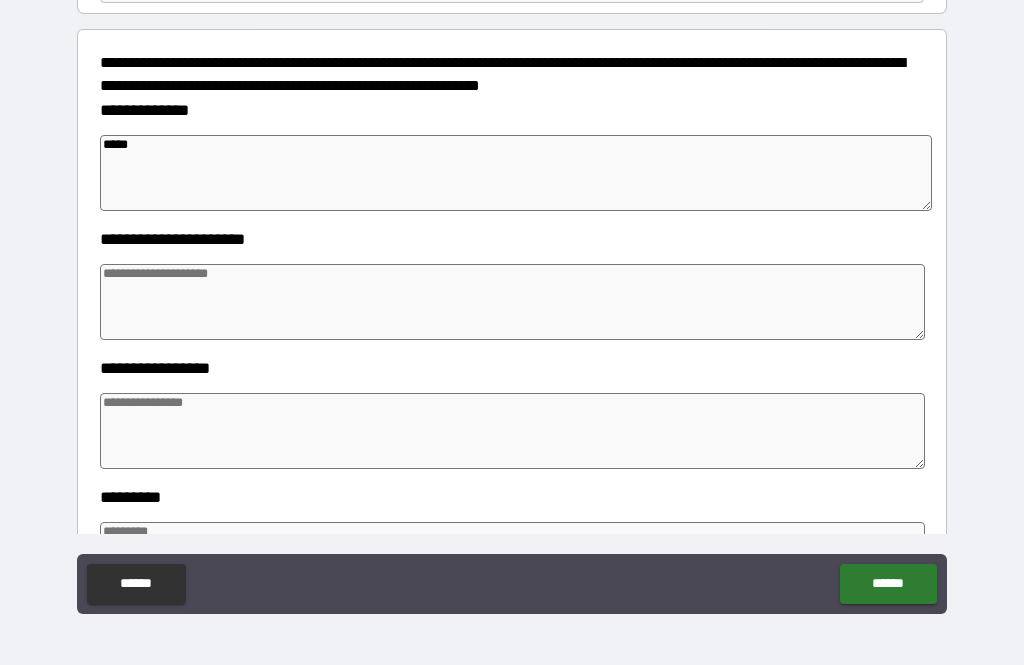 type on "*" 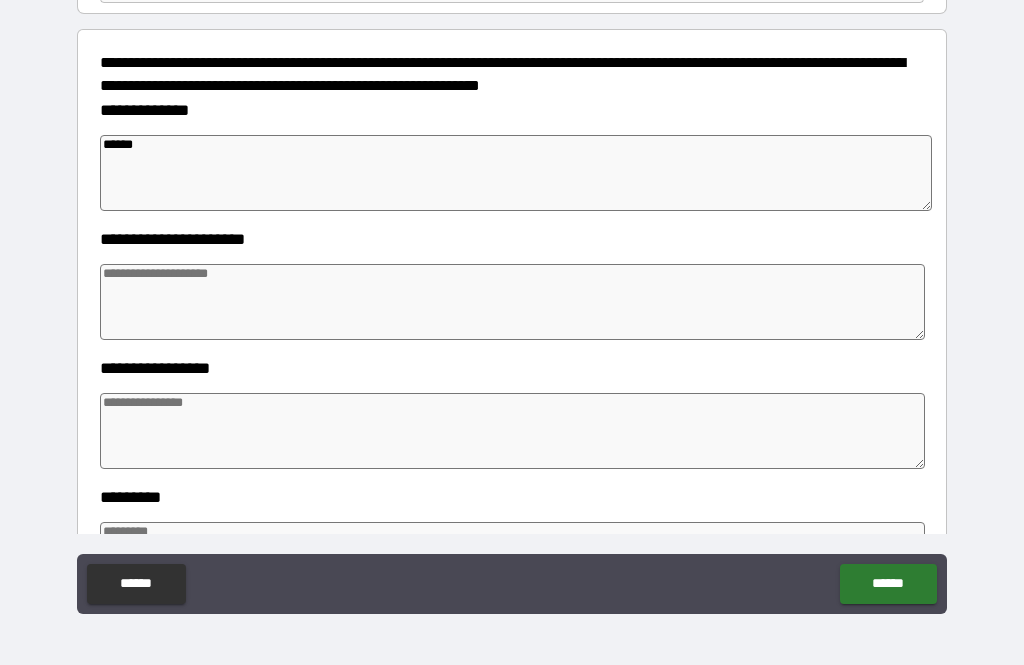 type on "*" 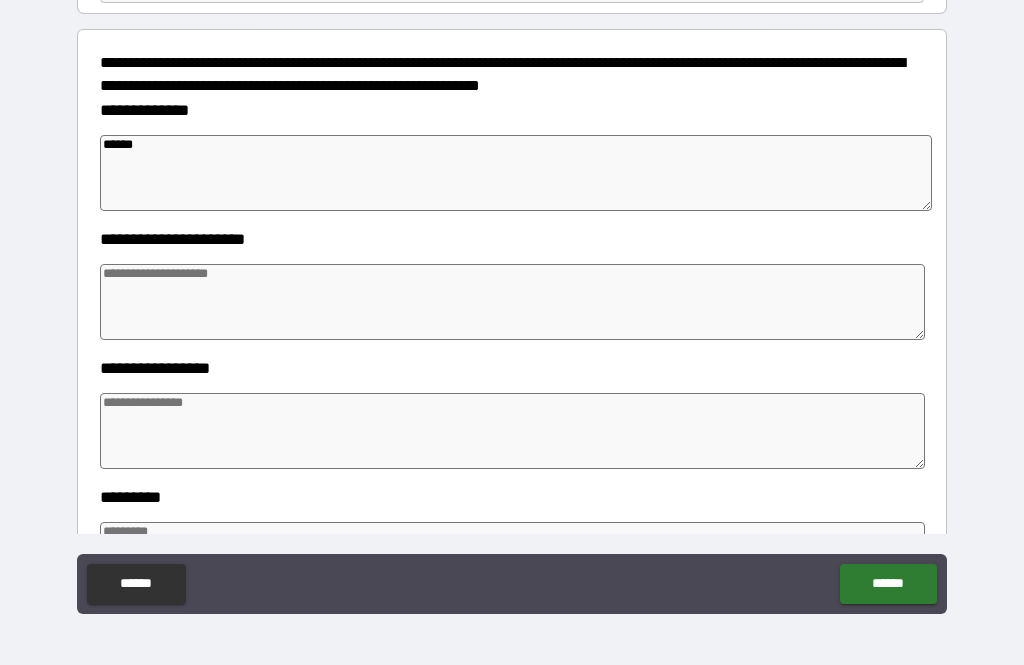 type on "*******" 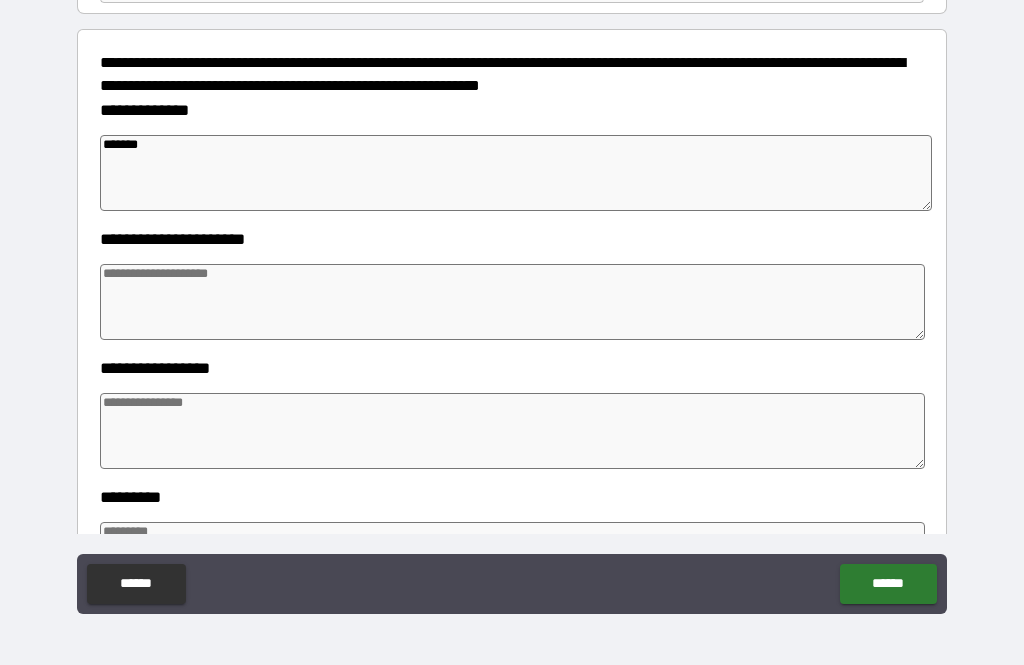 type on "*" 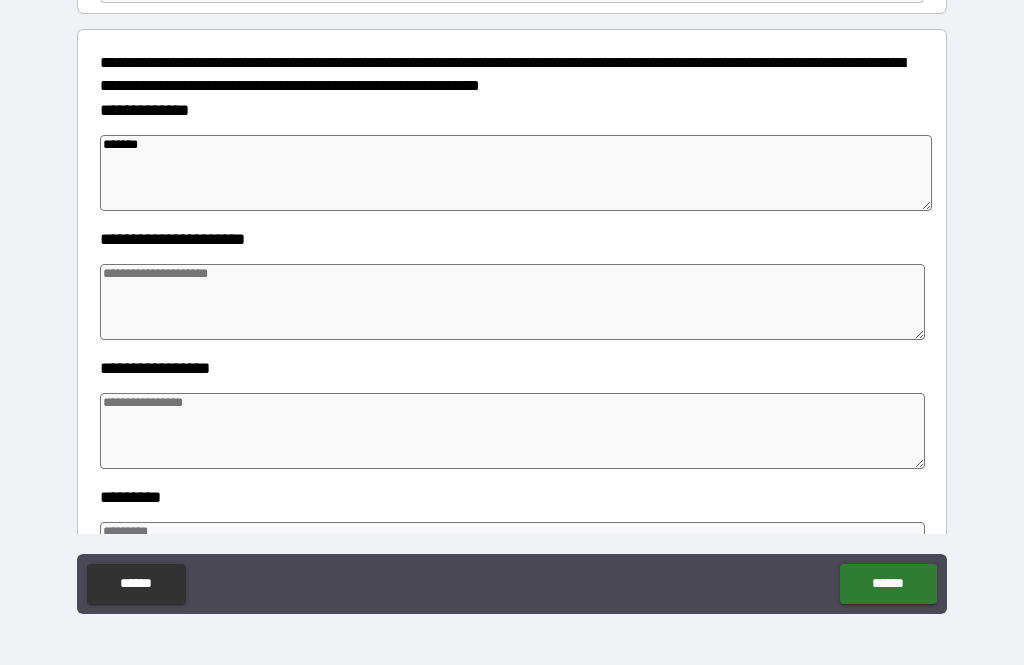 type on "*" 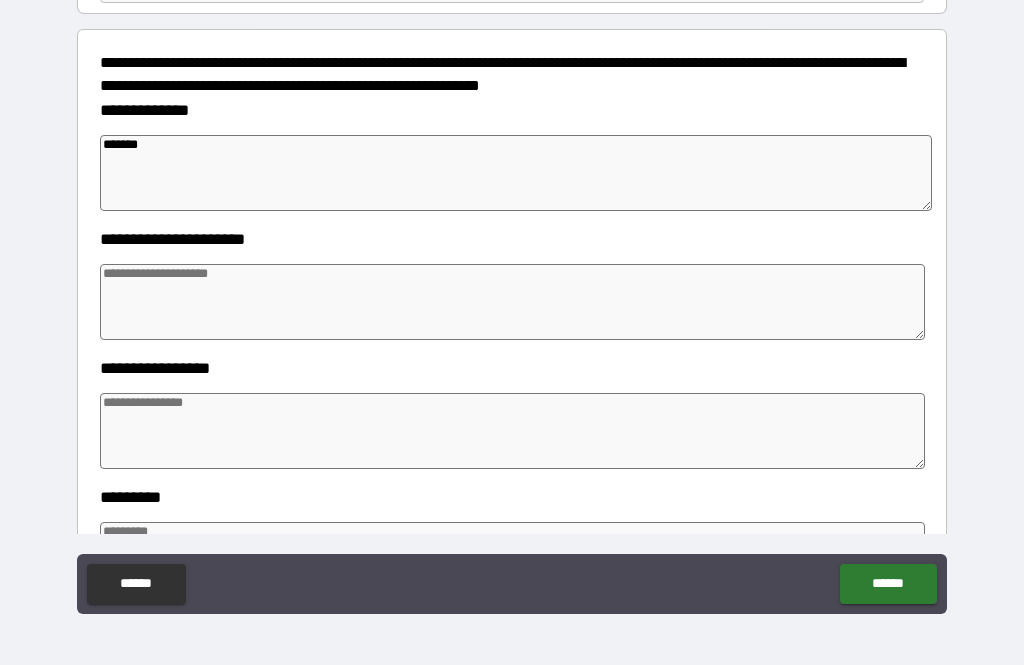 type on "*" 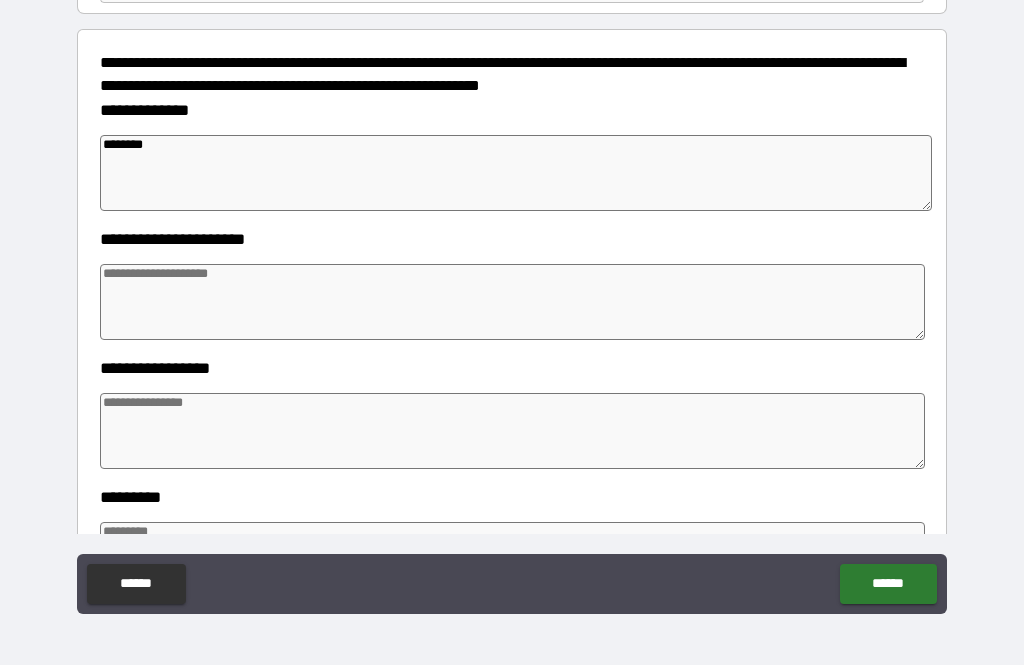 type on "*" 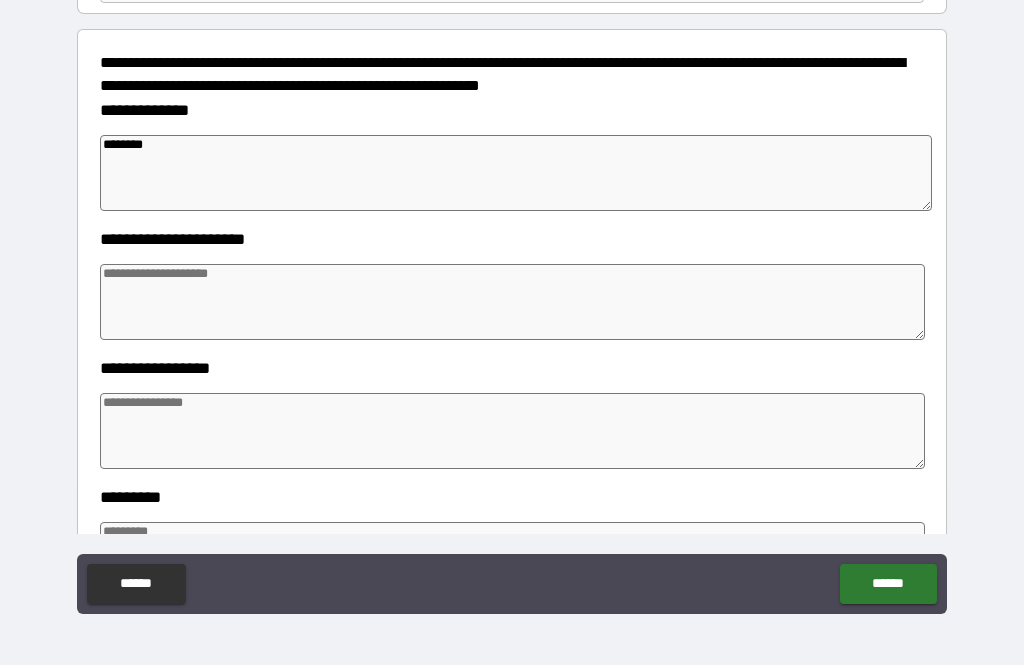 type on "*" 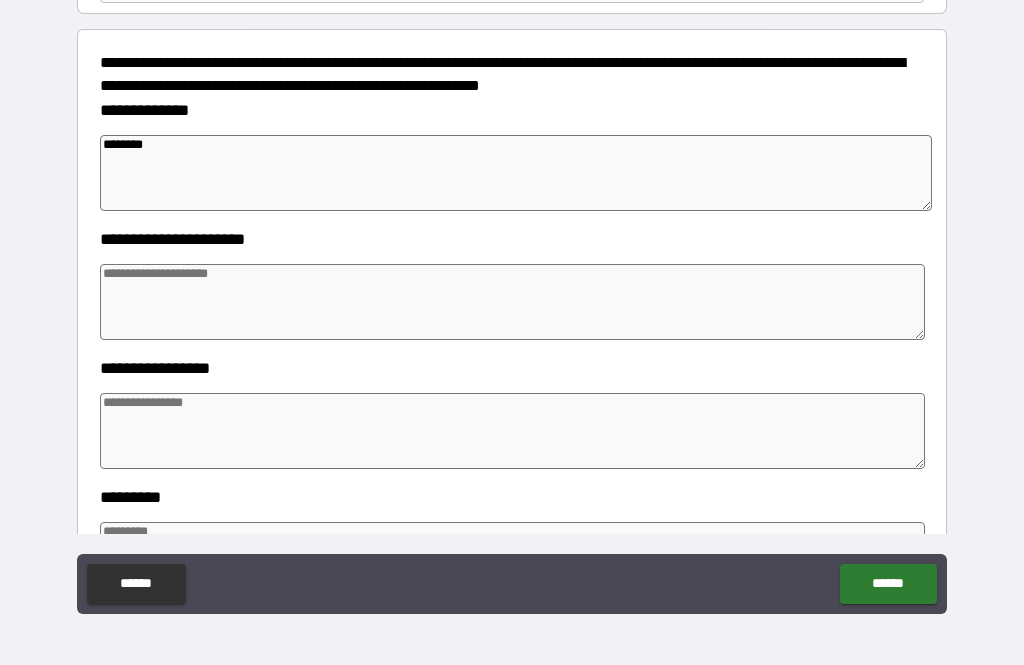 type 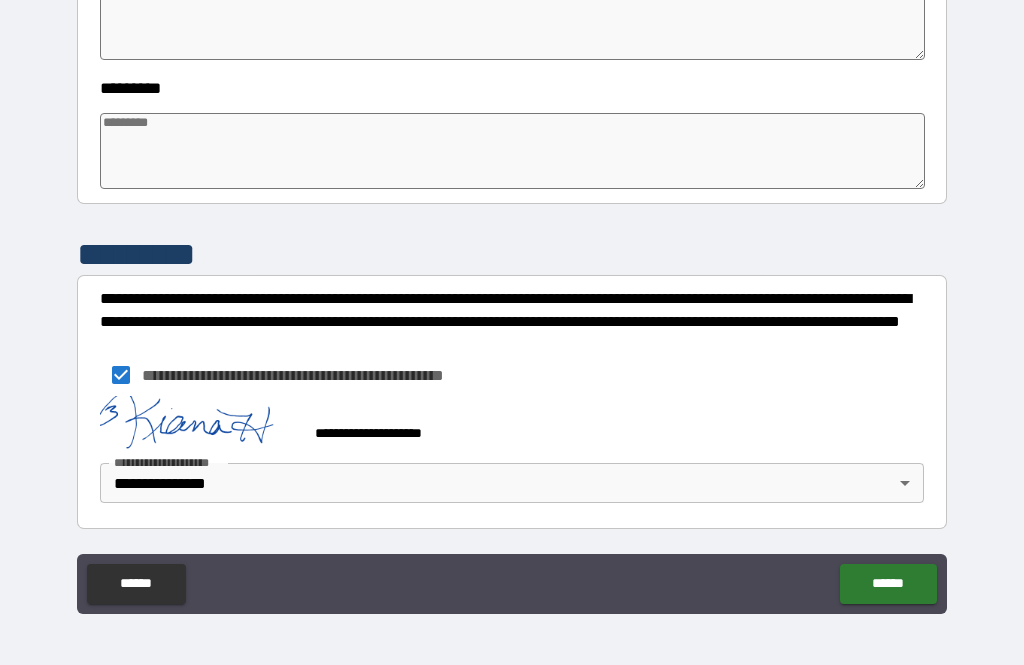scroll, scrollTop: 627, scrollLeft: 0, axis: vertical 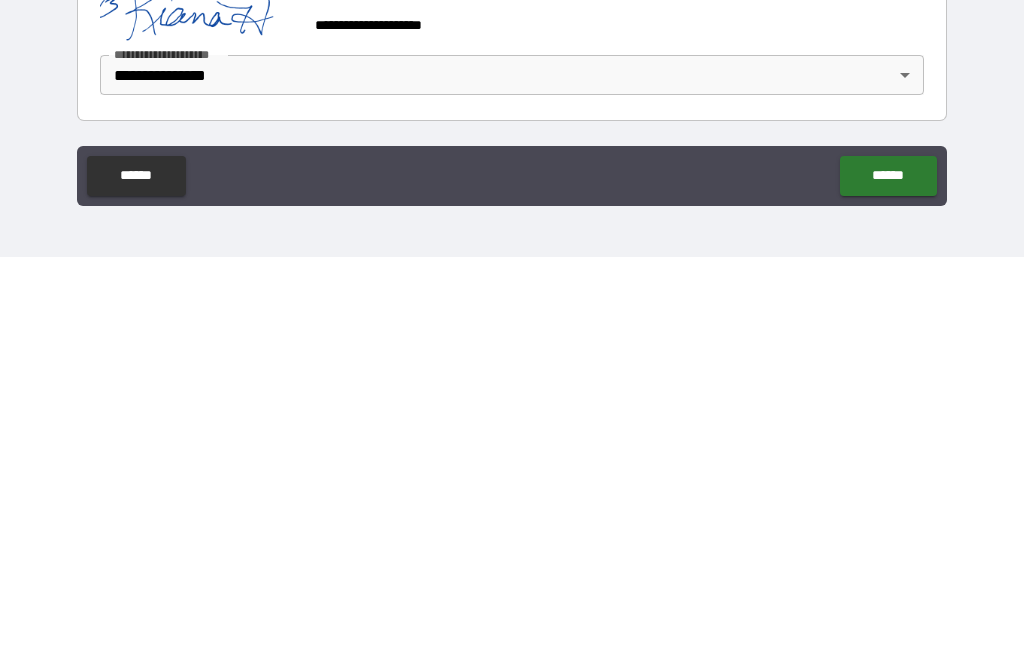click on "******" at bounding box center (888, 584) 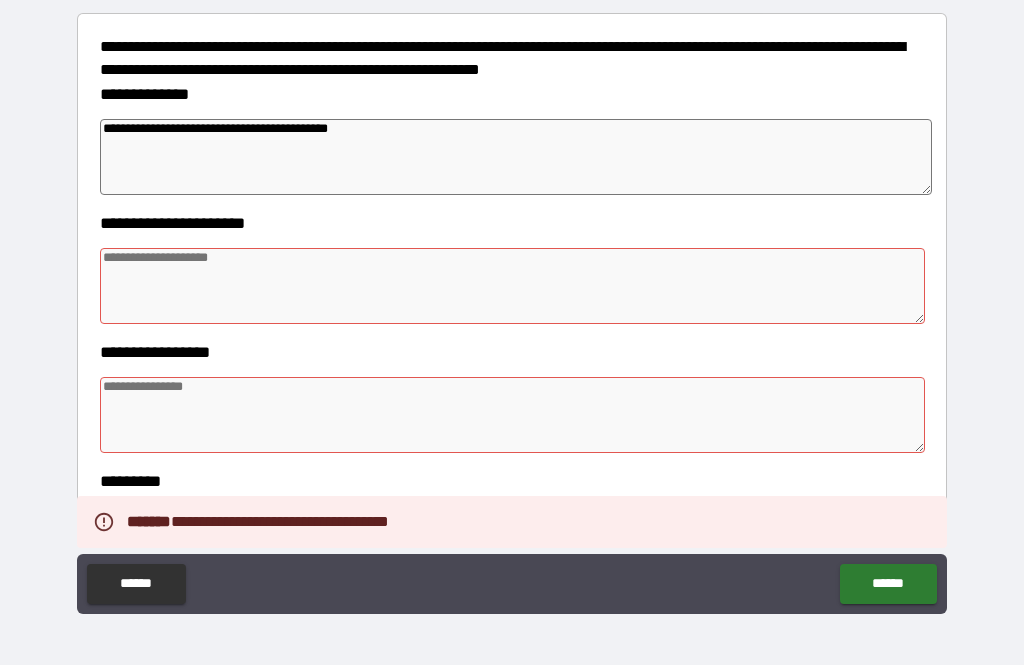 scroll, scrollTop: 237, scrollLeft: 0, axis: vertical 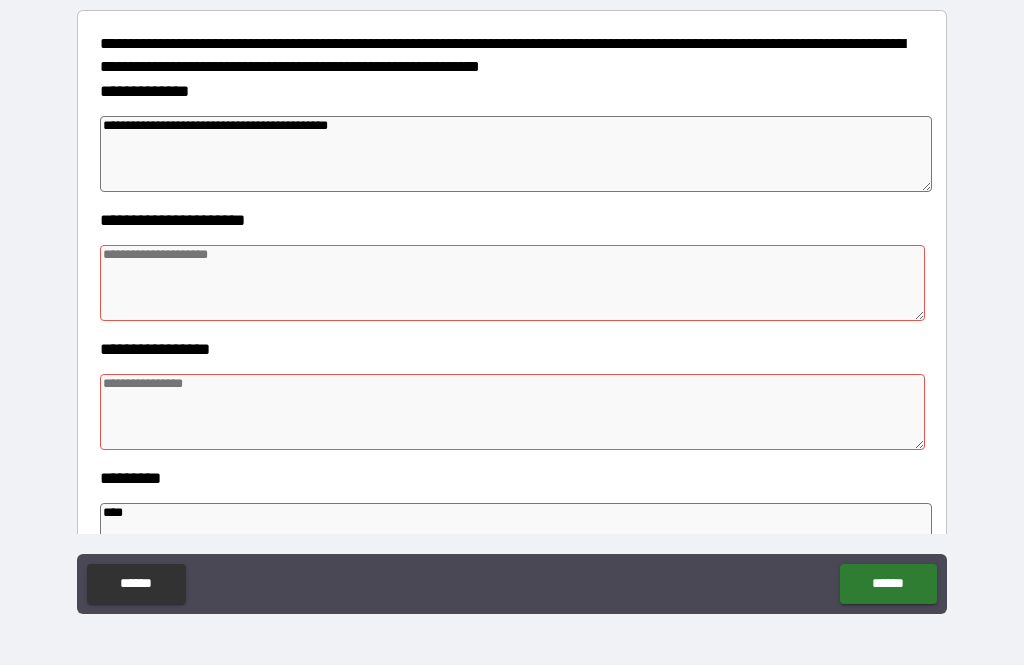 click on "**********" at bounding box center [516, 154] 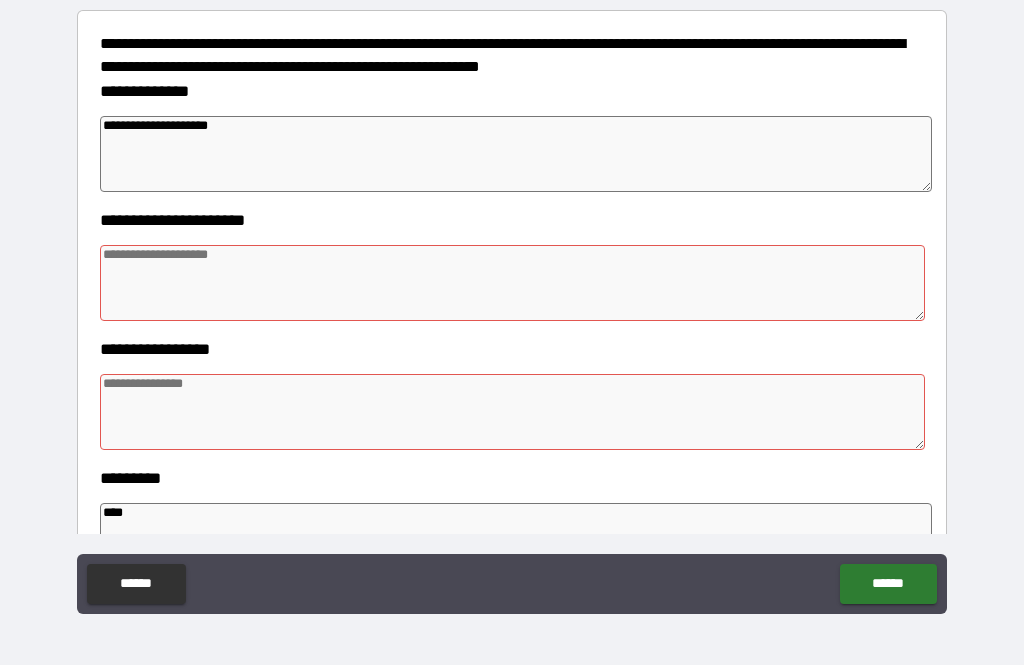 scroll, scrollTop: 346, scrollLeft: 0, axis: vertical 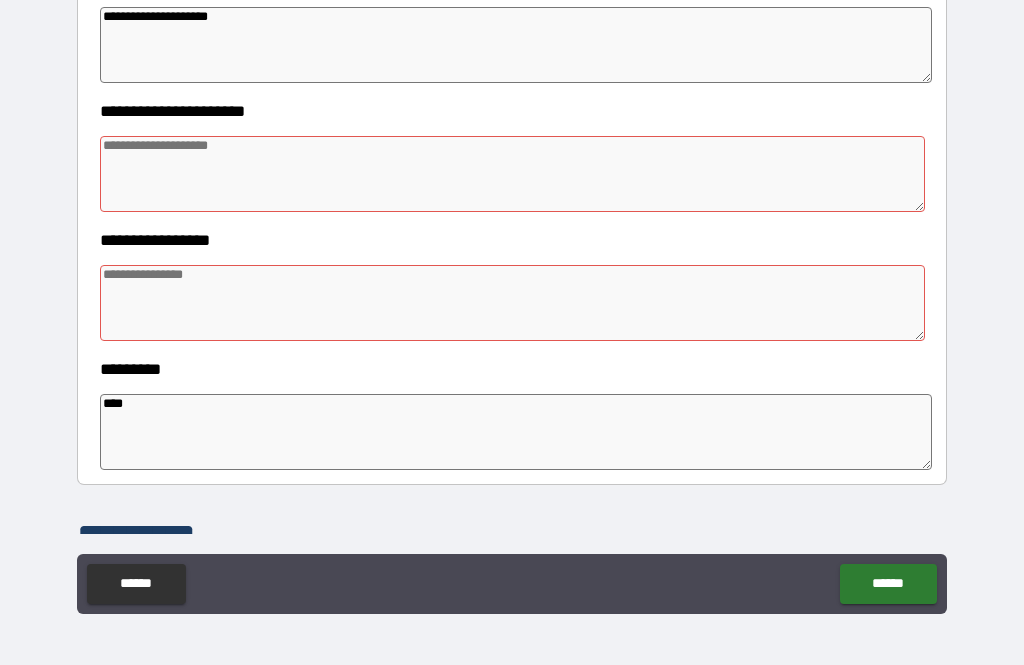click at bounding box center [513, 174] 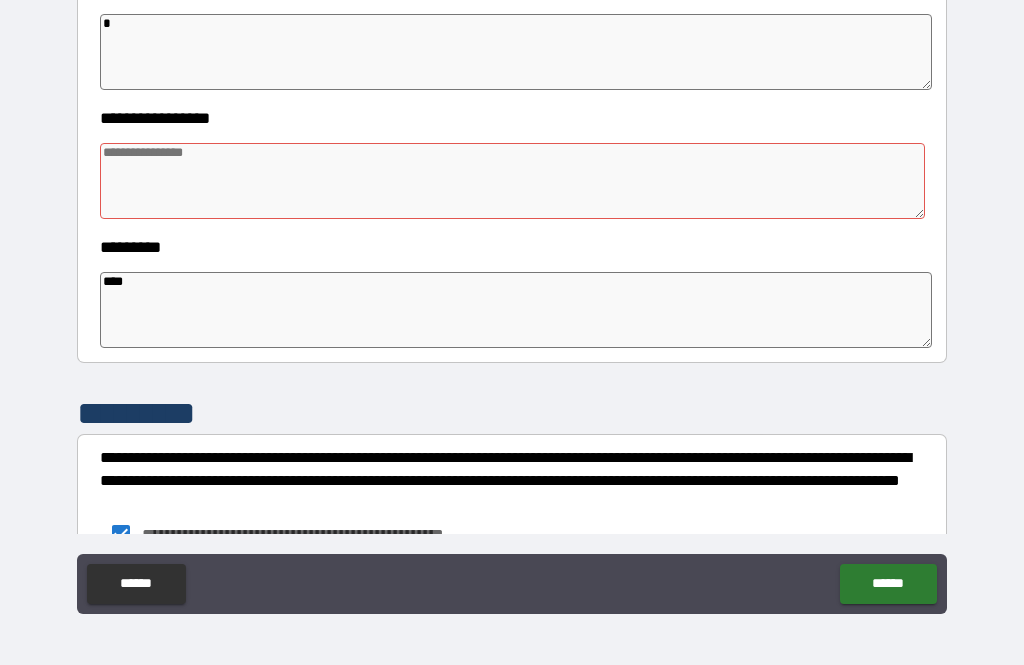 scroll, scrollTop: 467, scrollLeft: 0, axis: vertical 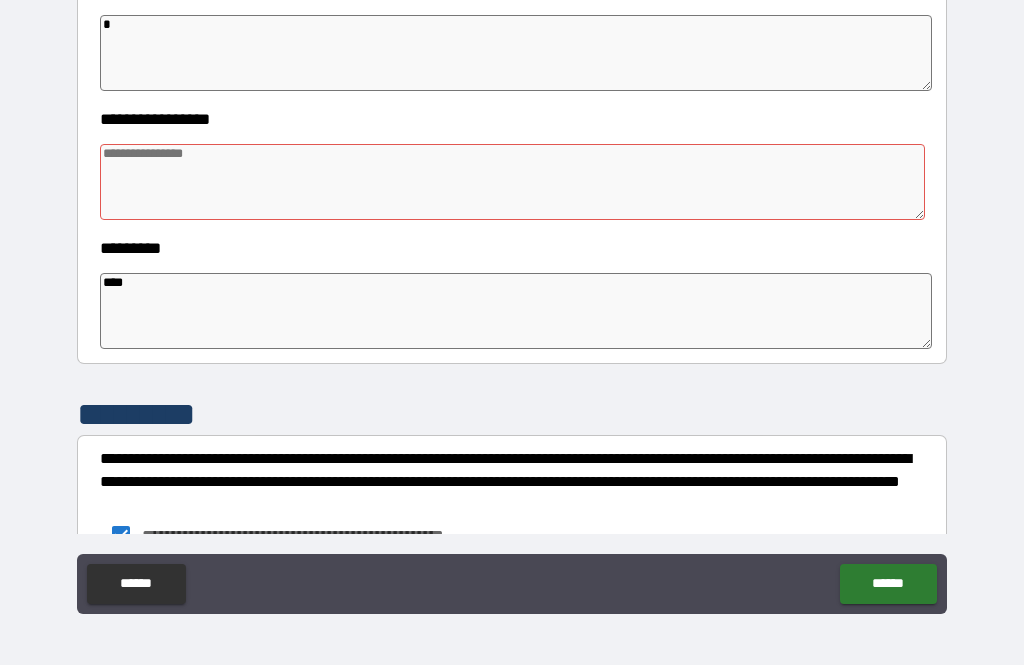 click at bounding box center (513, 182) 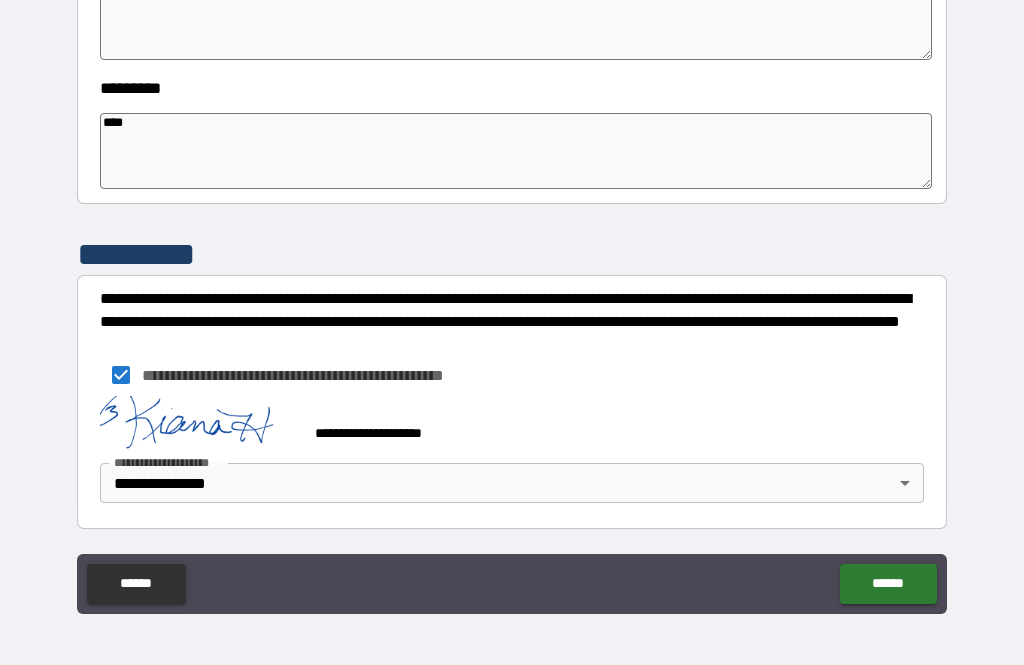 scroll, scrollTop: 627, scrollLeft: 0, axis: vertical 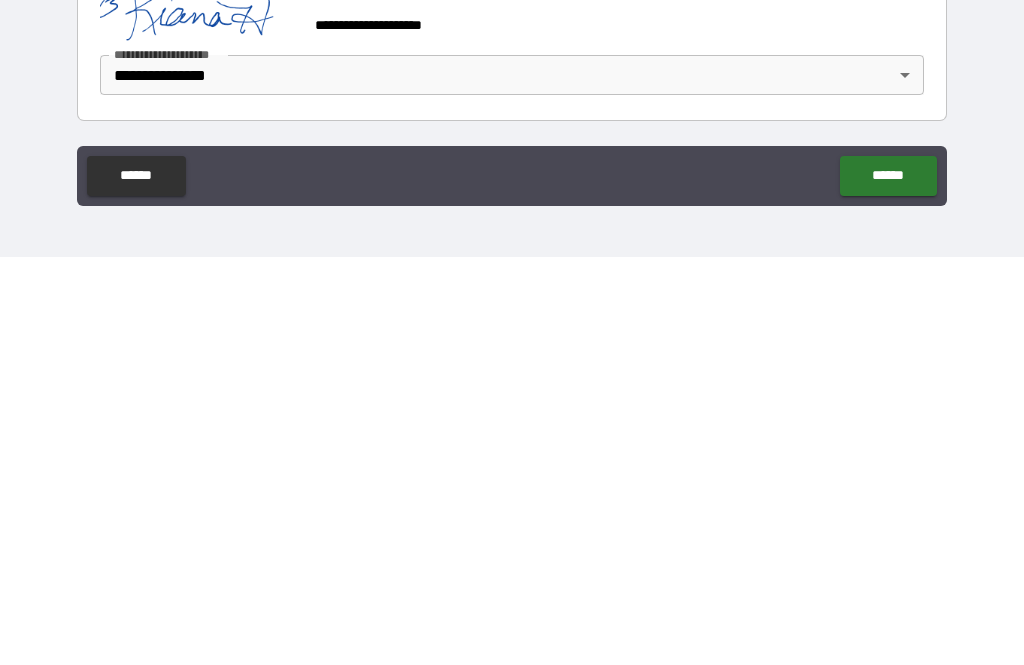 click on "******" at bounding box center (888, 584) 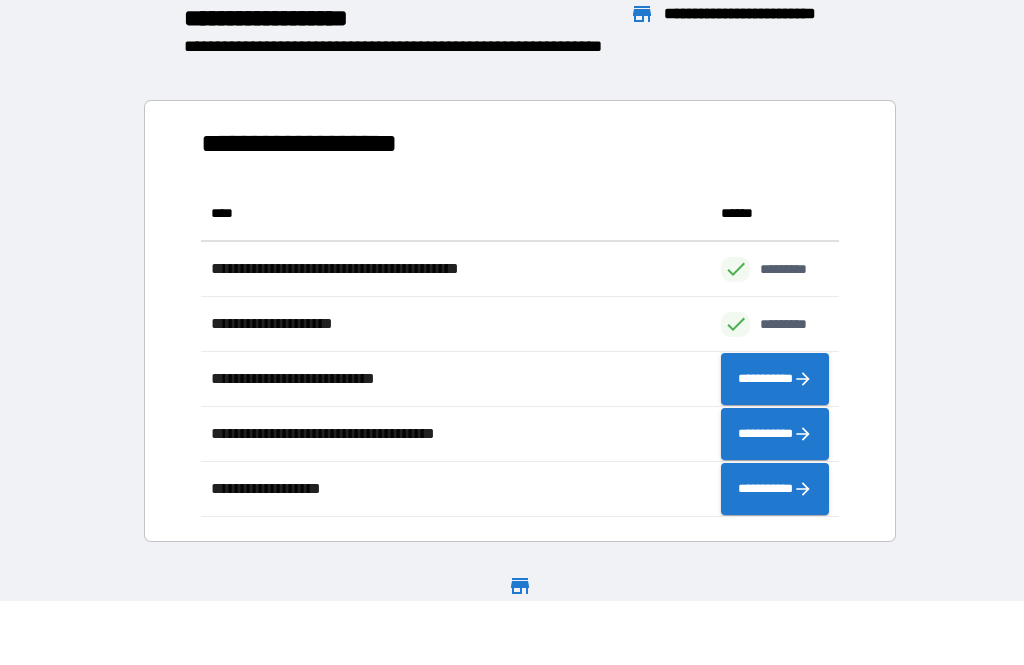 scroll, scrollTop: 331, scrollLeft: 638, axis: both 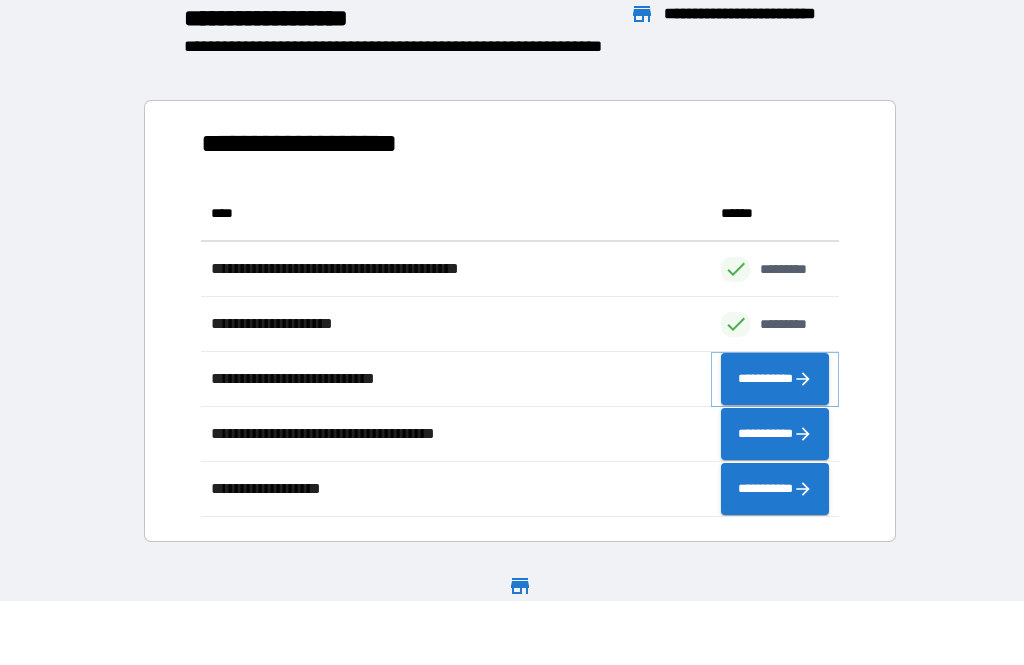 click on "**********" at bounding box center (775, 379) 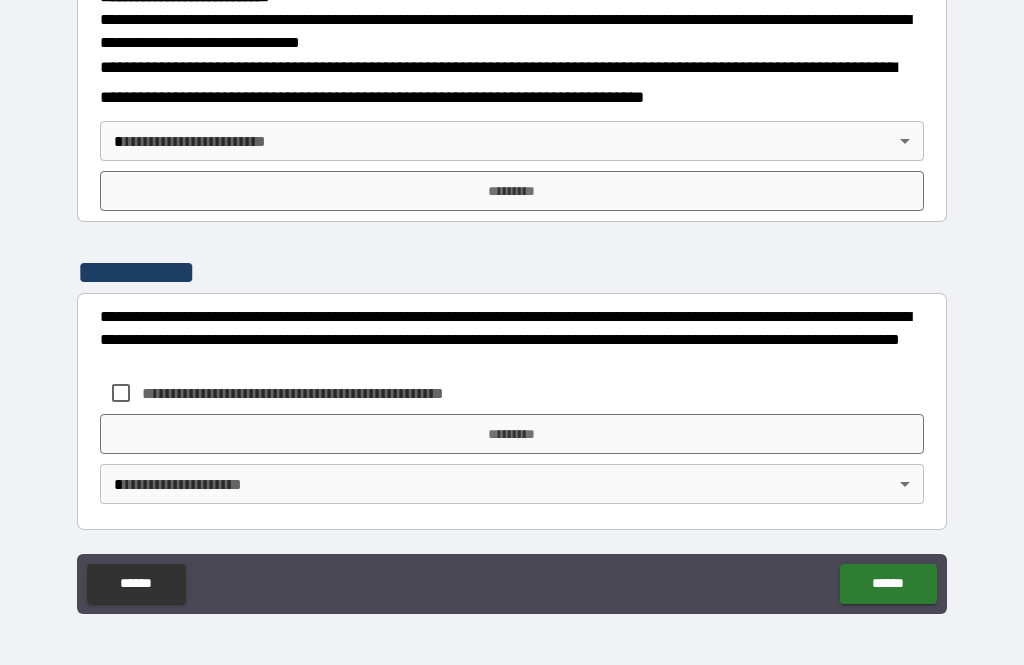 scroll, scrollTop: 673, scrollLeft: 0, axis: vertical 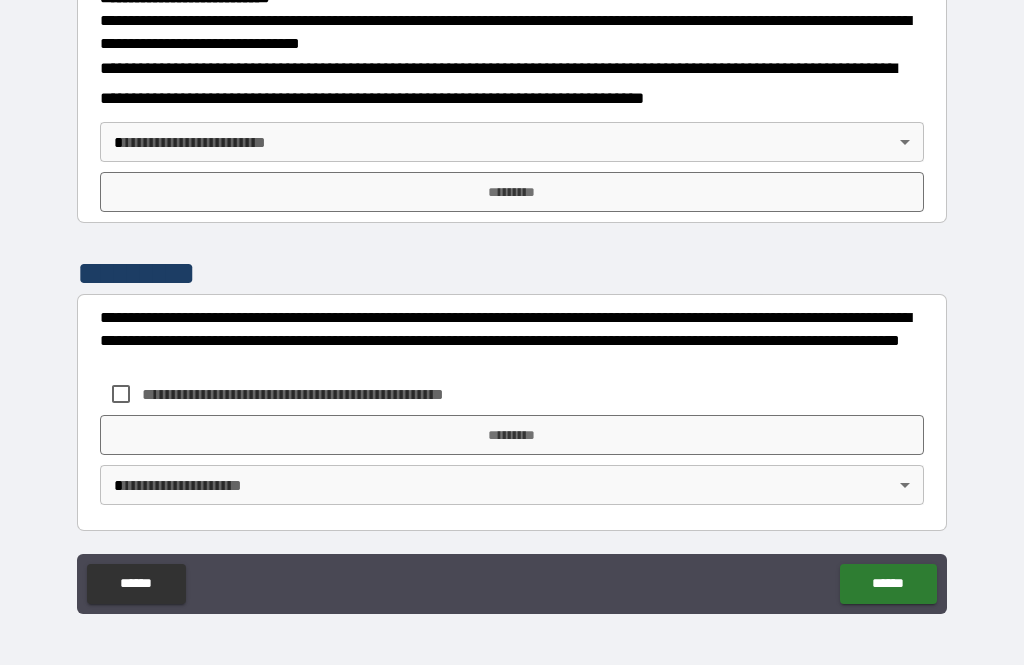 click on "**********" at bounding box center [512, 138] 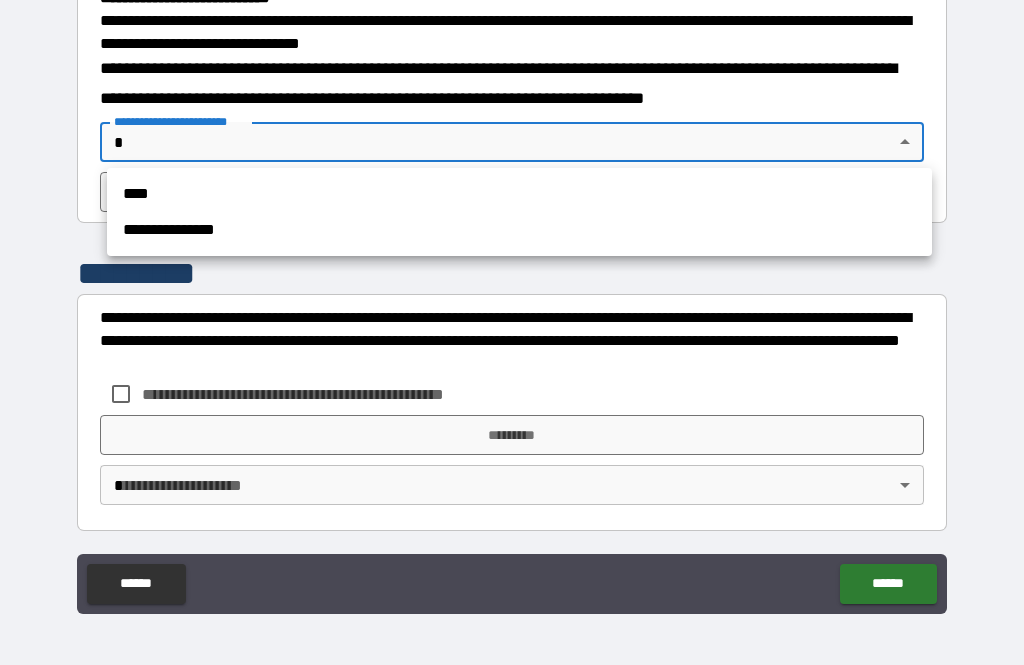click on "**********" at bounding box center [519, 230] 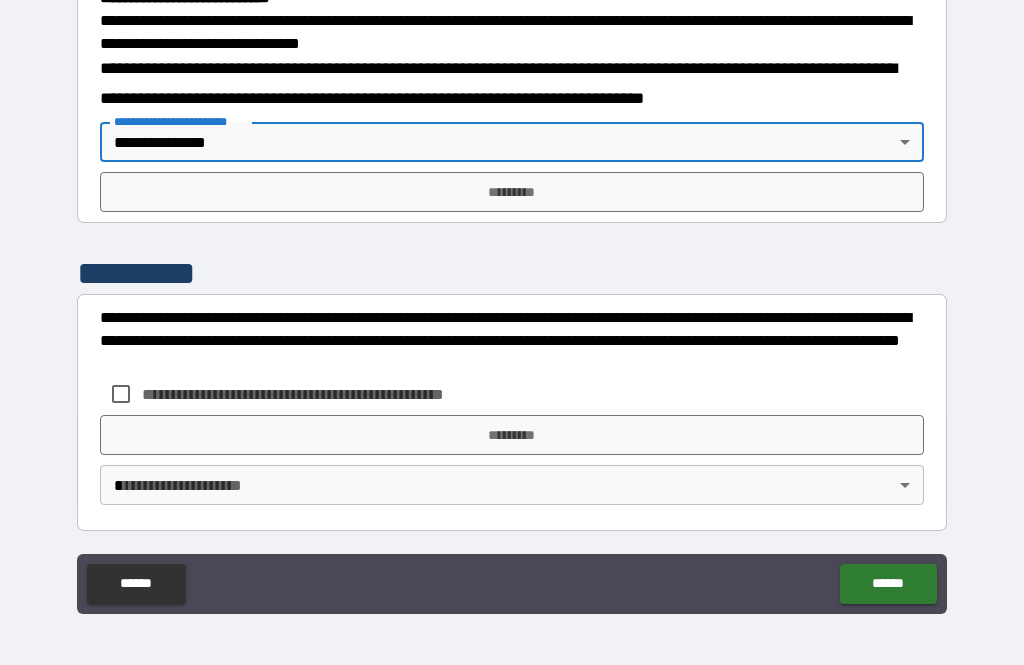 click on "*********" at bounding box center (512, 192) 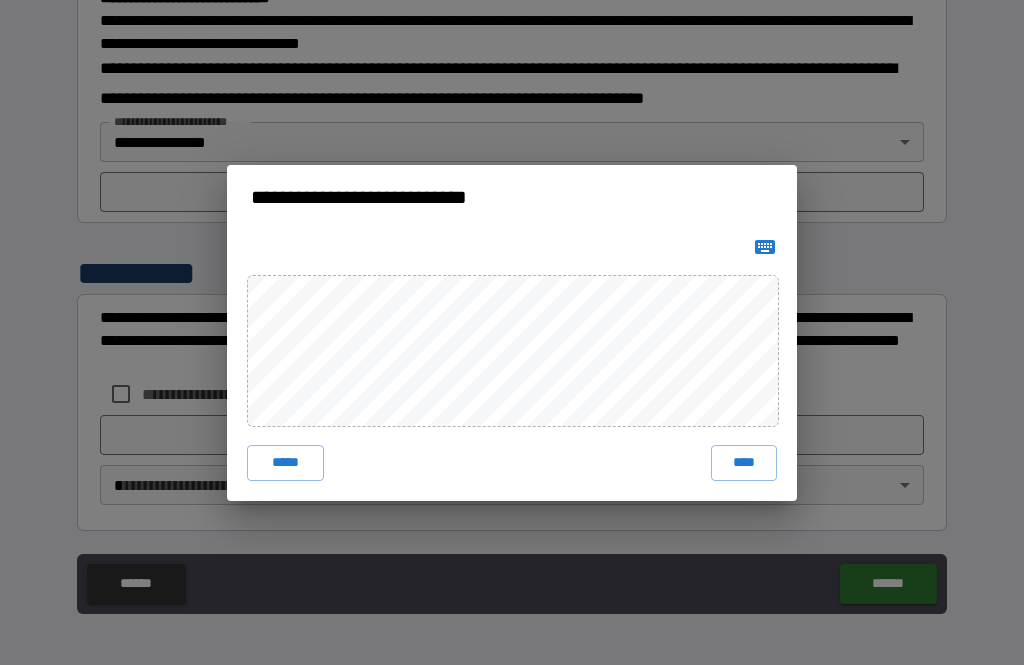 click on "****" at bounding box center (744, 463) 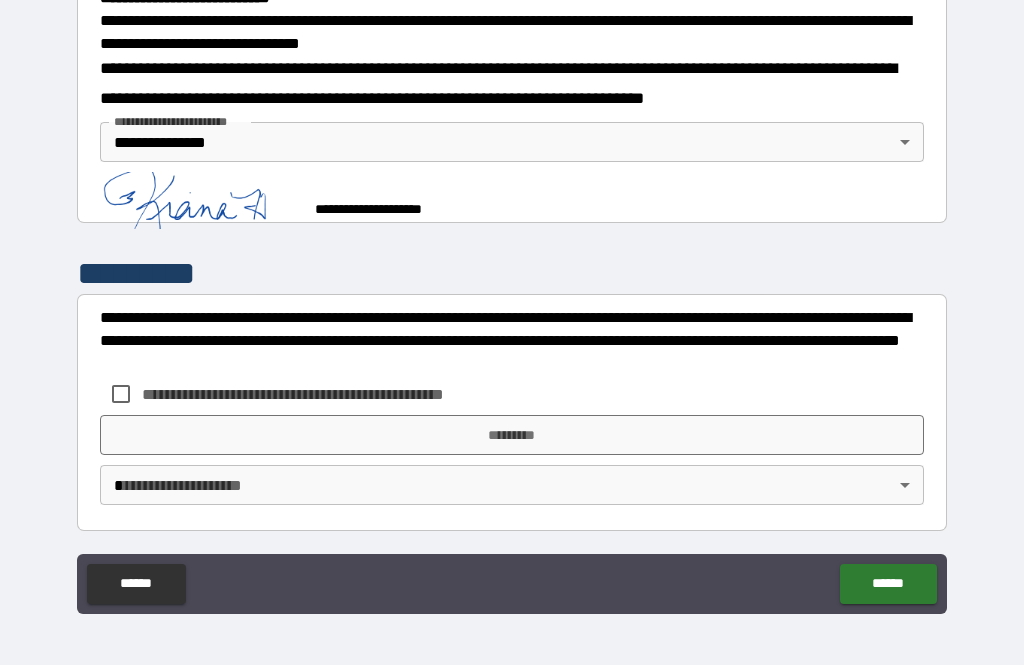scroll, scrollTop: 663, scrollLeft: 0, axis: vertical 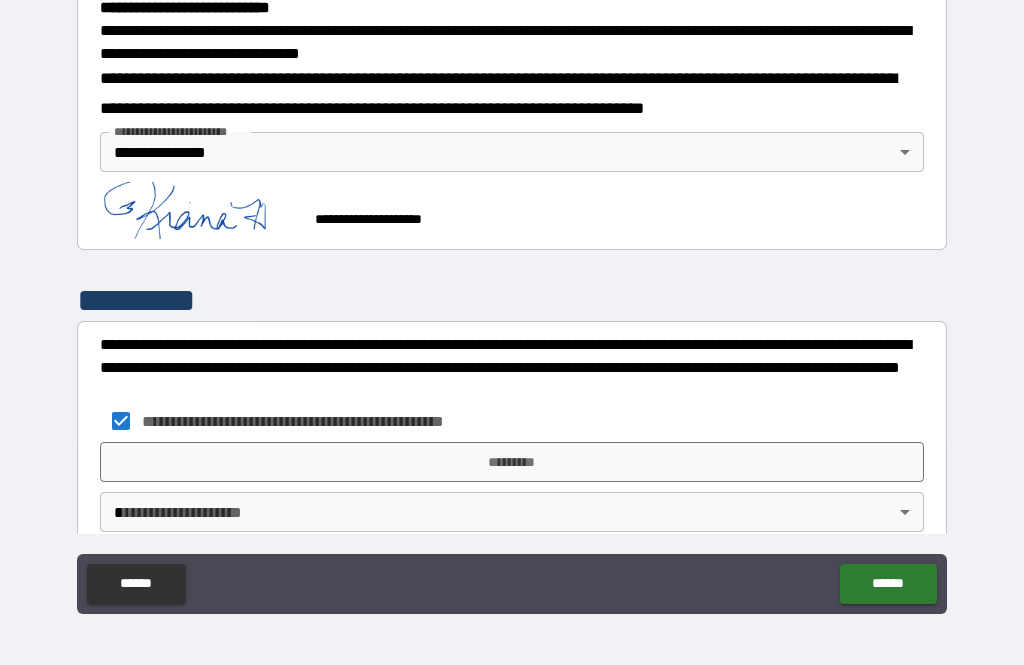 click on "*********" at bounding box center (512, 462) 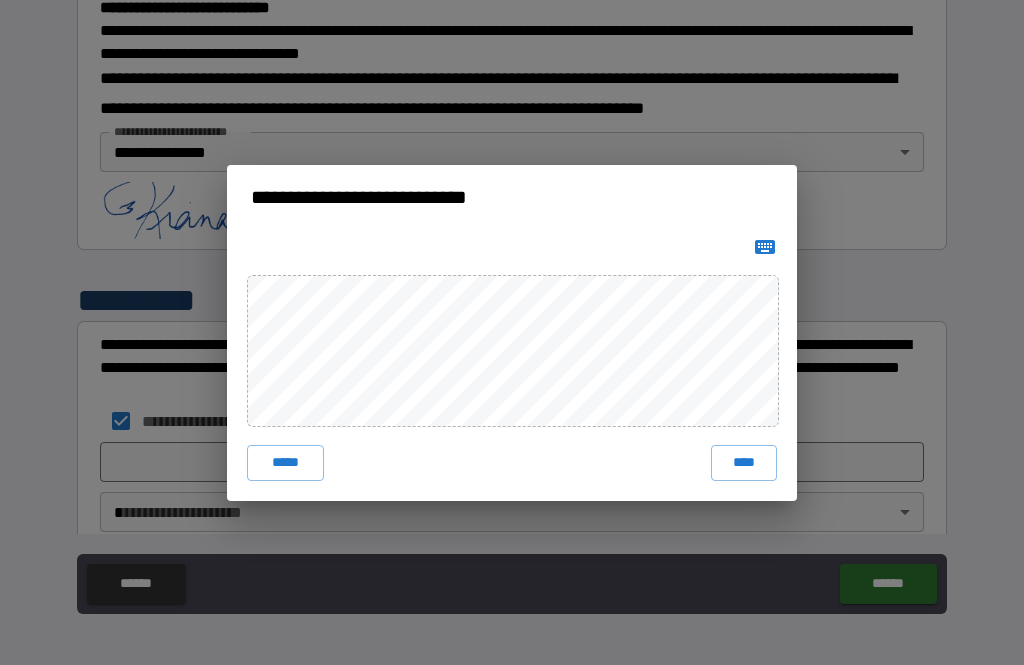click on "****" at bounding box center (744, 463) 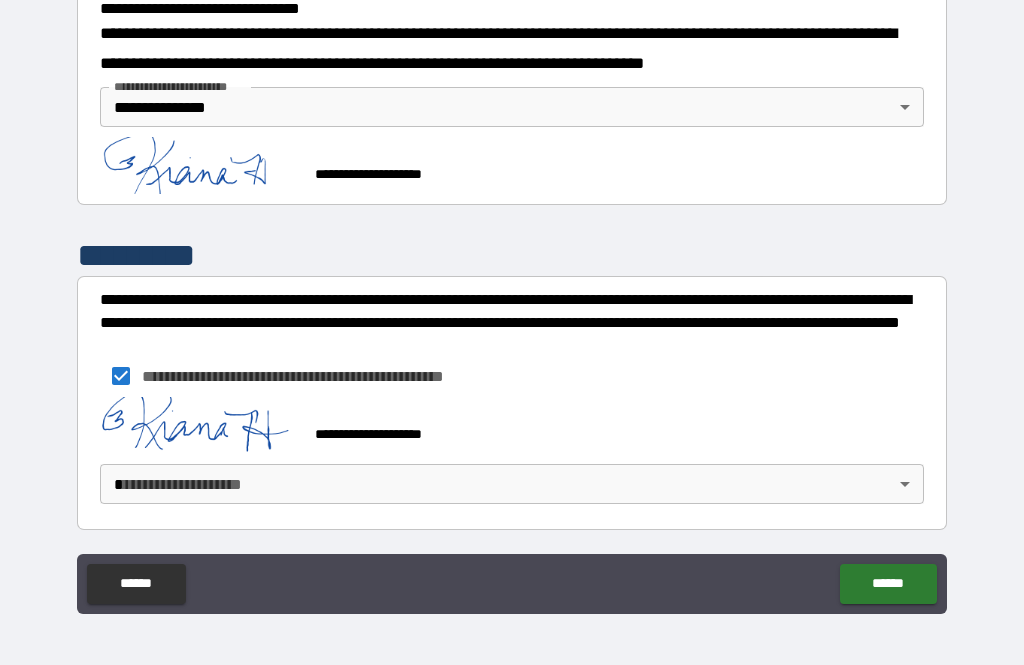 scroll, scrollTop: 707, scrollLeft: 0, axis: vertical 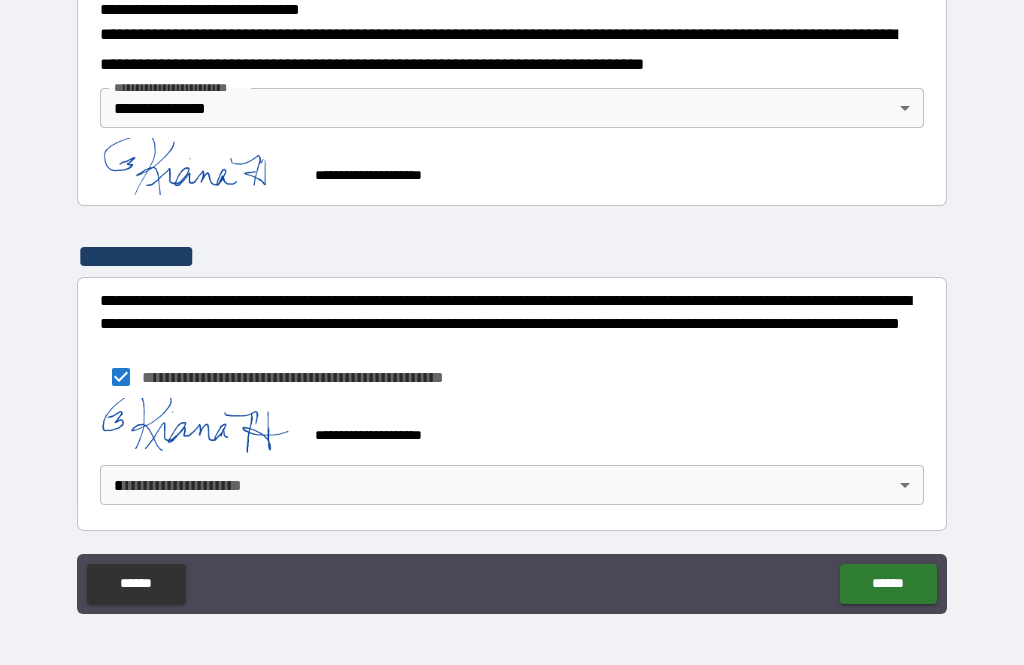 click on "**********" at bounding box center [512, 300] 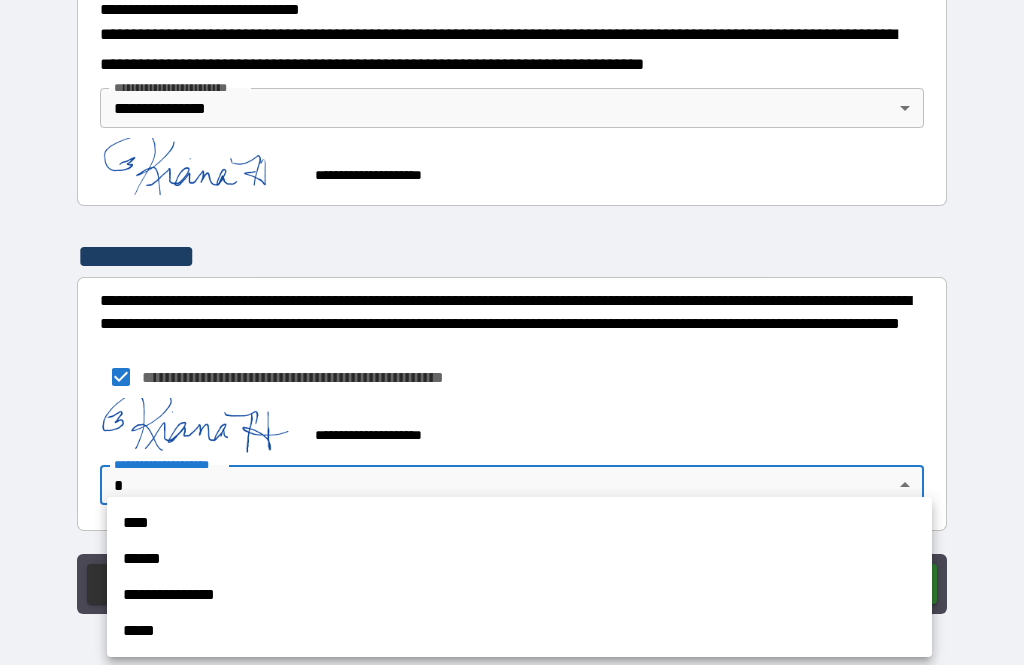 click on "**********" at bounding box center [519, 595] 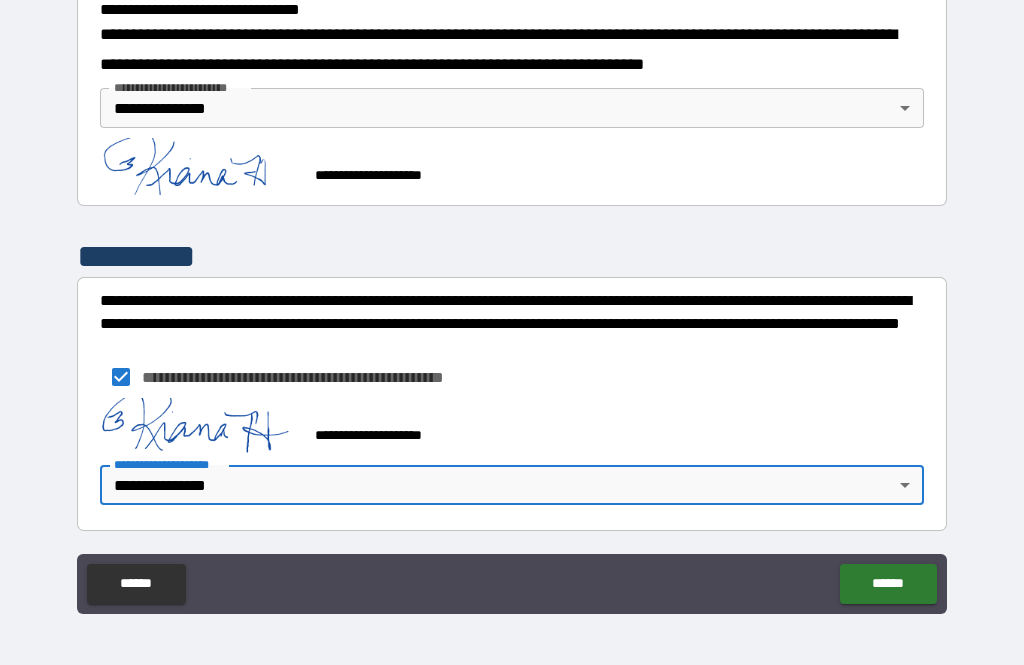 click on "******" at bounding box center (888, 584) 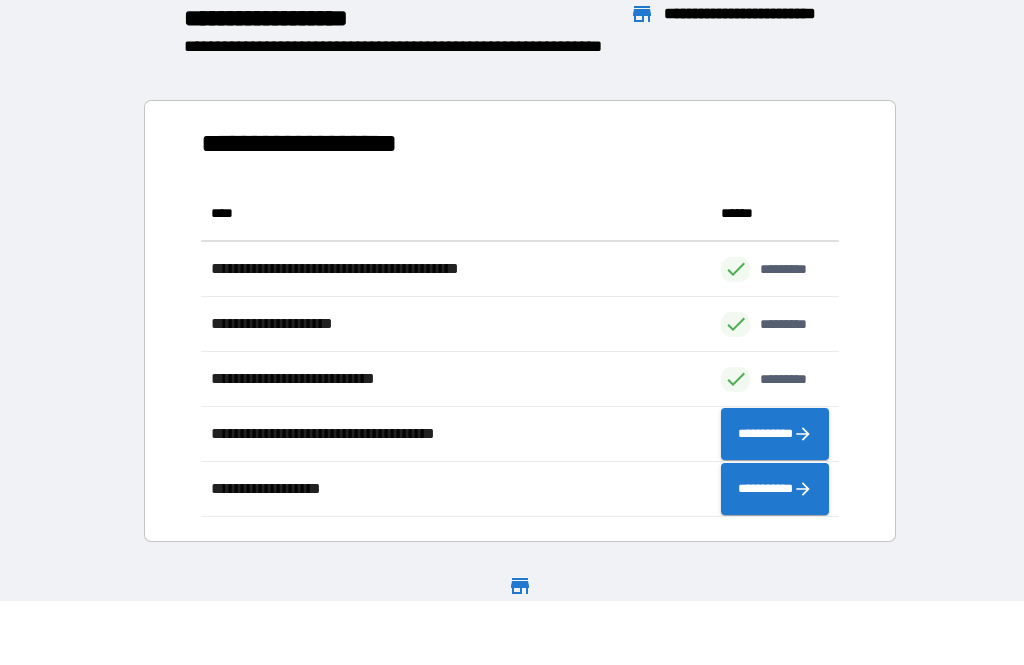 scroll, scrollTop: 1, scrollLeft: 1, axis: both 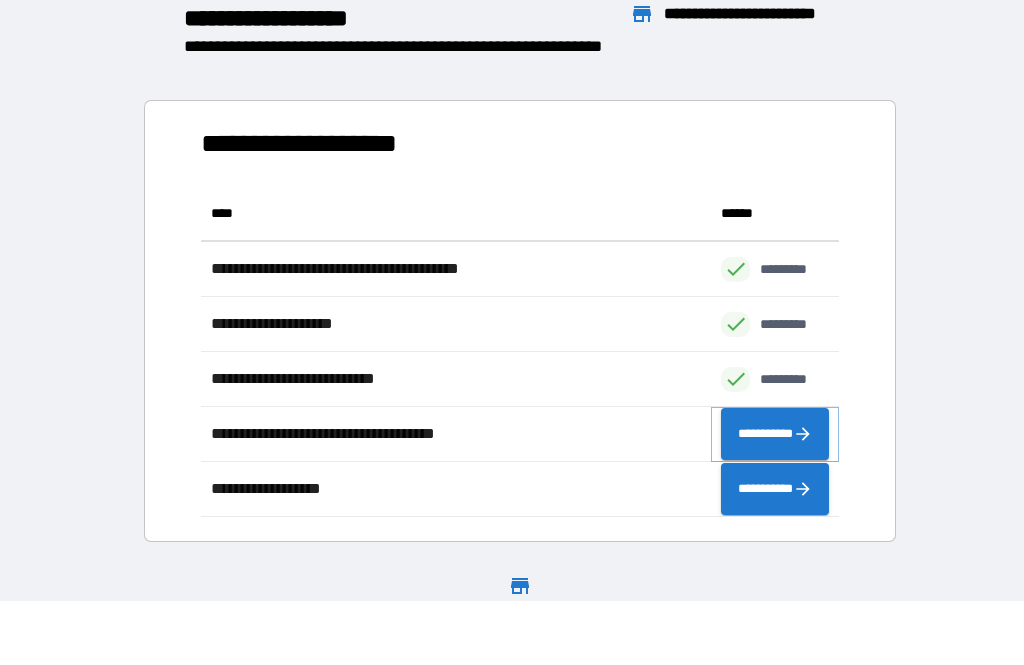 click on "**********" at bounding box center (775, 434) 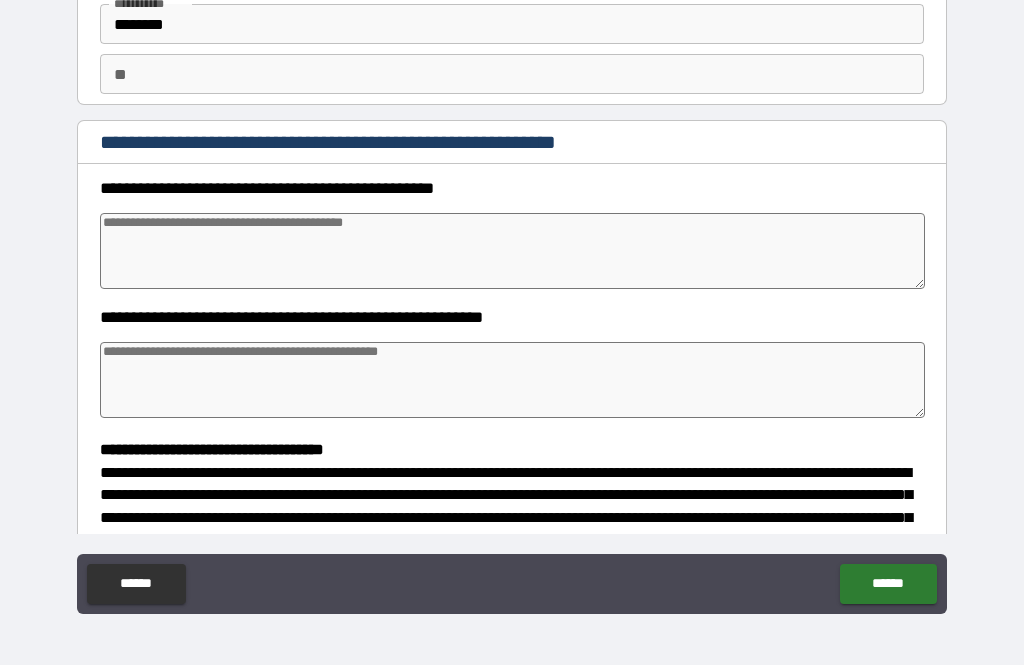 scroll, scrollTop: 129, scrollLeft: 0, axis: vertical 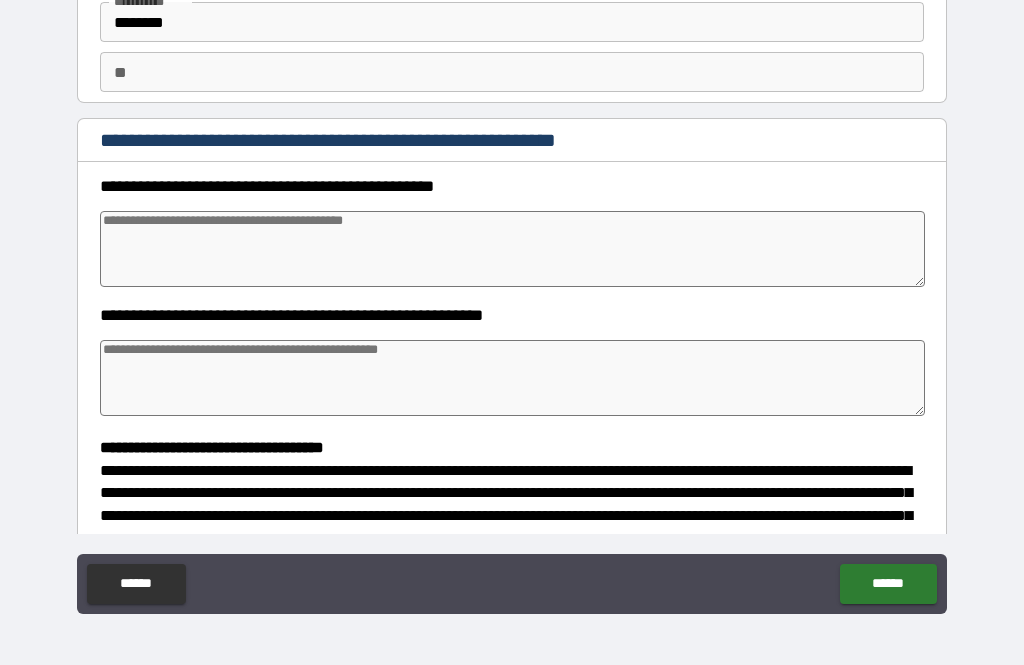 click at bounding box center (513, 249) 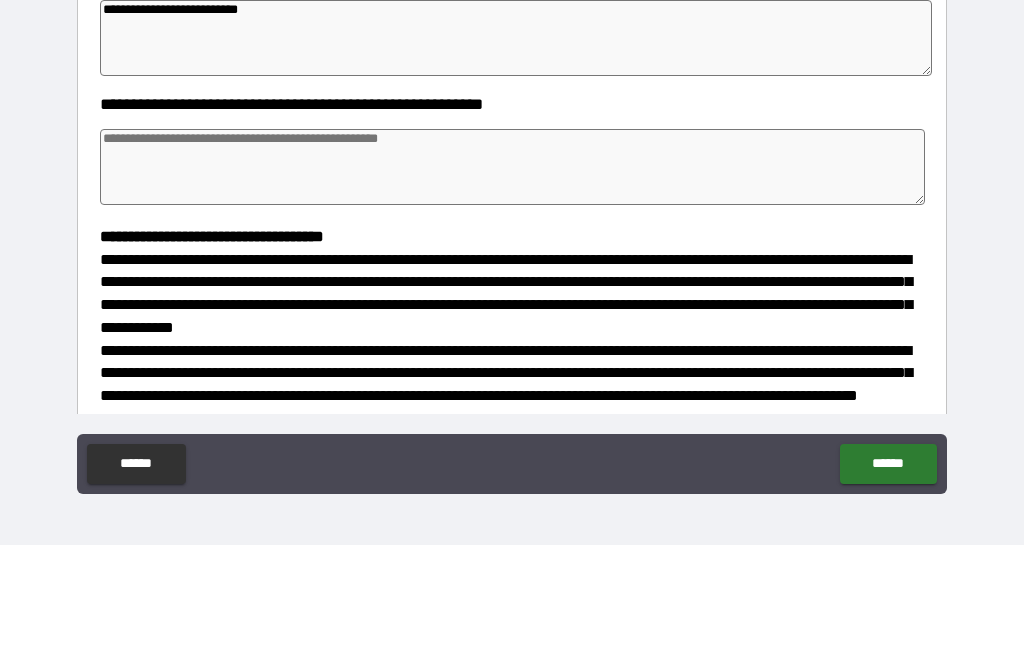 scroll, scrollTop: 222, scrollLeft: 0, axis: vertical 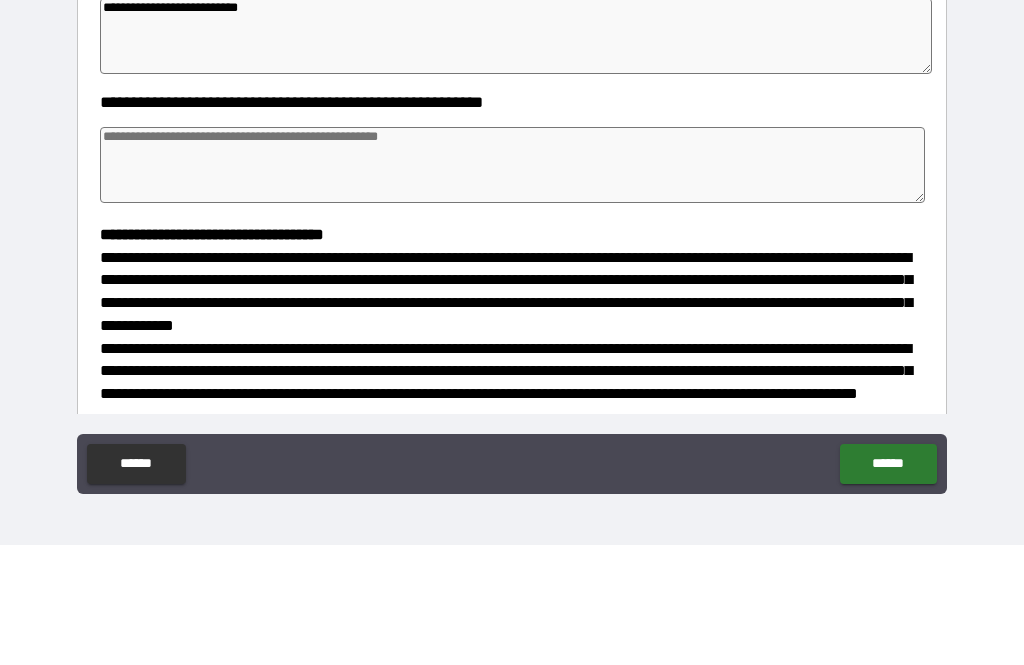 click at bounding box center [513, 285] 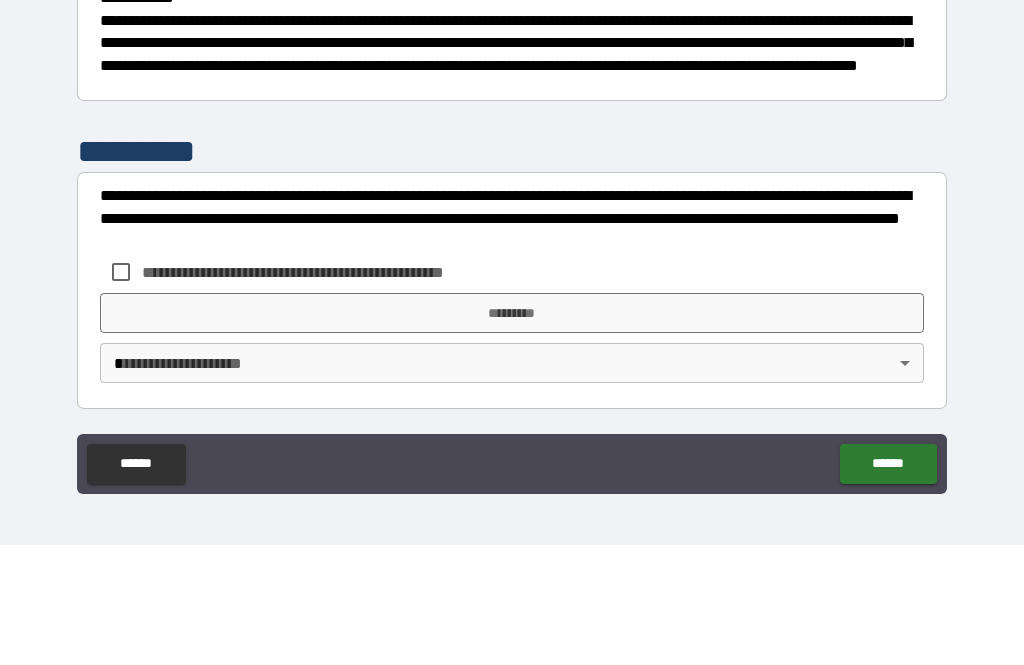 scroll, scrollTop: 566, scrollLeft: 0, axis: vertical 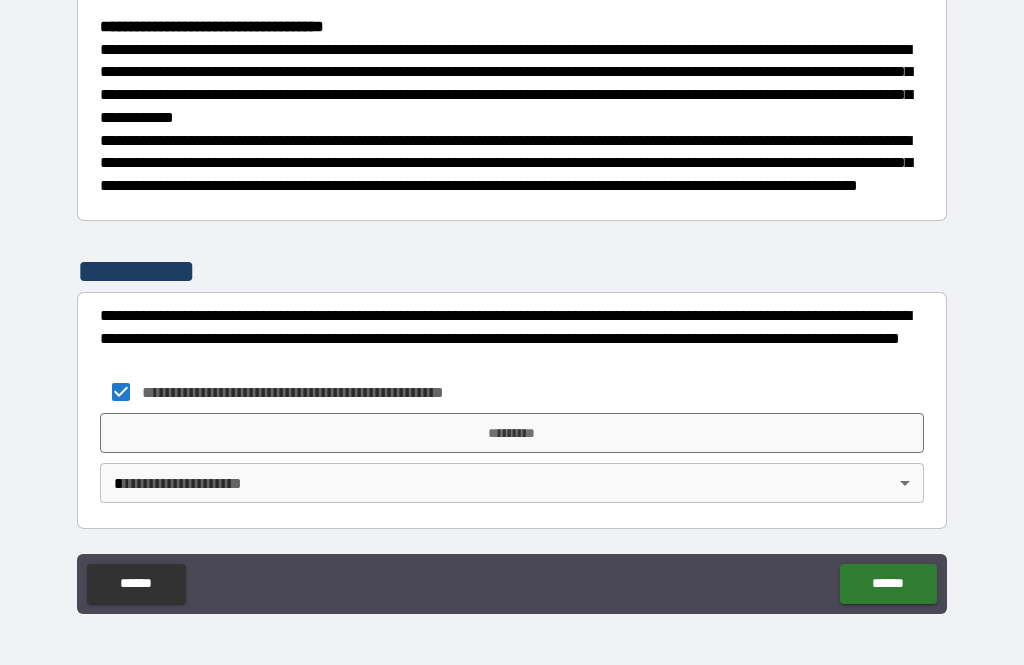 click on "*********" at bounding box center [512, 433] 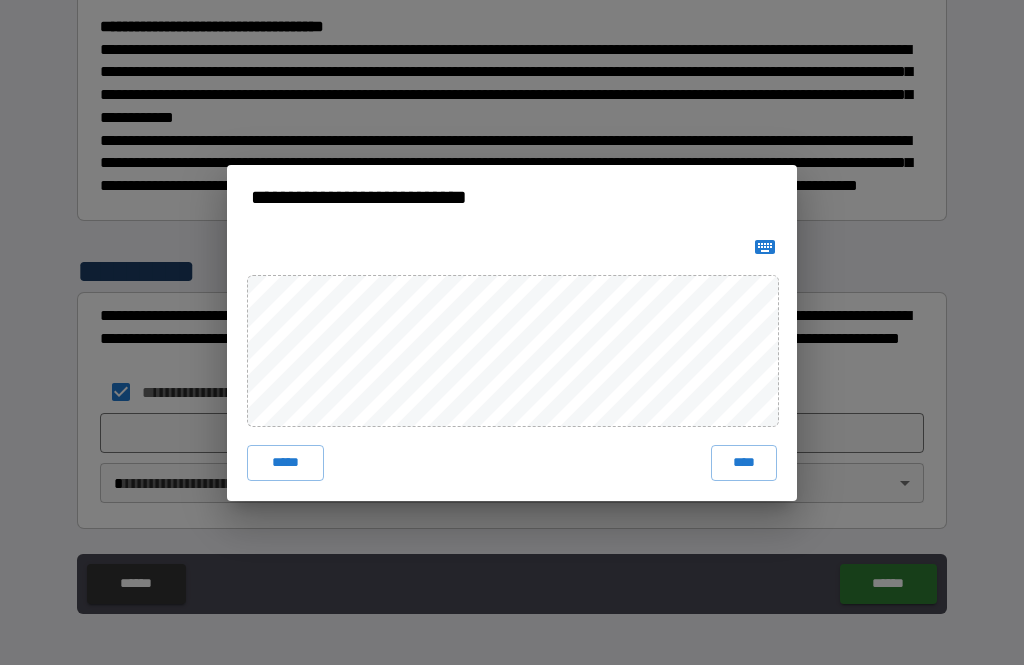 click on "****" at bounding box center [744, 463] 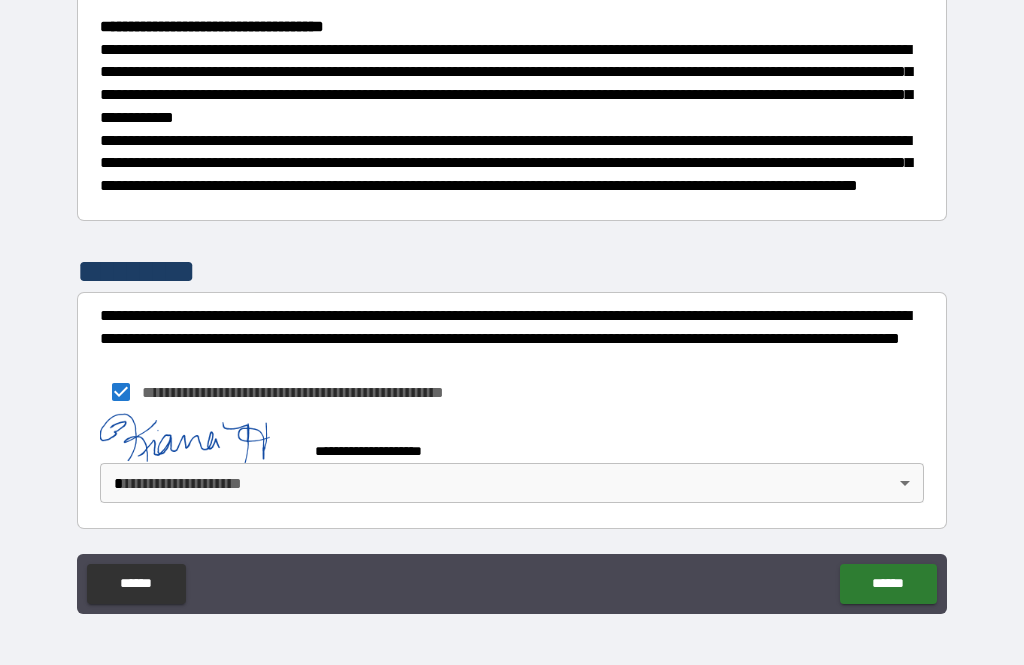 scroll, scrollTop: 556, scrollLeft: 0, axis: vertical 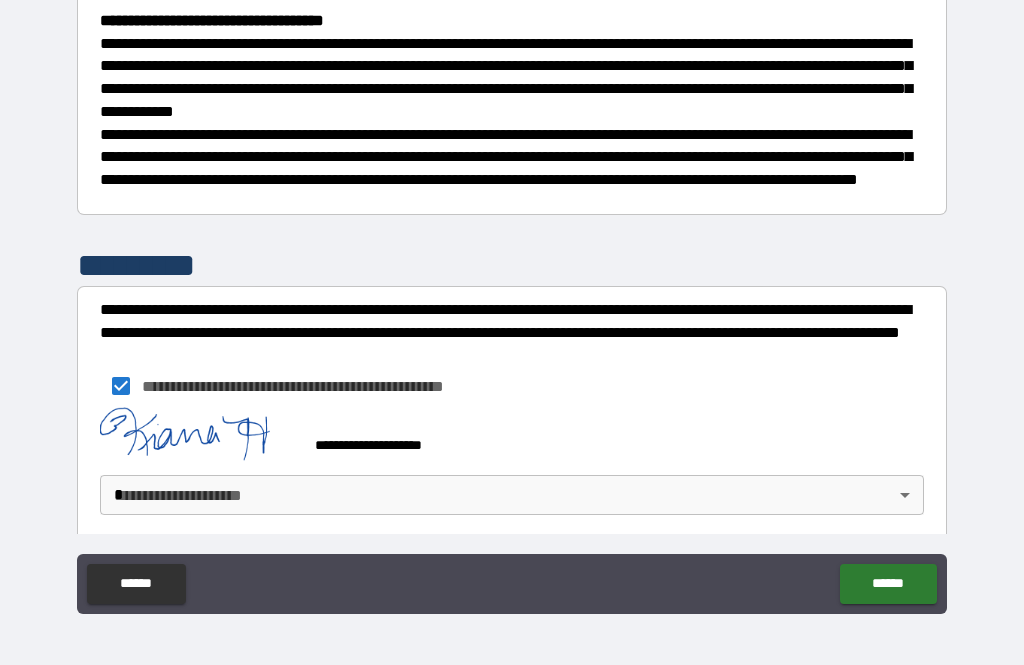 click on "**********" at bounding box center [512, 300] 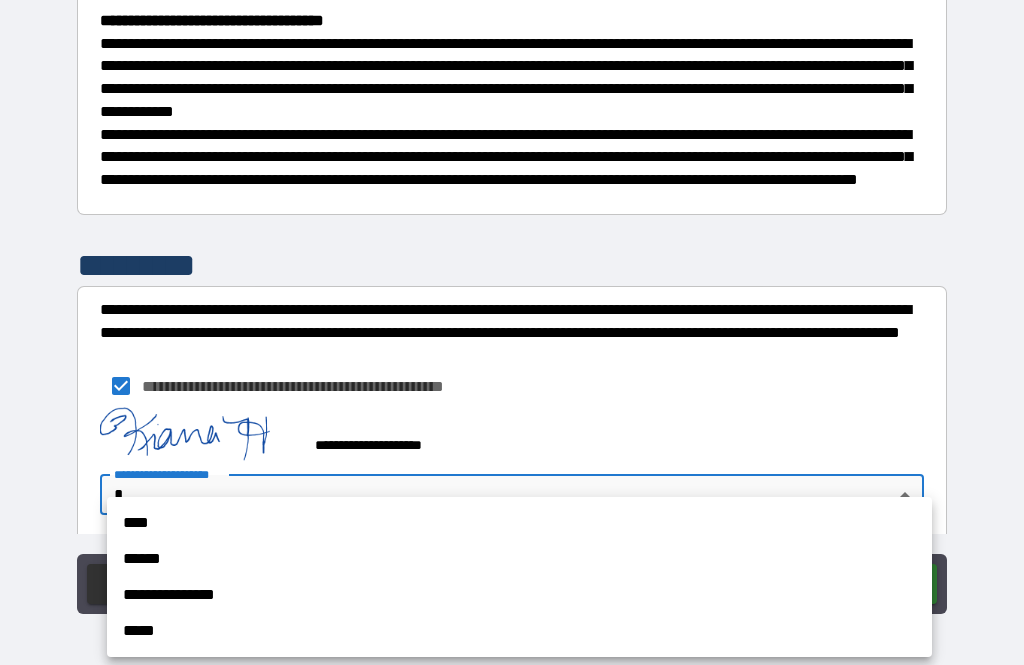 click on "**********" at bounding box center (519, 595) 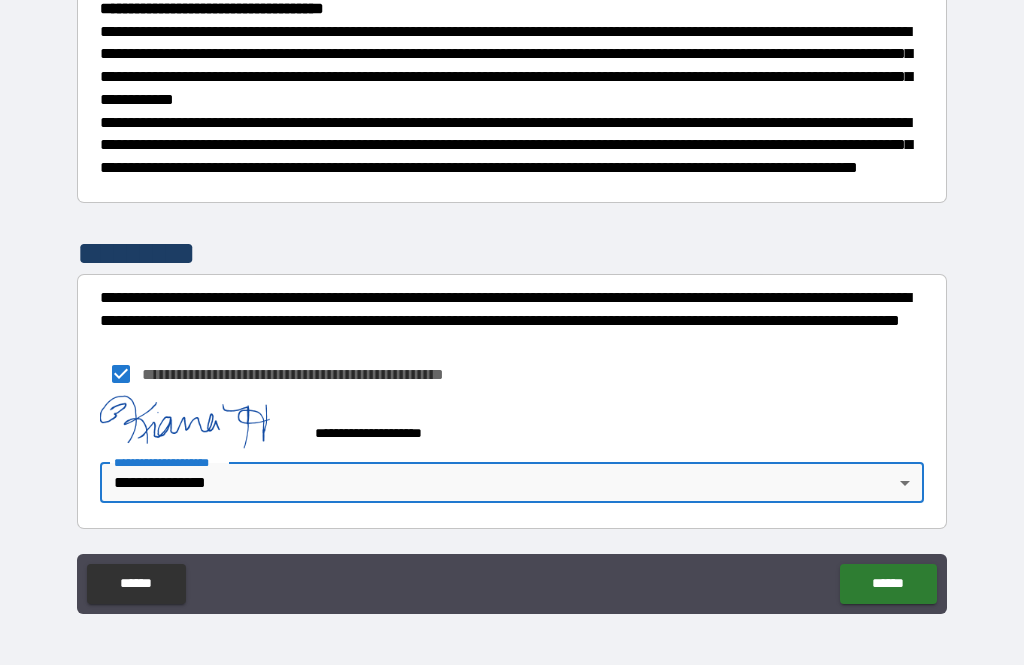scroll, scrollTop: 0, scrollLeft: 0, axis: both 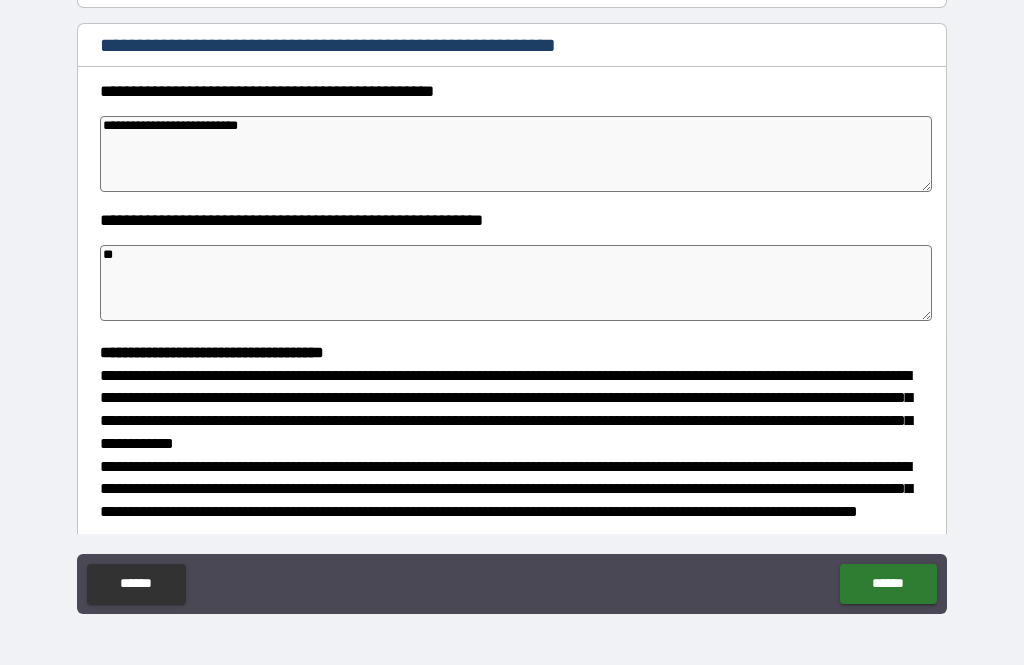click on "******" at bounding box center [888, 584] 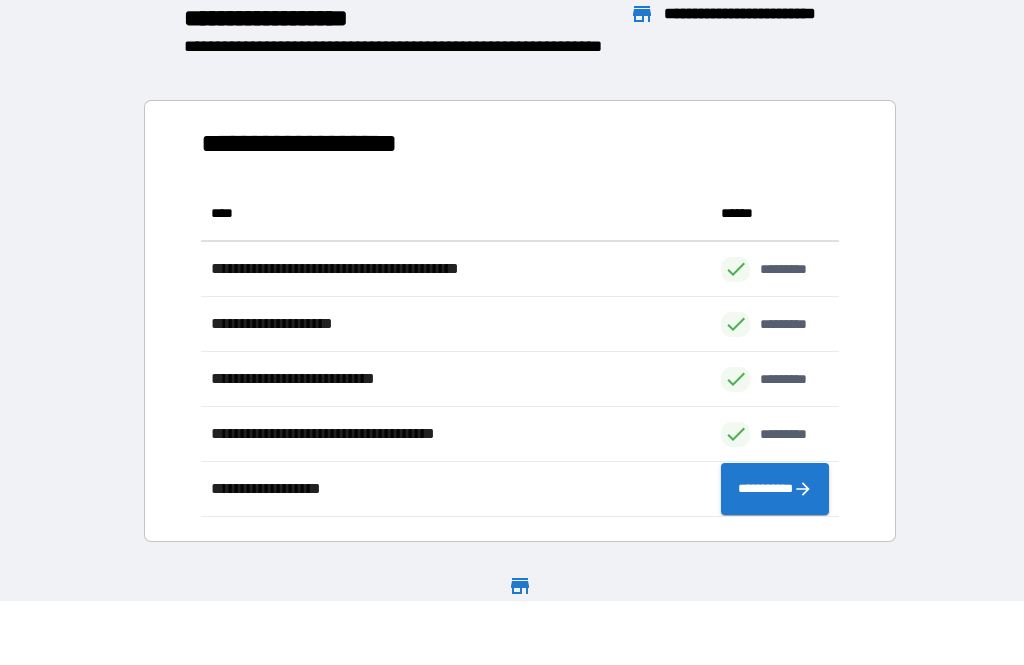 scroll, scrollTop: 1, scrollLeft: 1, axis: both 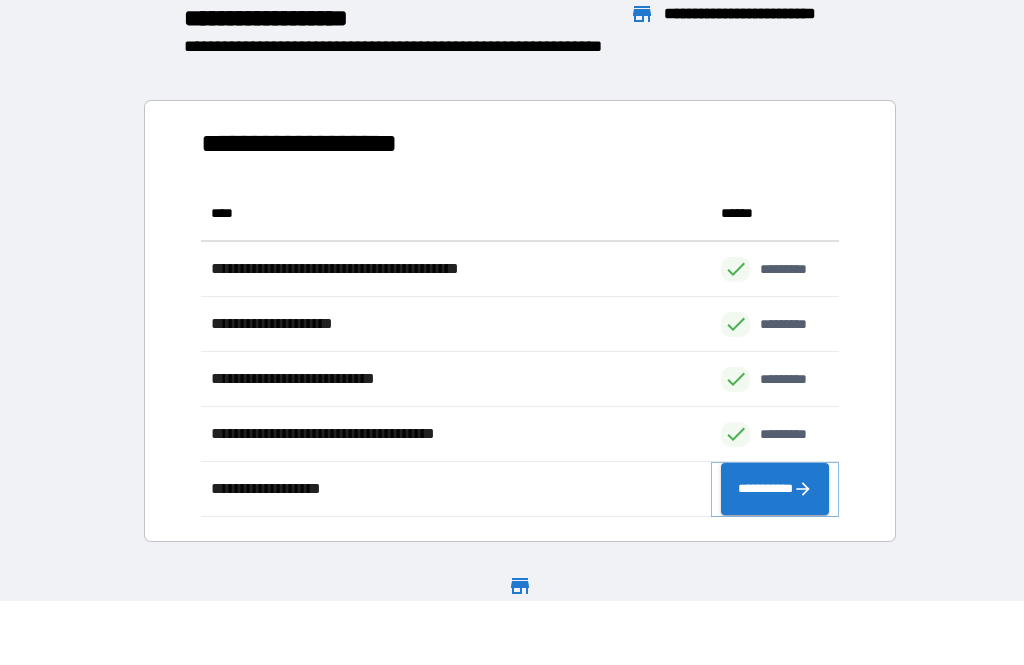 click on "**********" at bounding box center [775, 489] 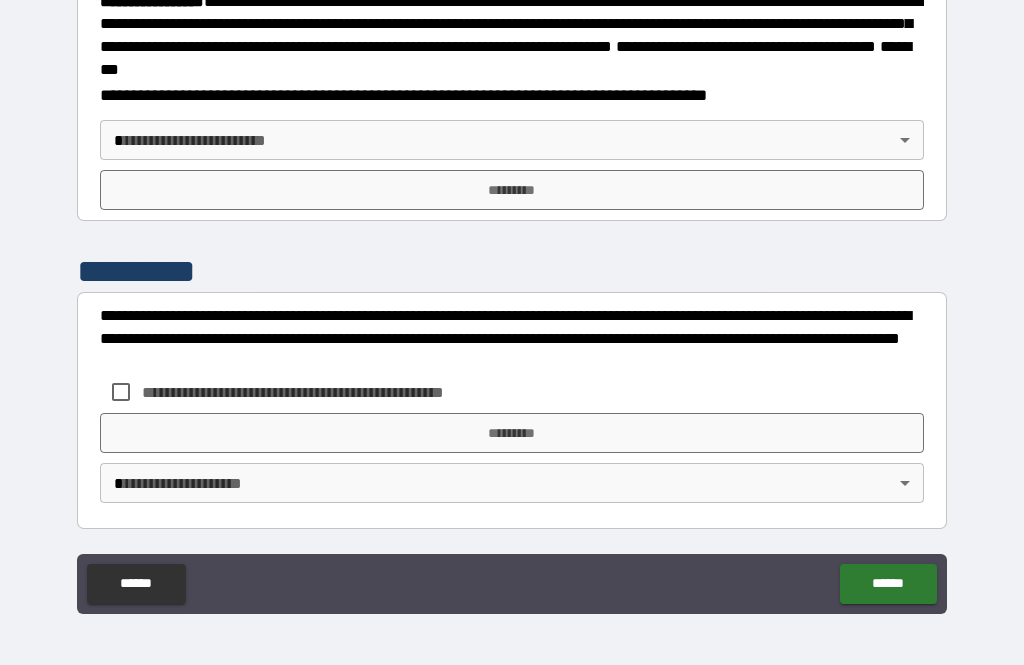 scroll, scrollTop: 2289, scrollLeft: 0, axis: vertical 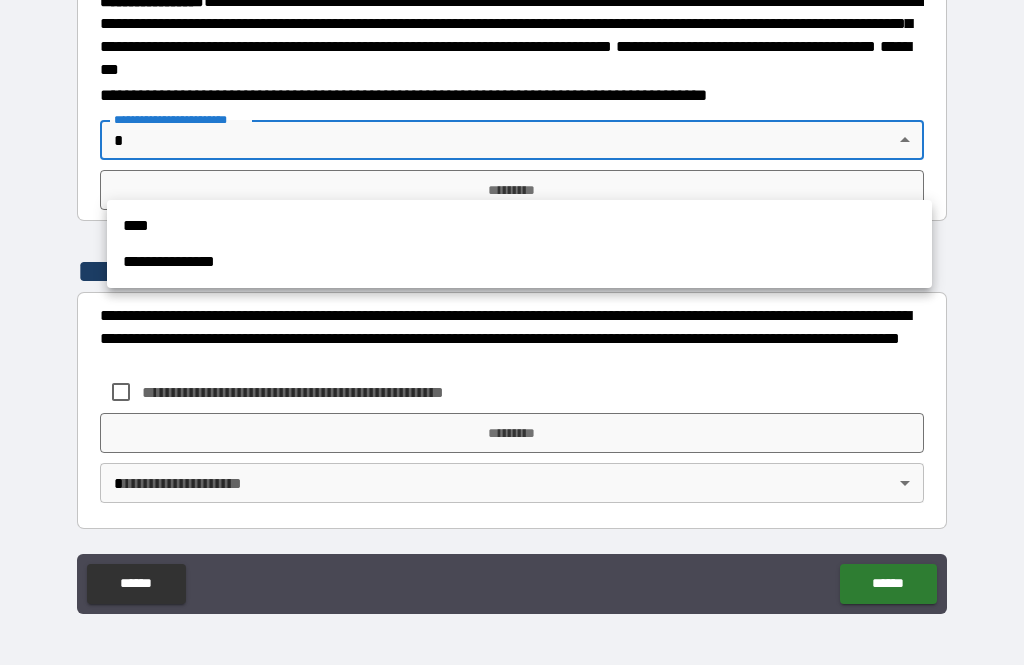 click on "**********" at bounding box center [519, 262] 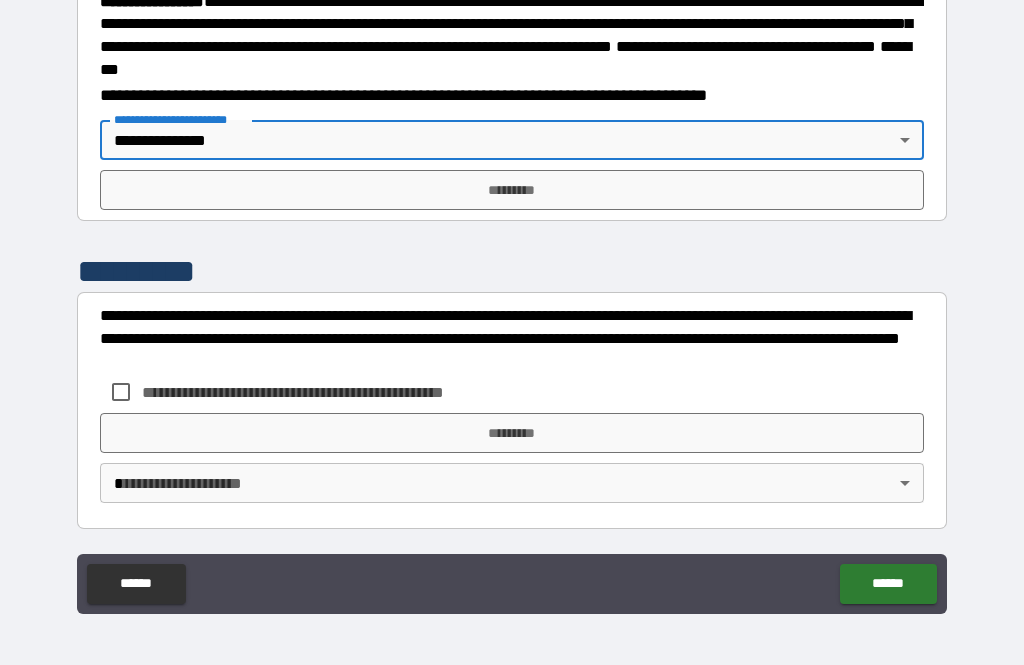 click on "*********" at bounding box center [512, 190] 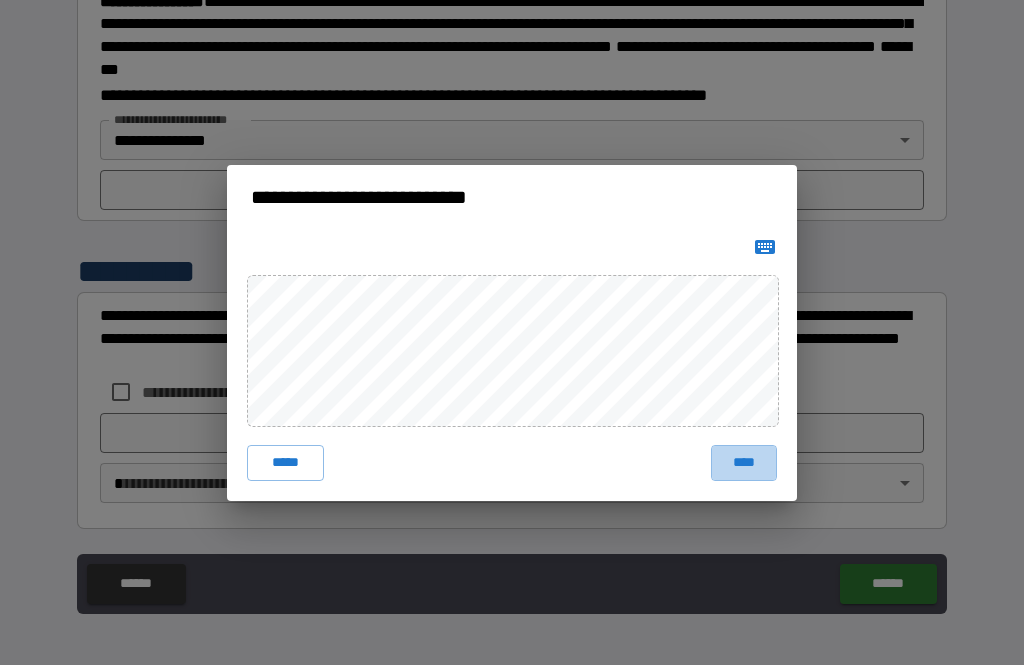 click on "****" at bounding box center (744, 463) 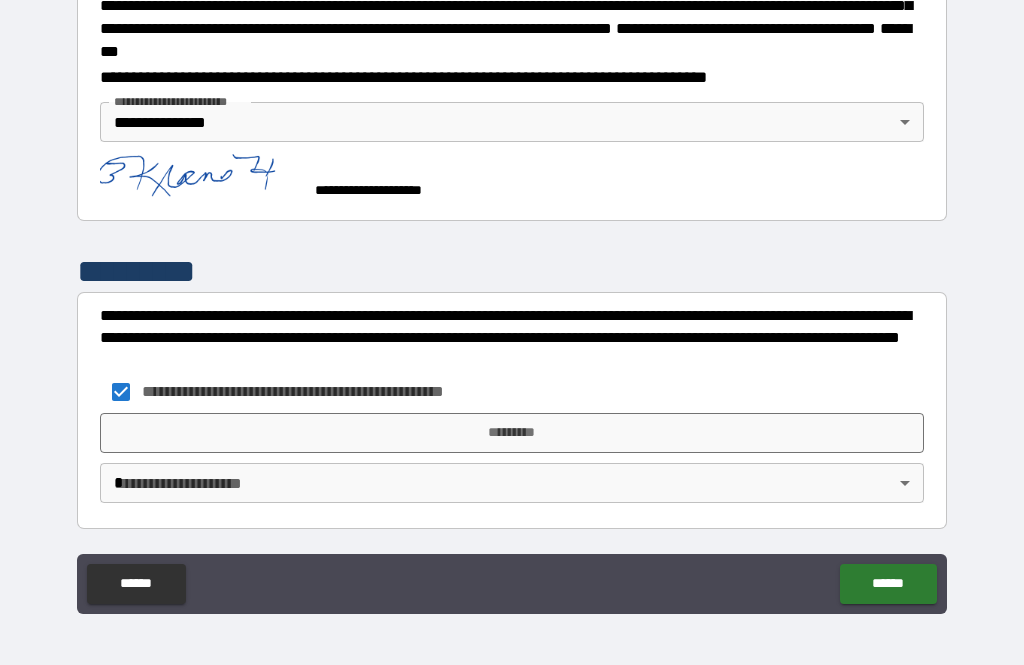 click on "*********" at bounding box center (512, 433) 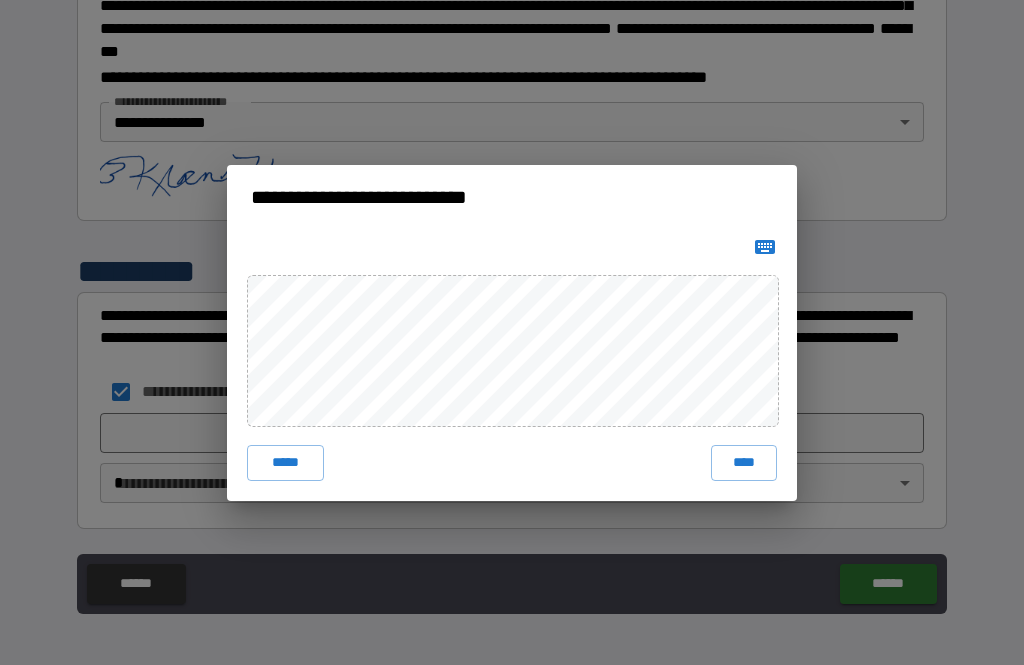 click on "****" at bounding box center (744, 463) 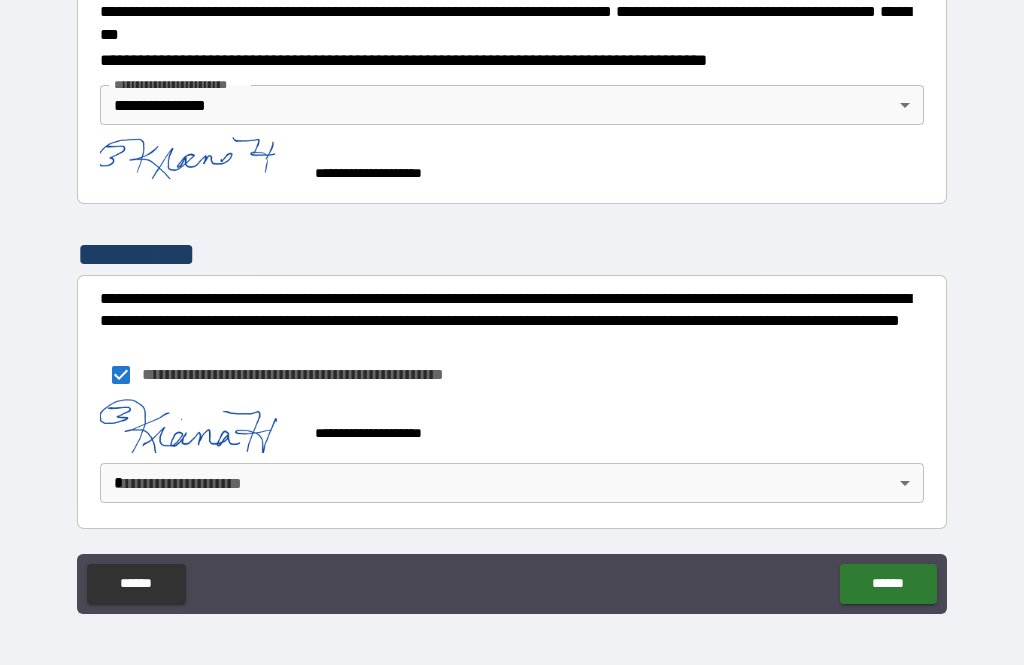click at bounding box center [200, 163] 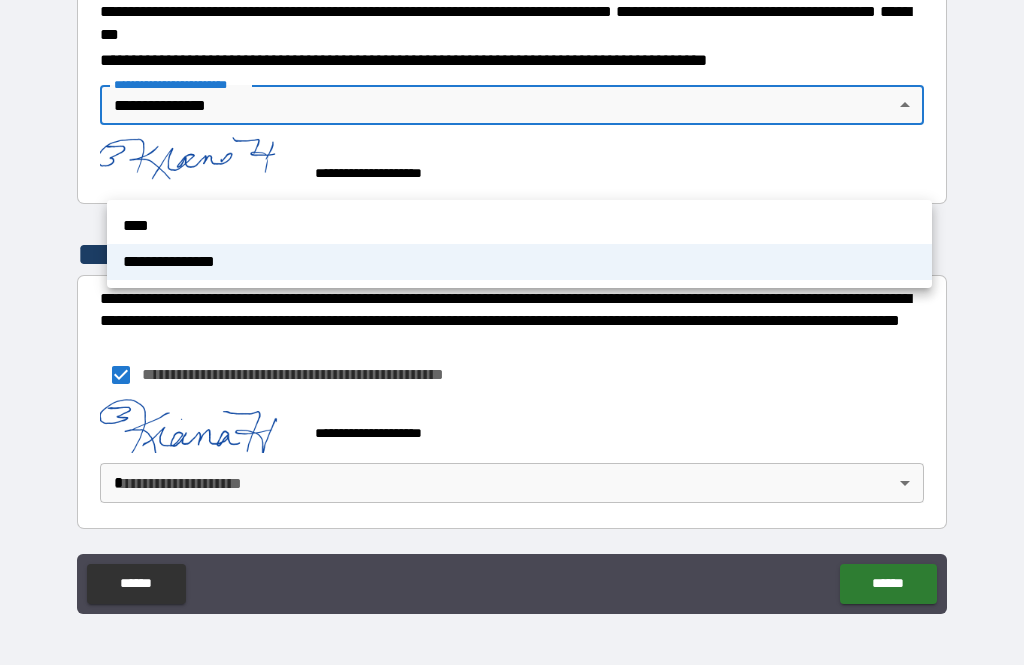 click on "**********" at bounding box center [519, 262] 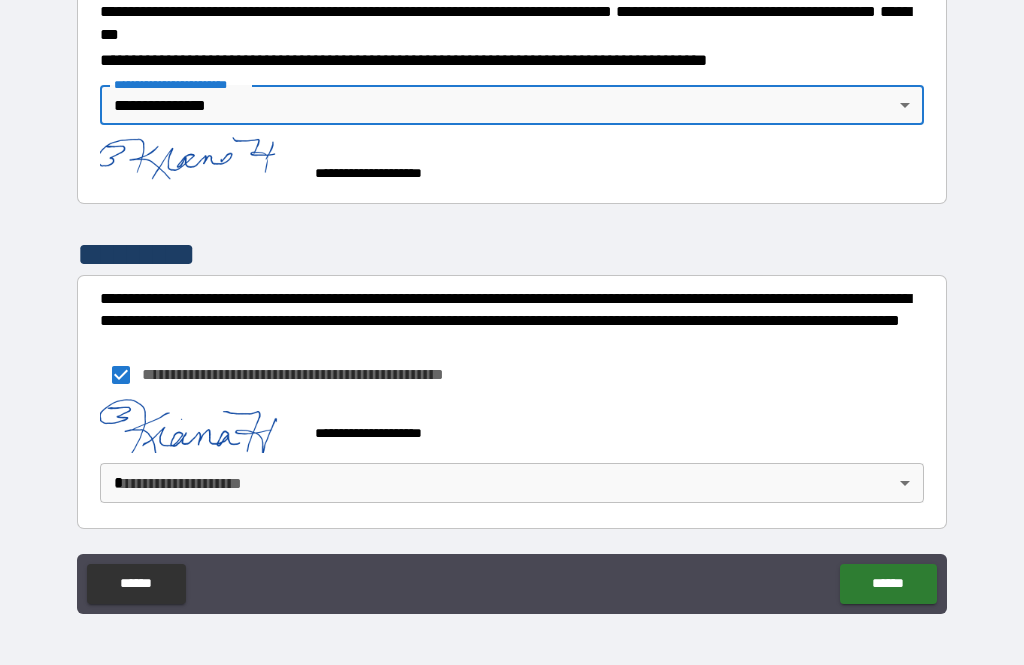click at bounding box center (200, 163) 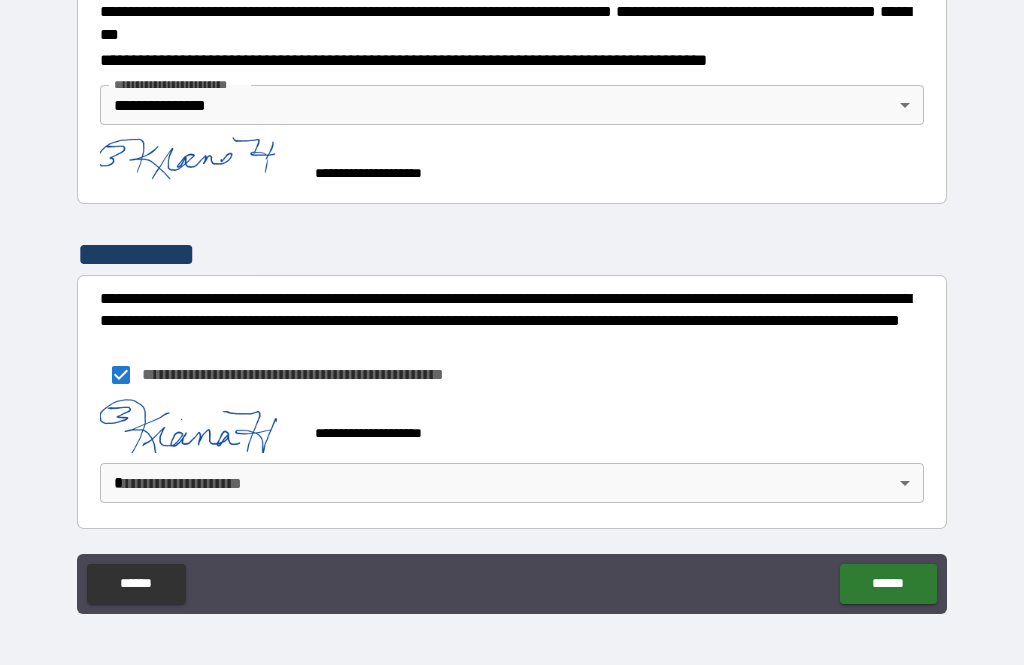 scroll, scrollTop: 2355, scrollLeft: 0, axis: vertical 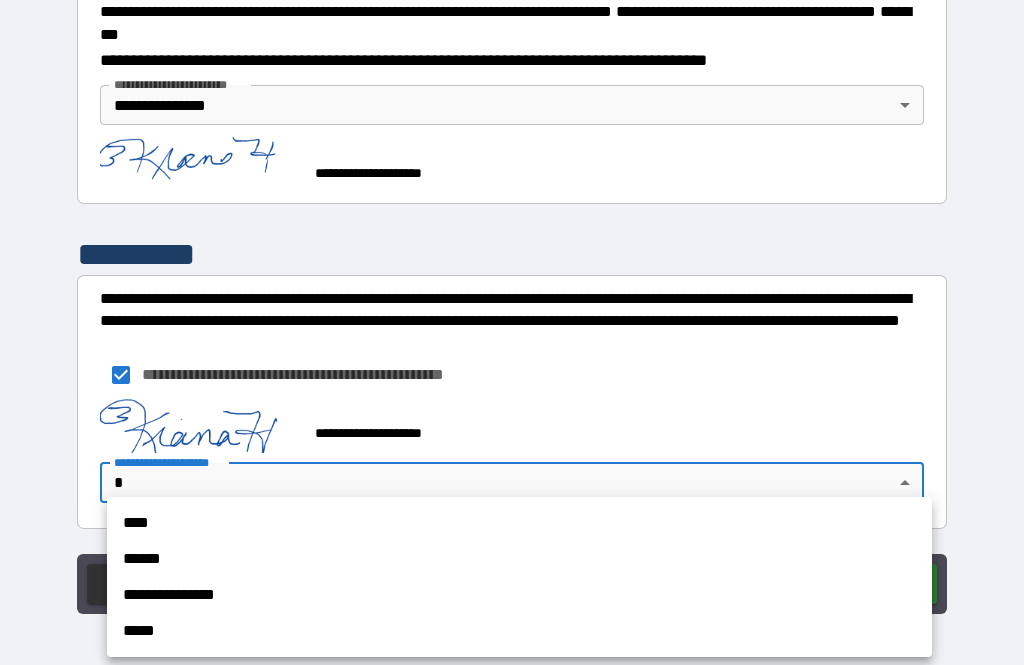 click on "**********" at bounding box center [519, 595] 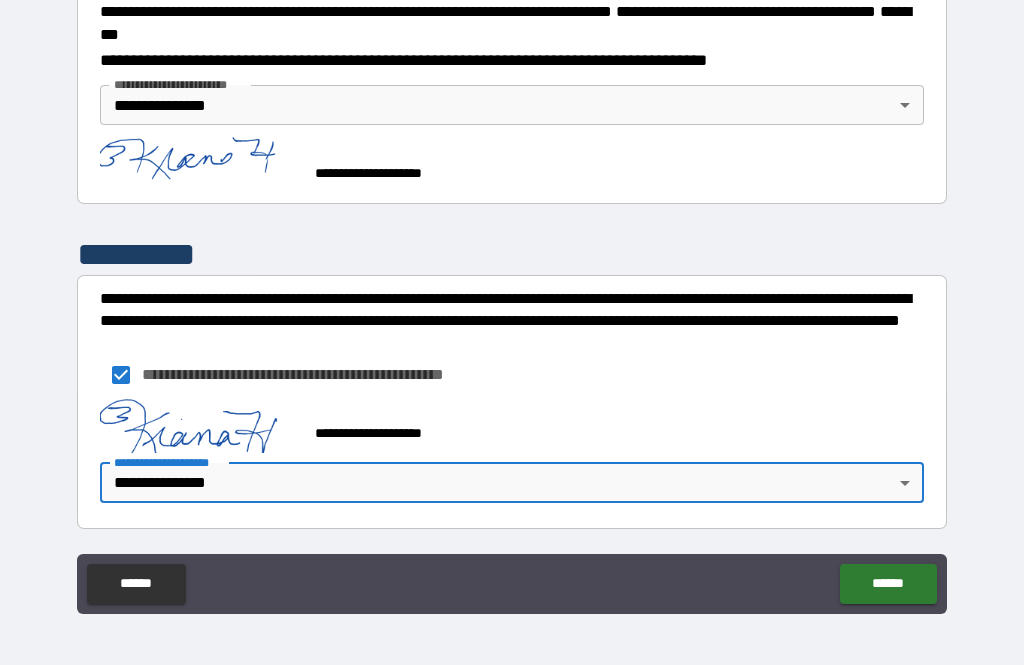 click on "******" at bounding box center [888, 584] 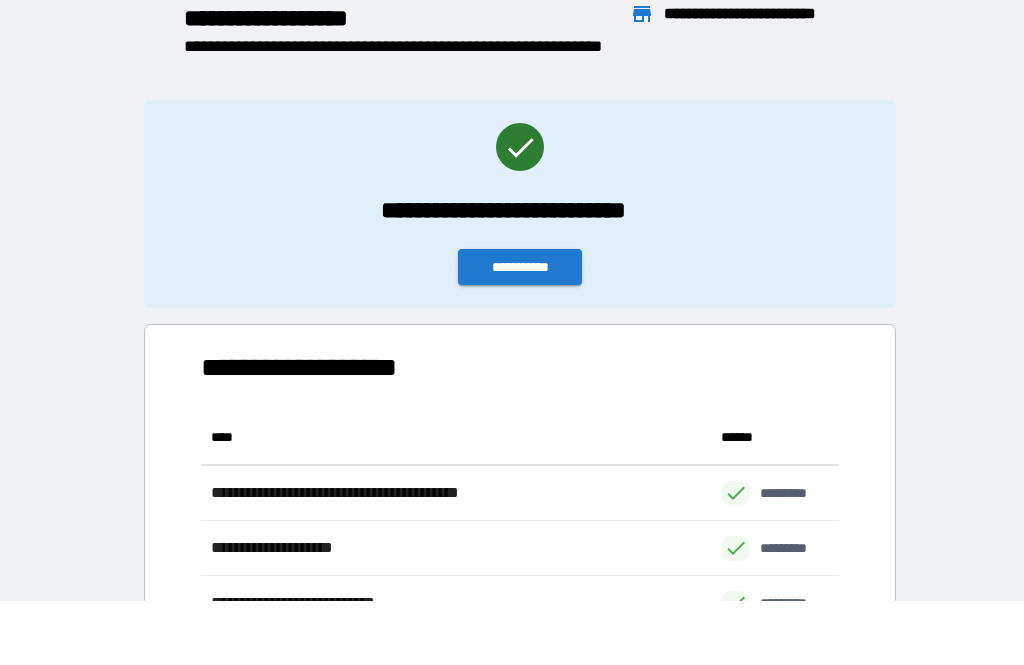 scroll, scrollTop: 1, scrollLeft: 1, axis: both 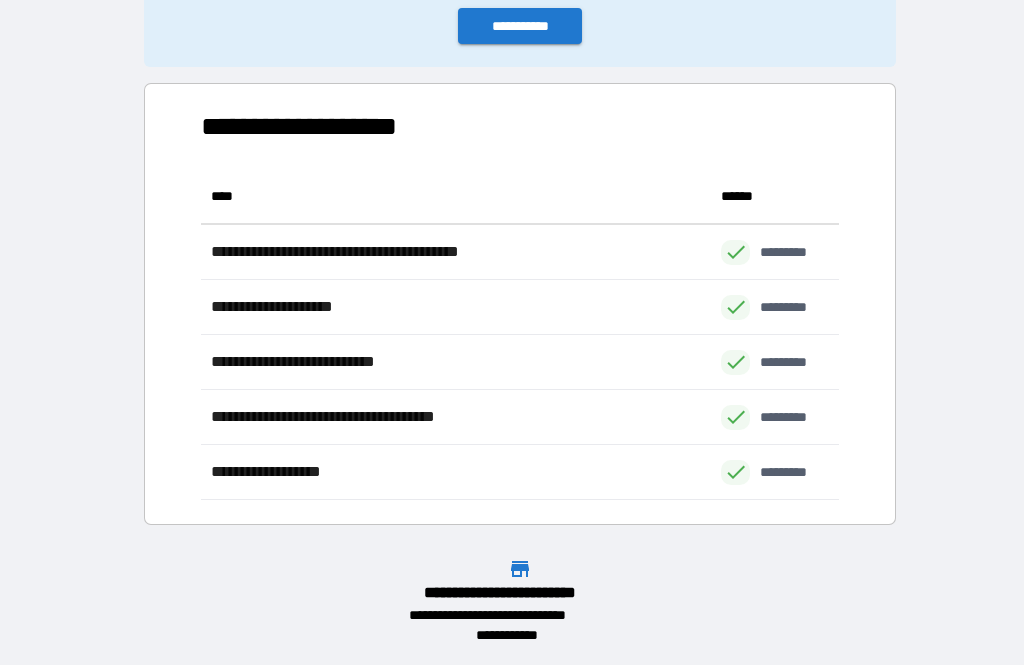 click on "**********" at bounding box center [520, 26] 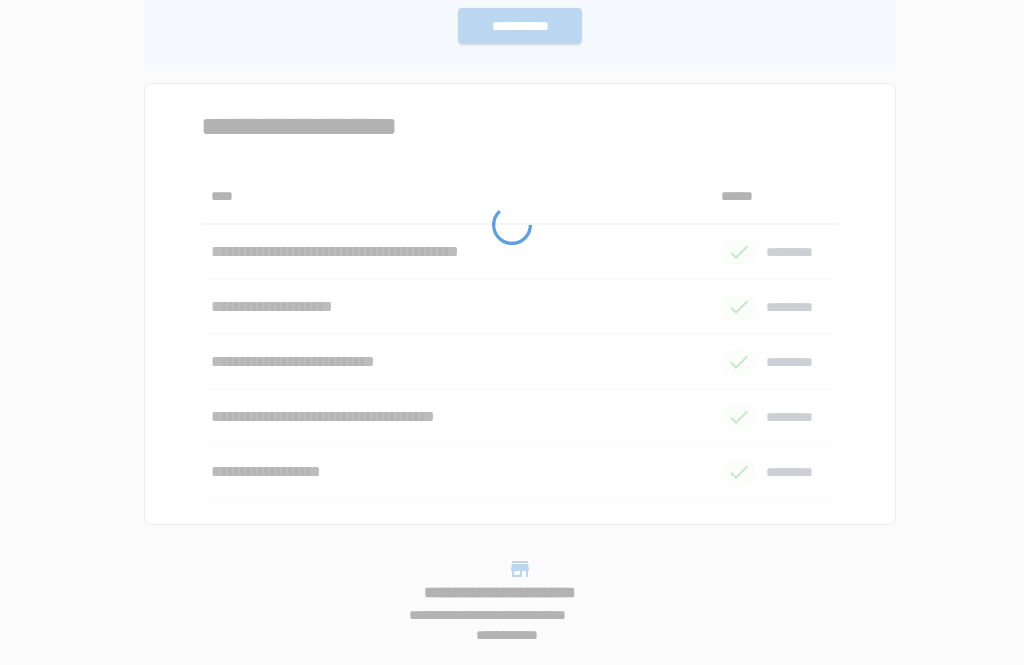 scroll, scrollTop: 0, scrollLeft: 0, axis: both 